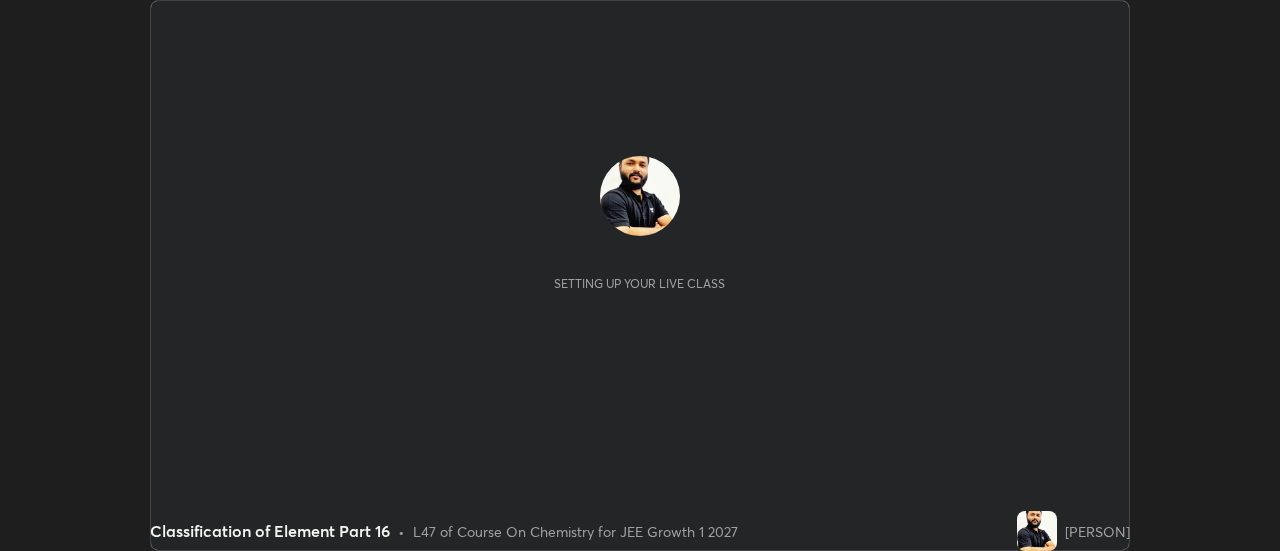 scroll, scrollTop: 0, scrollLeft: 0, axis: both 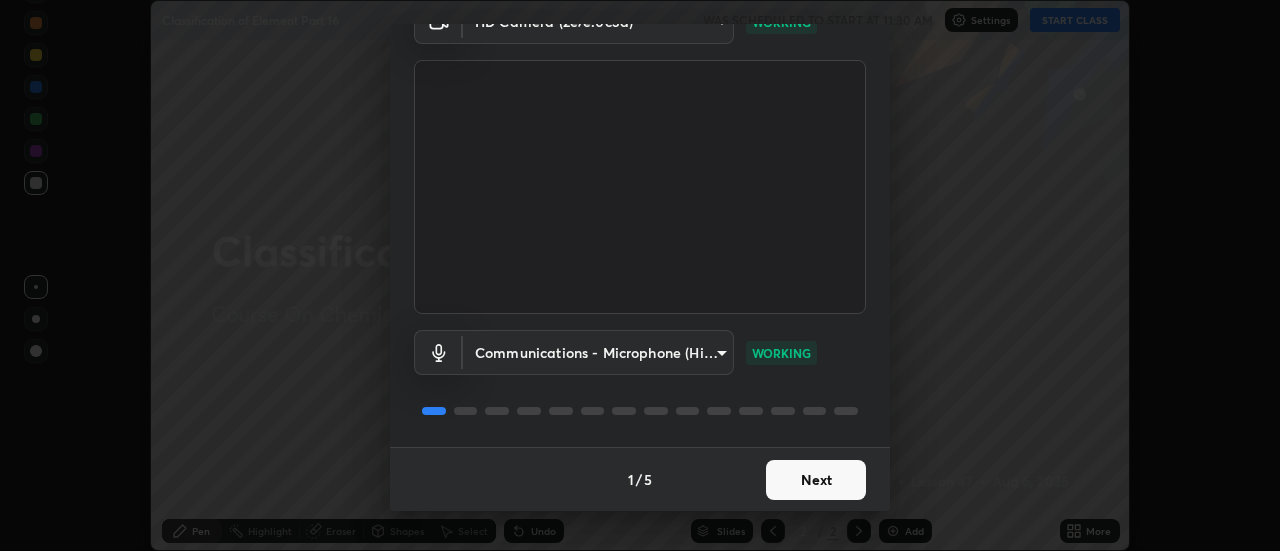 click on "Next" at bounding box center [816, 480] 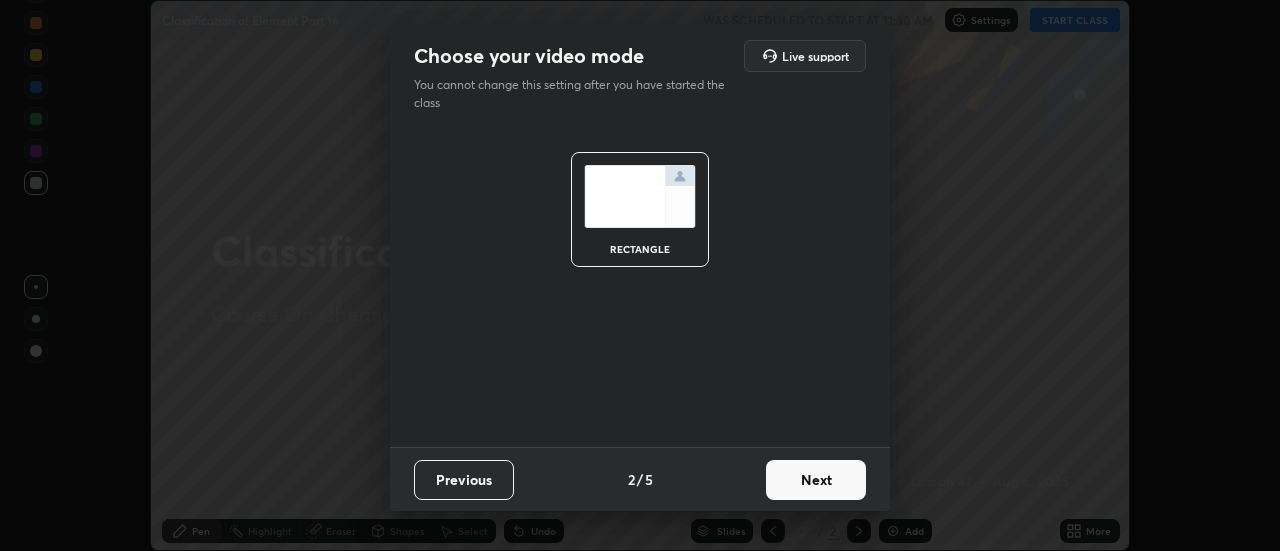 click on "Next" at bounding box center [816, 480] 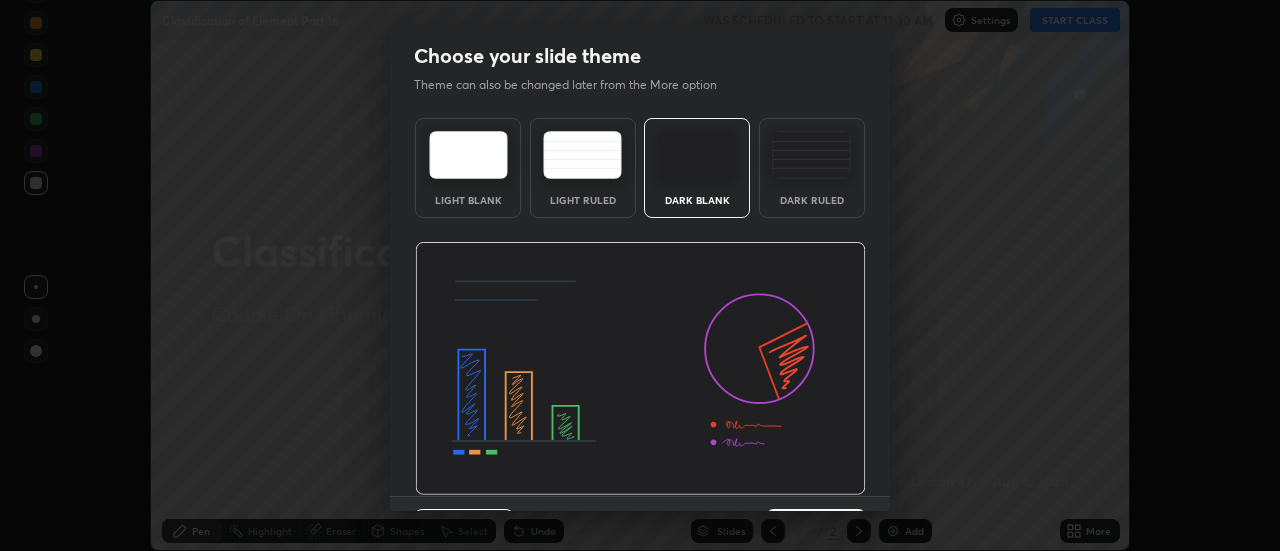 click at bounding box center [640, 369] 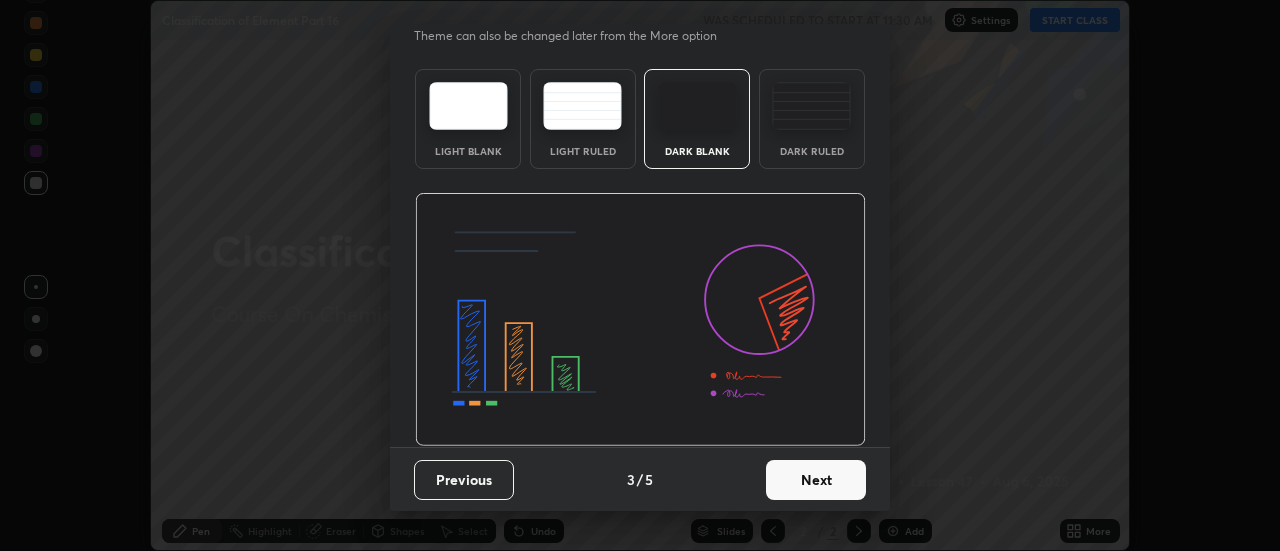 click on "Next" at bounding box center (816, 480) 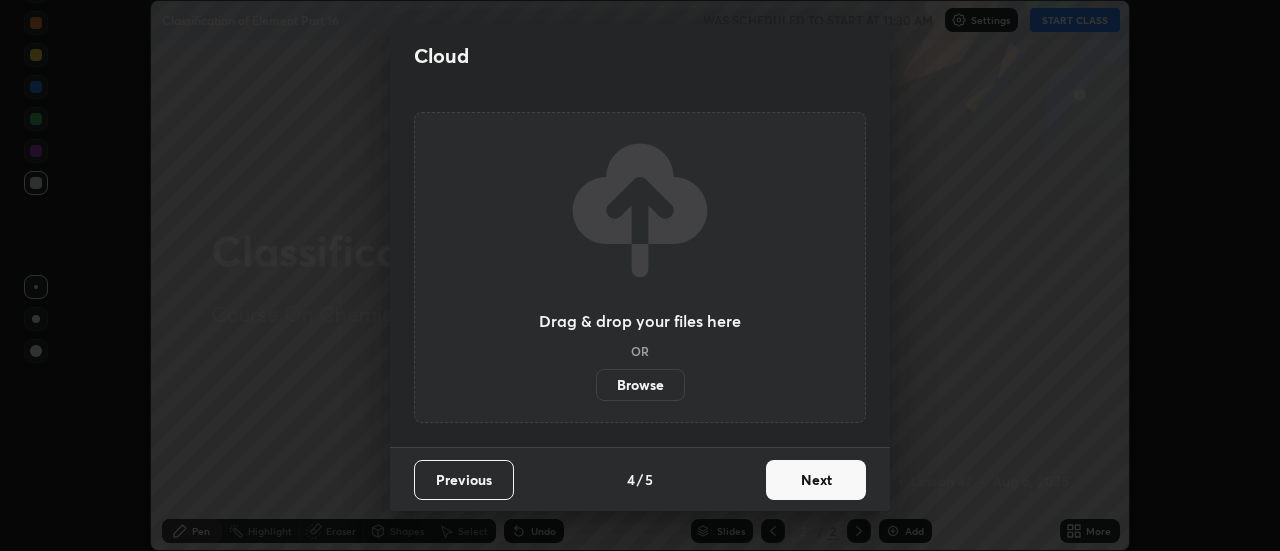 click on "Next" at bounding box center [816, 480] 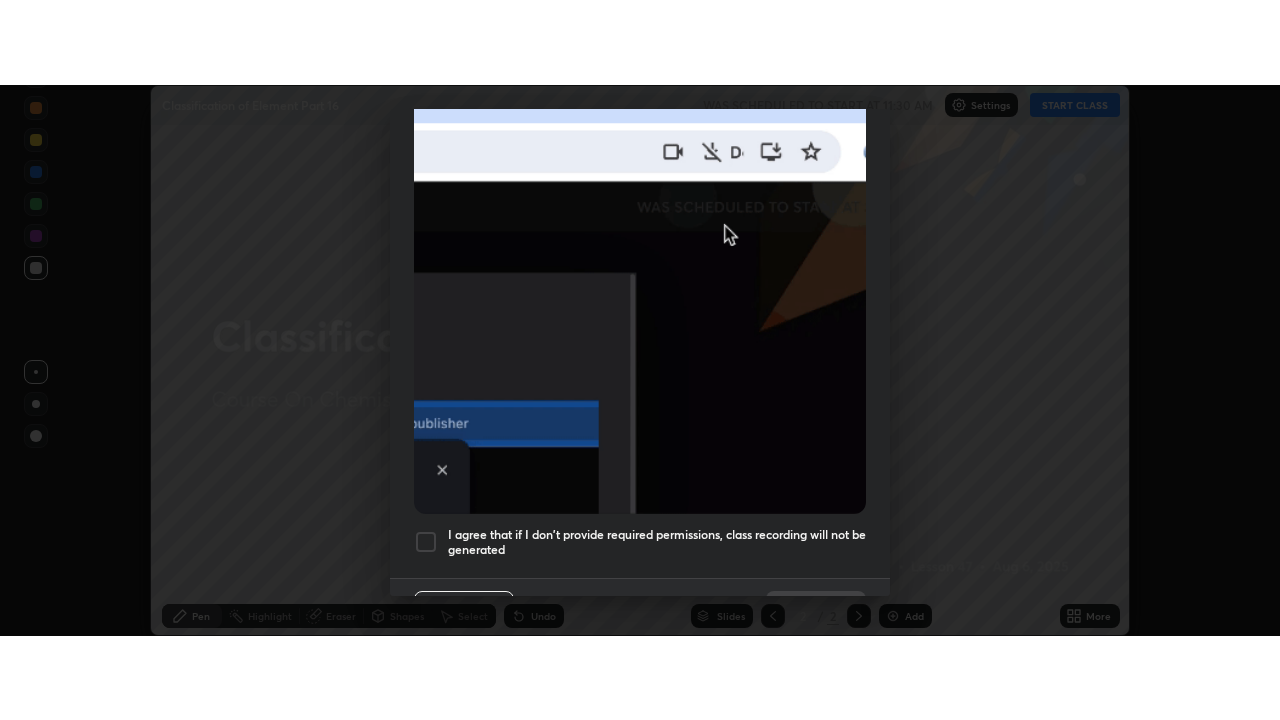 scroll, scrollTop: 513, scrollLeft: 0, axis: vertical 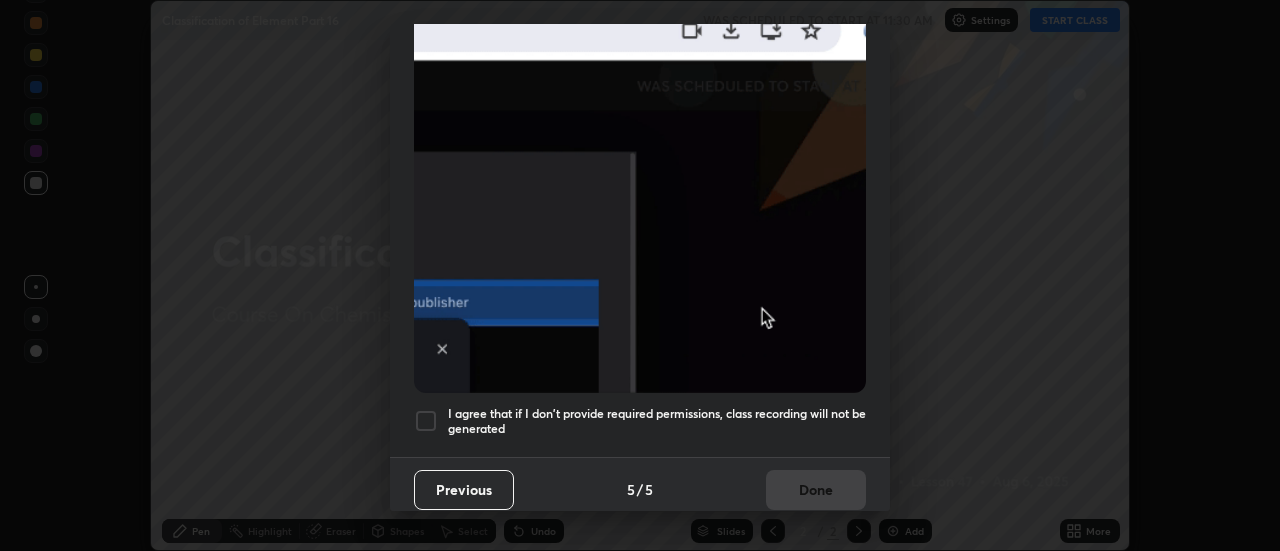 click on "I agree that if I don't provide required permissions, class recording will not be generated" at bounding box center (657, 421) 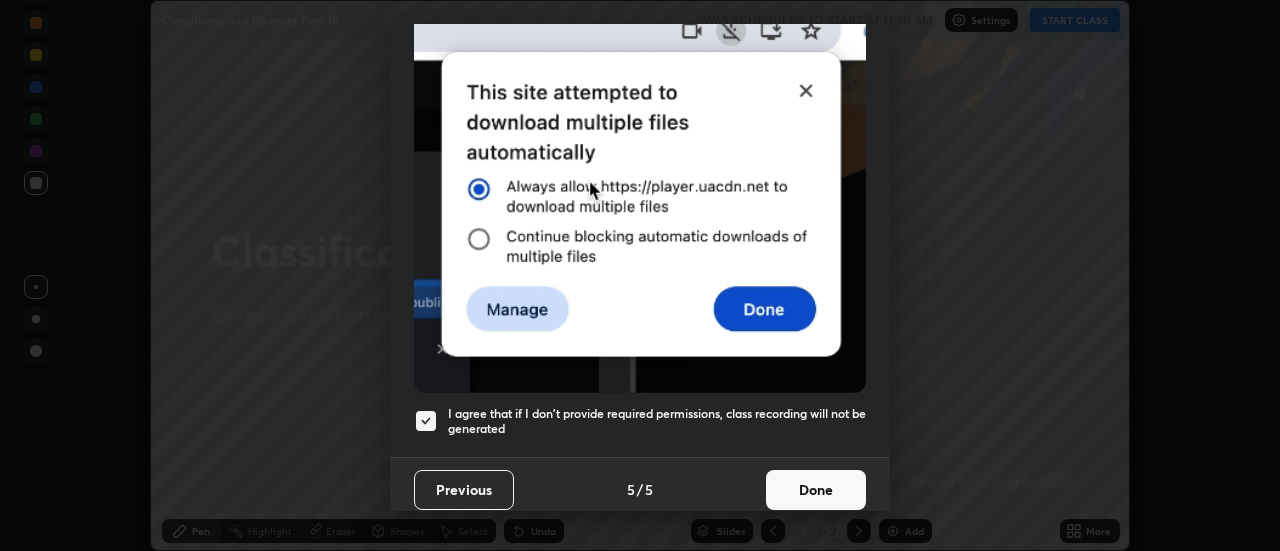 click on "Done" at bounding box center (816, 490) 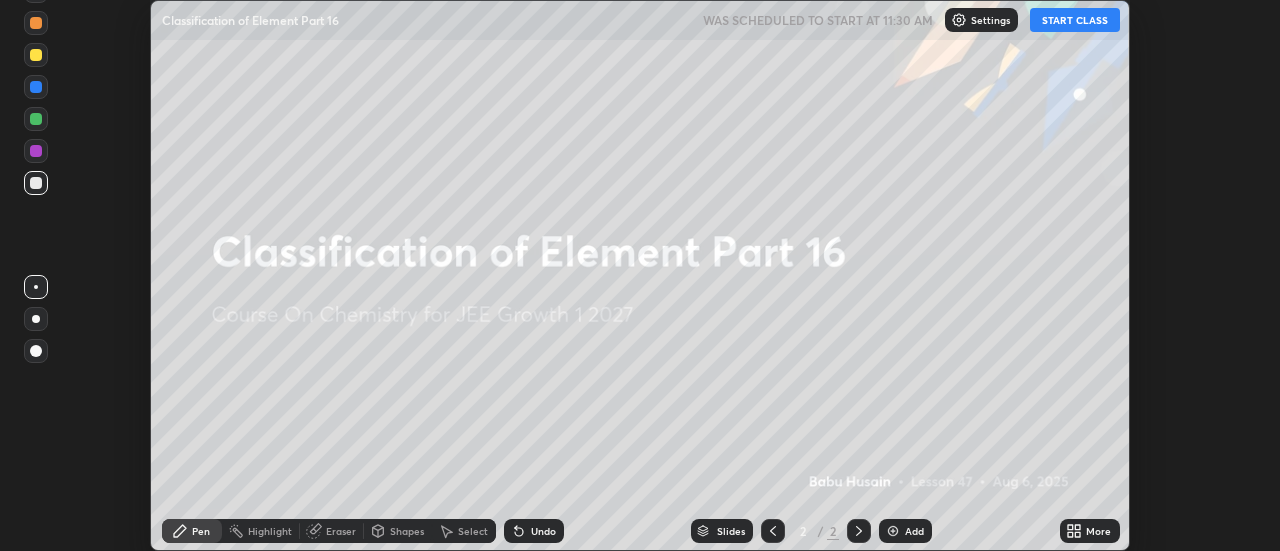 click on "Add" at bounding box center (905, 531) 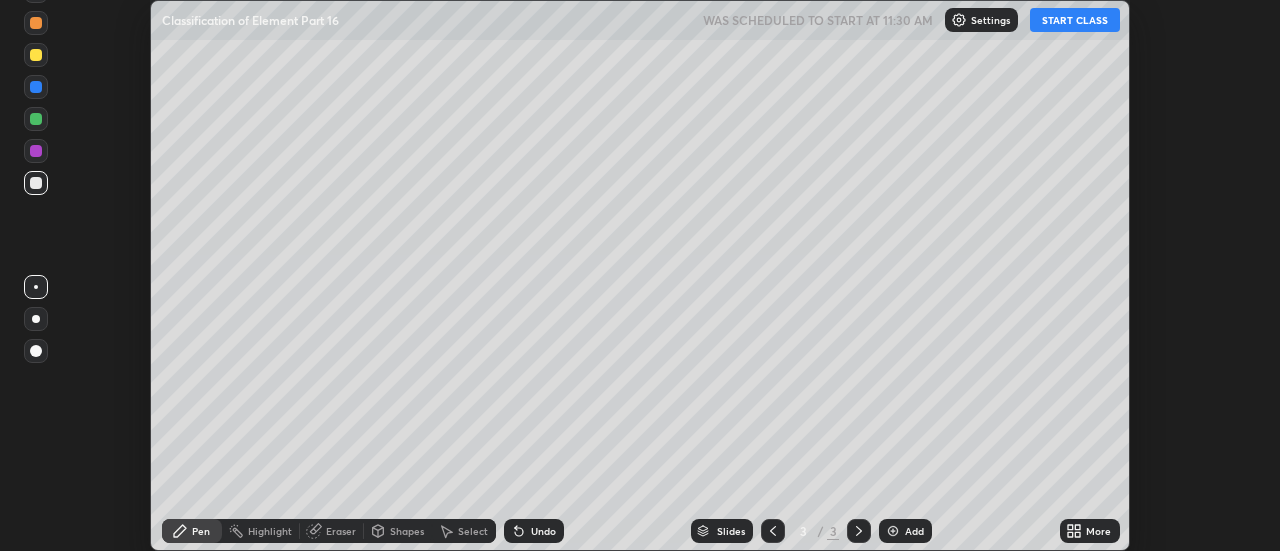click on "START CLASS" at bounding box center (1075, 20) 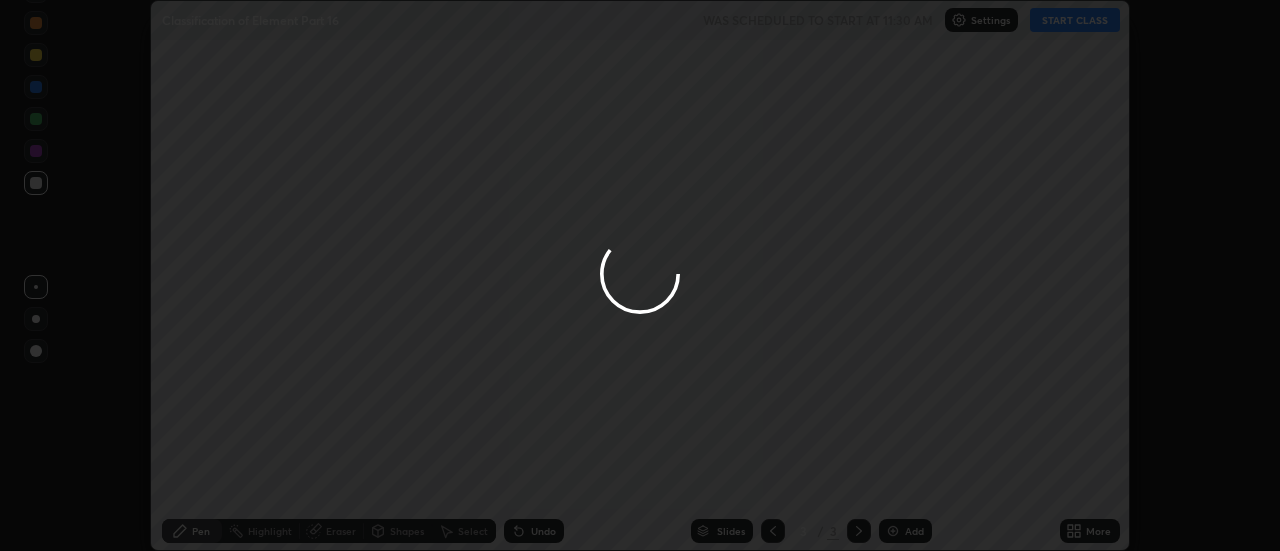 click at bounding box center (640, 275) 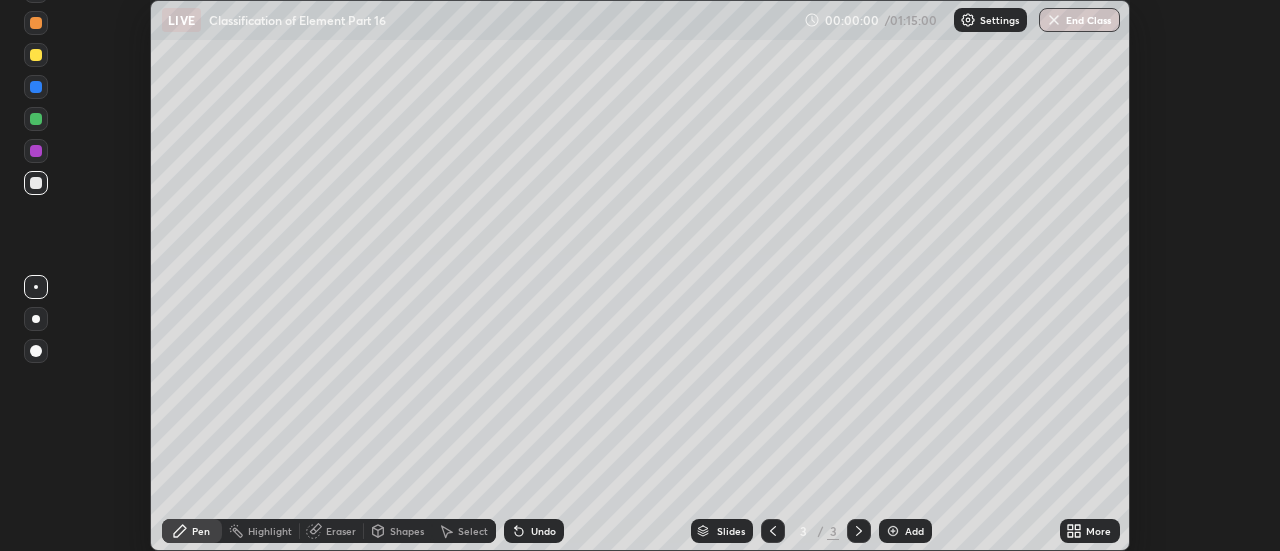 click 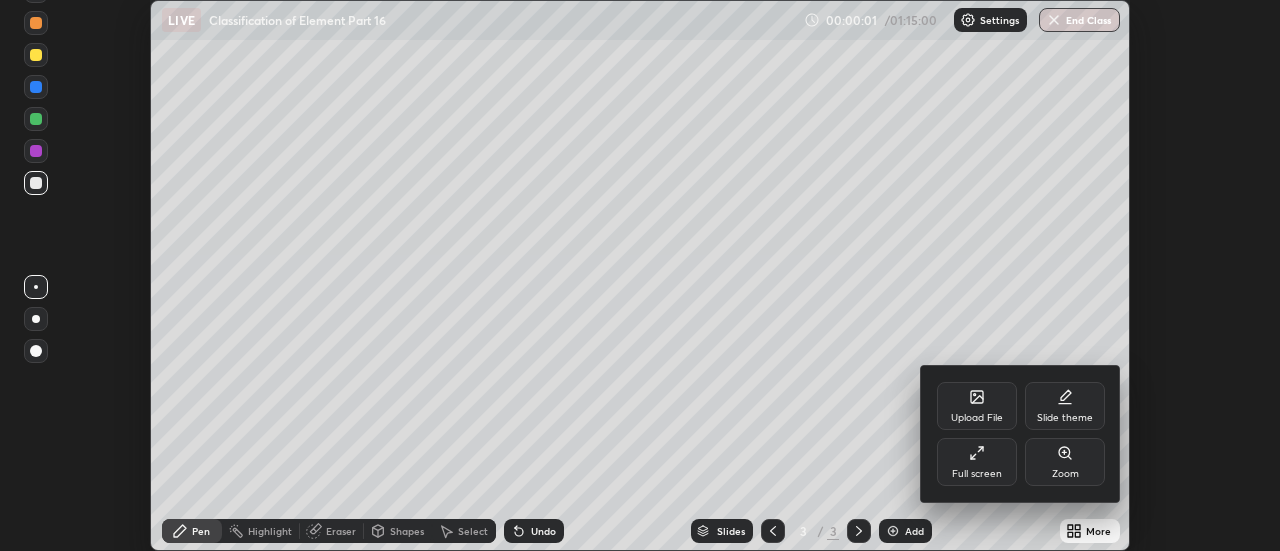 click 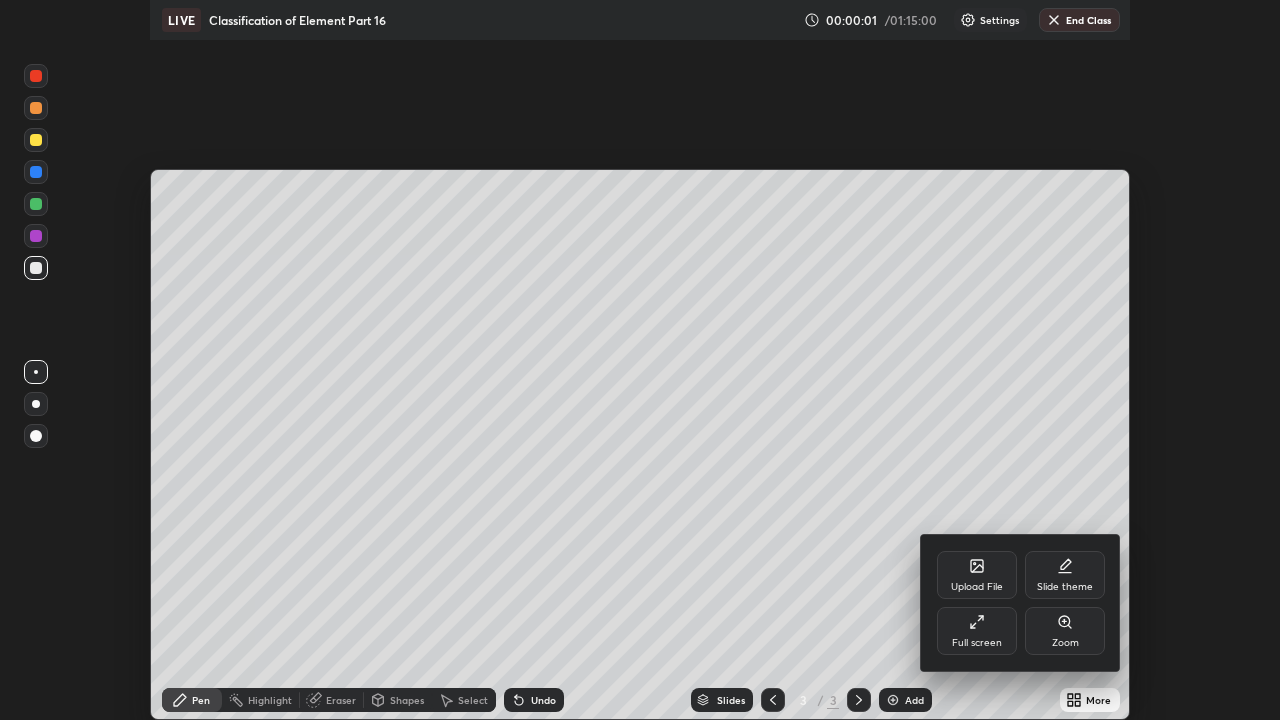 scroll, scrollTop: 99280, scrollLeft: 98720, axis: both 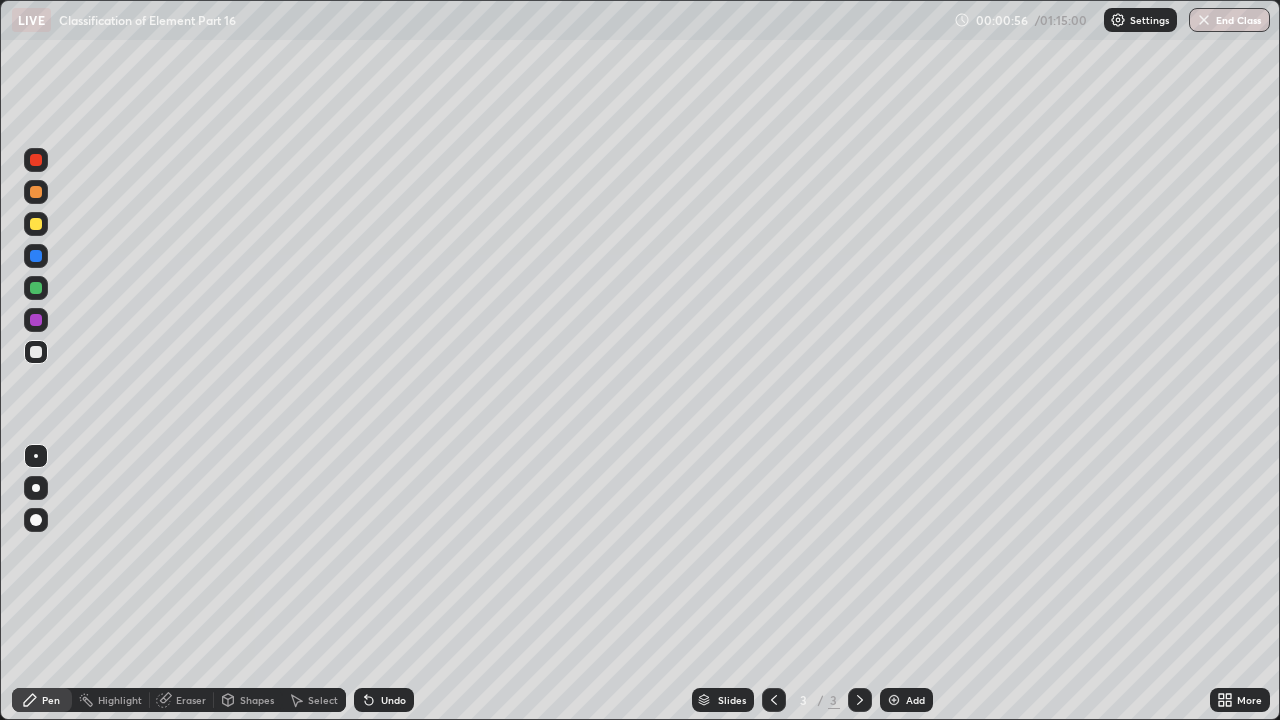 click at bounding box center (36, 192) 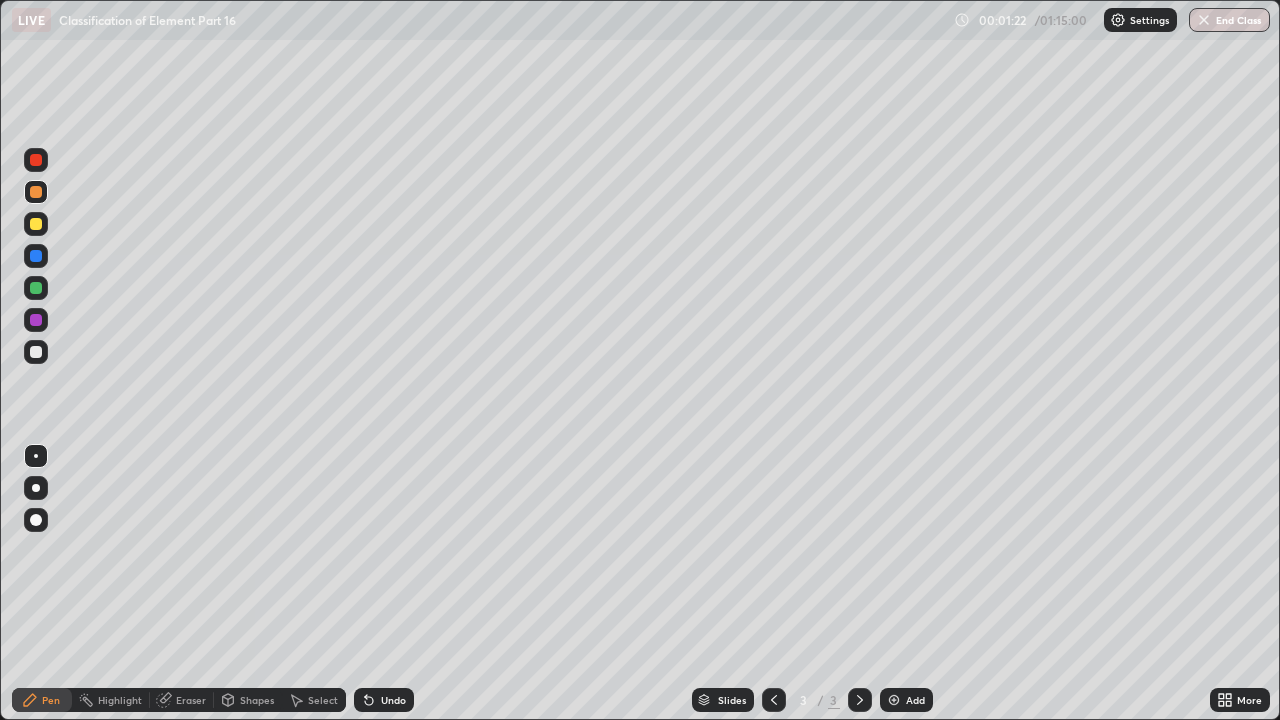 click on "Erase all" at bounding box center [36, 360] 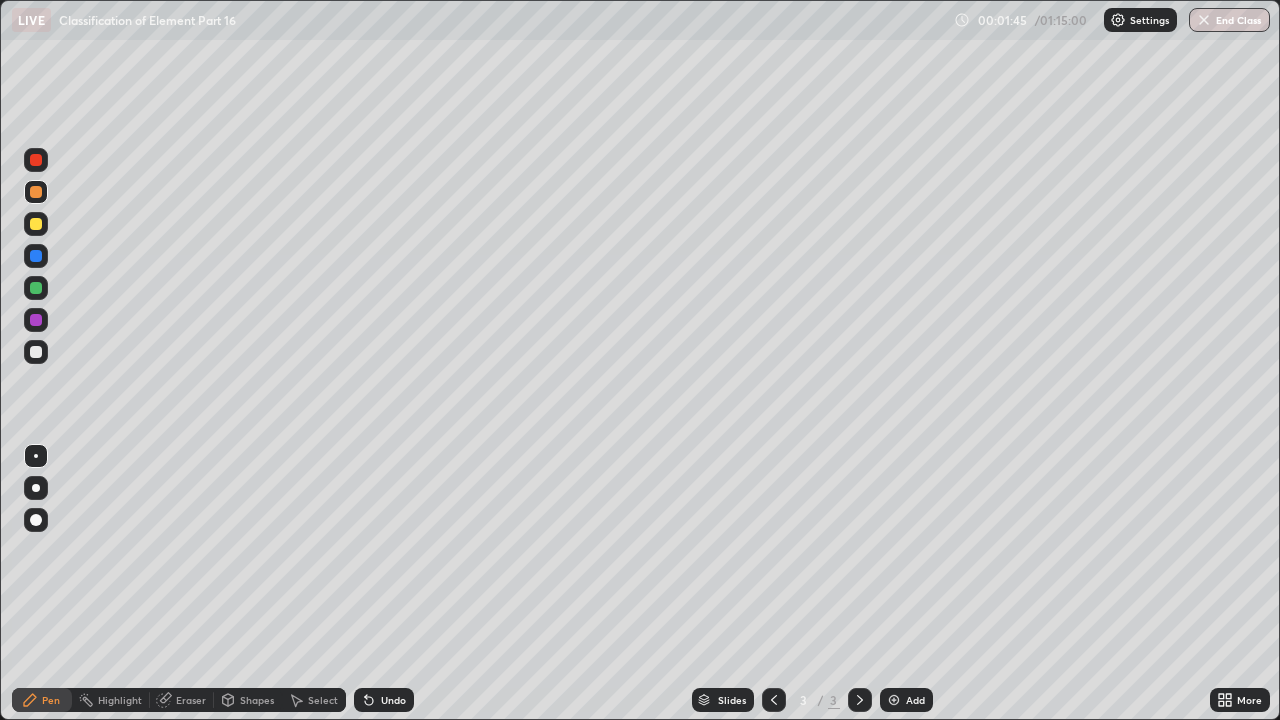 click at bounding box center (36, 256) 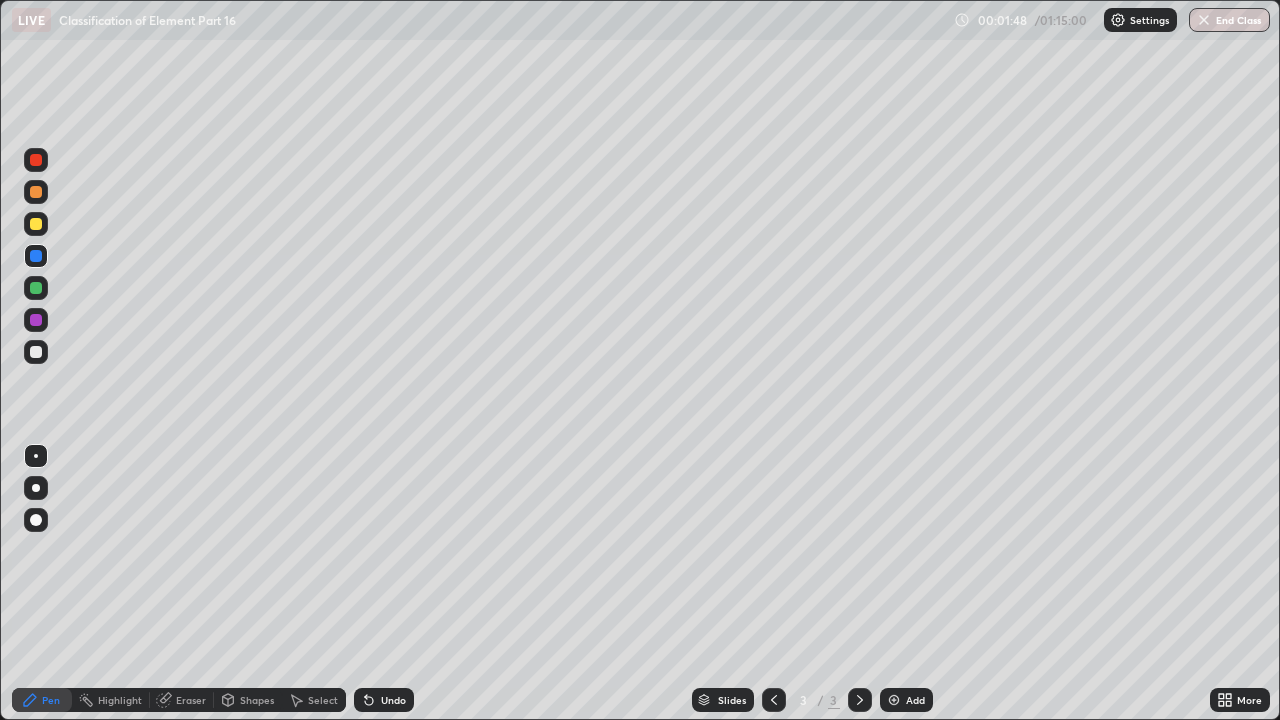 click on "Undo" at bounding box center [384, 700] 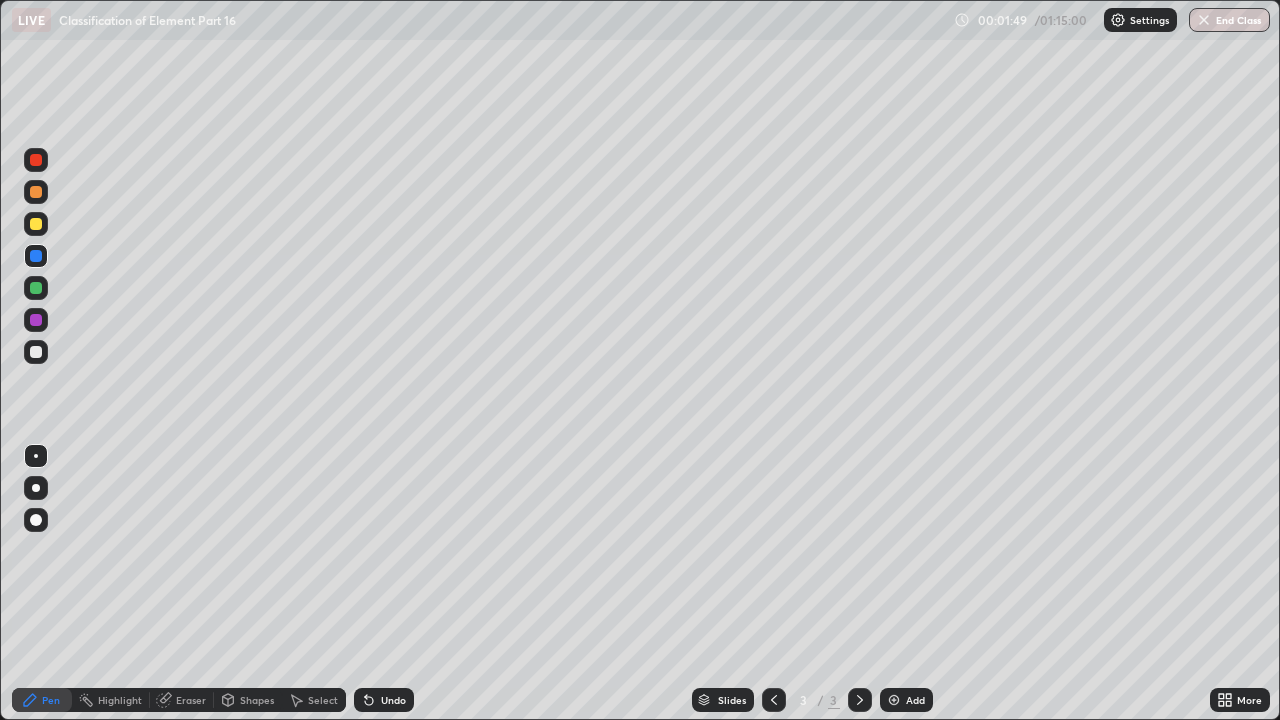 click 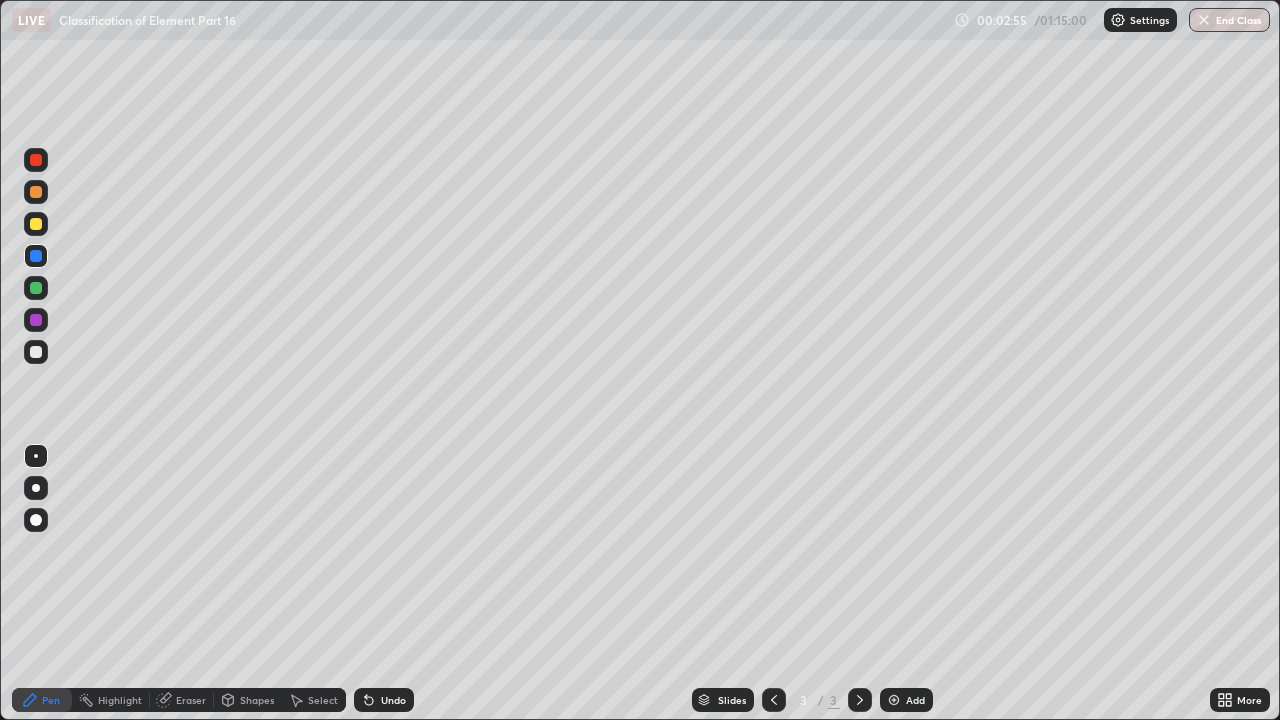 click at bounding box center [36, 224] 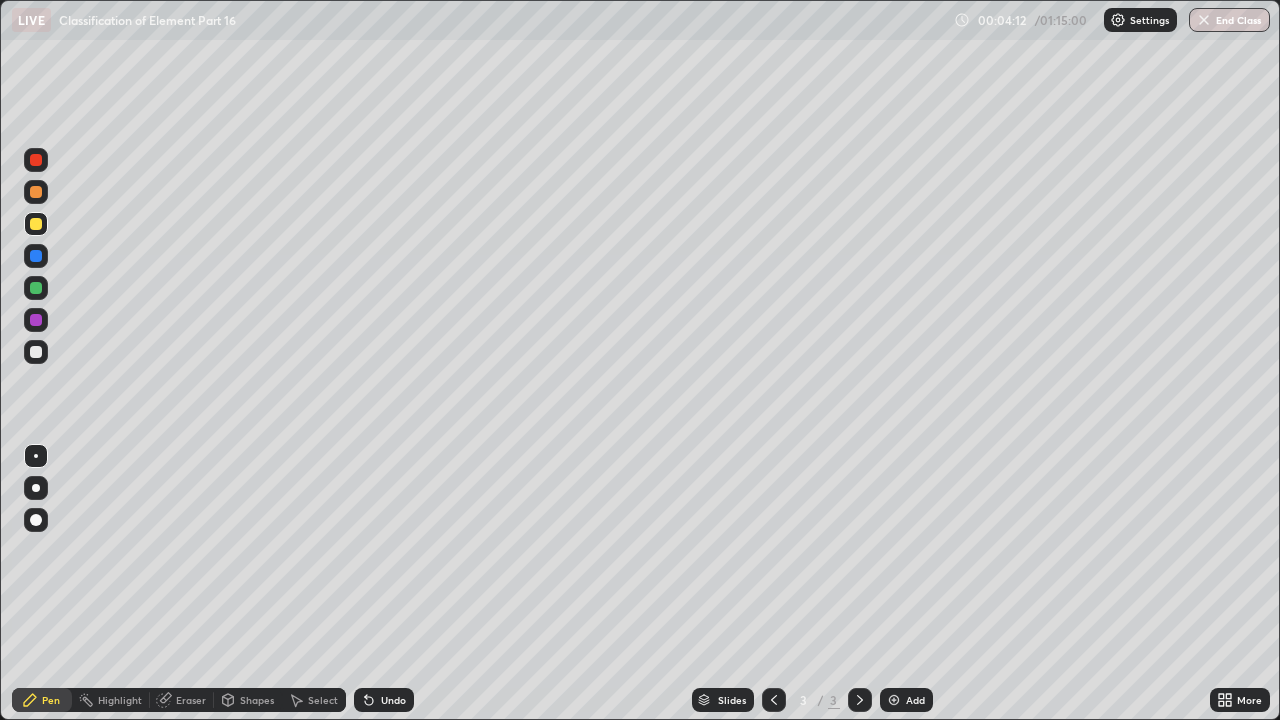 click at bounding box center (36, 288) 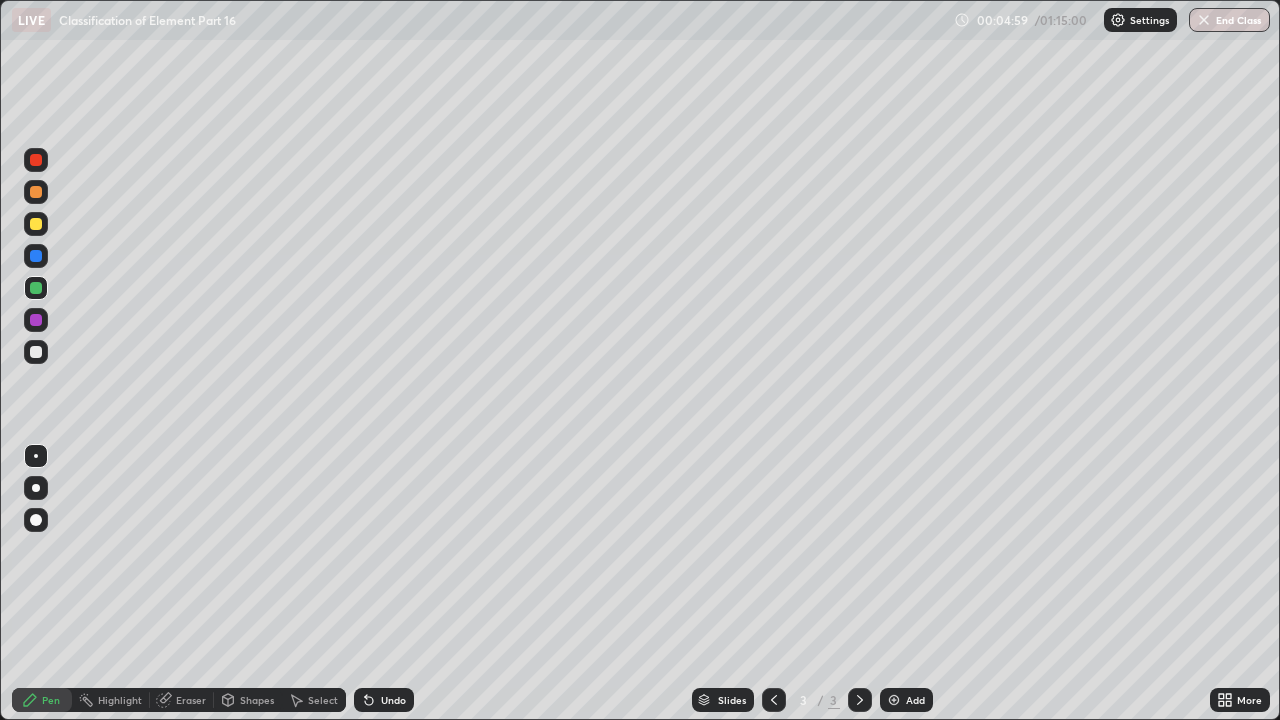 click at bounding box center [36, 320] 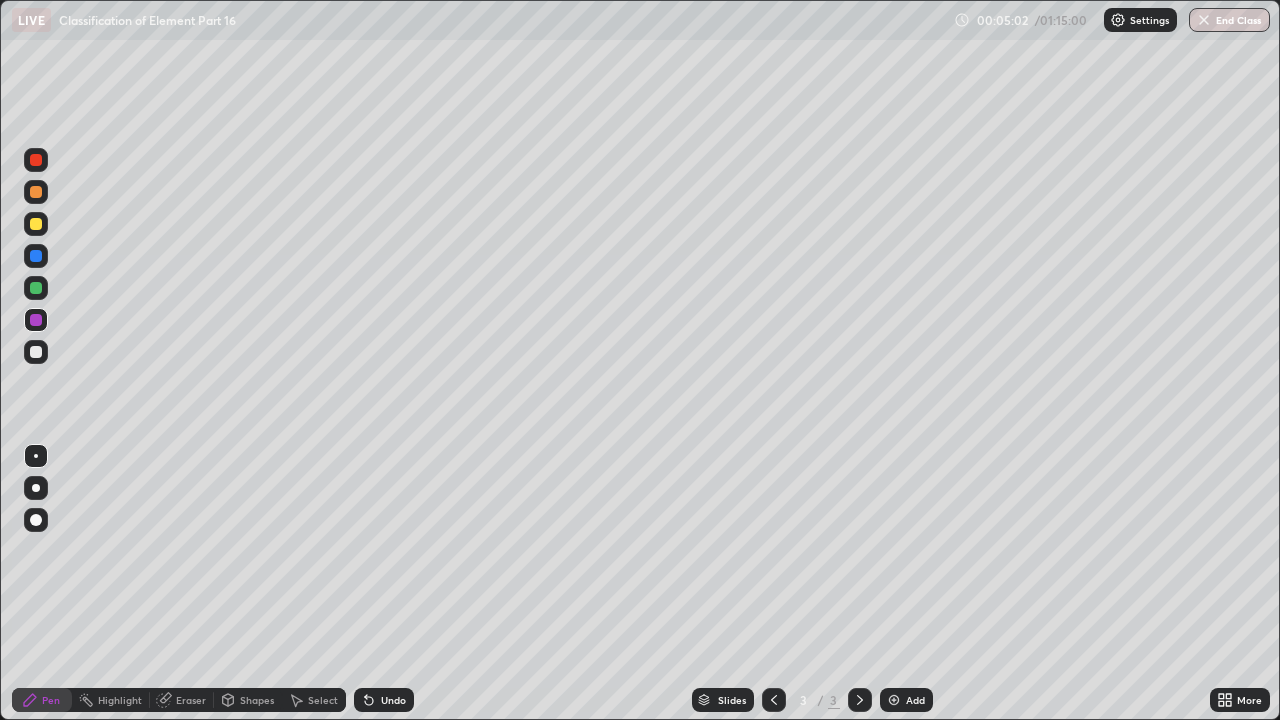 click 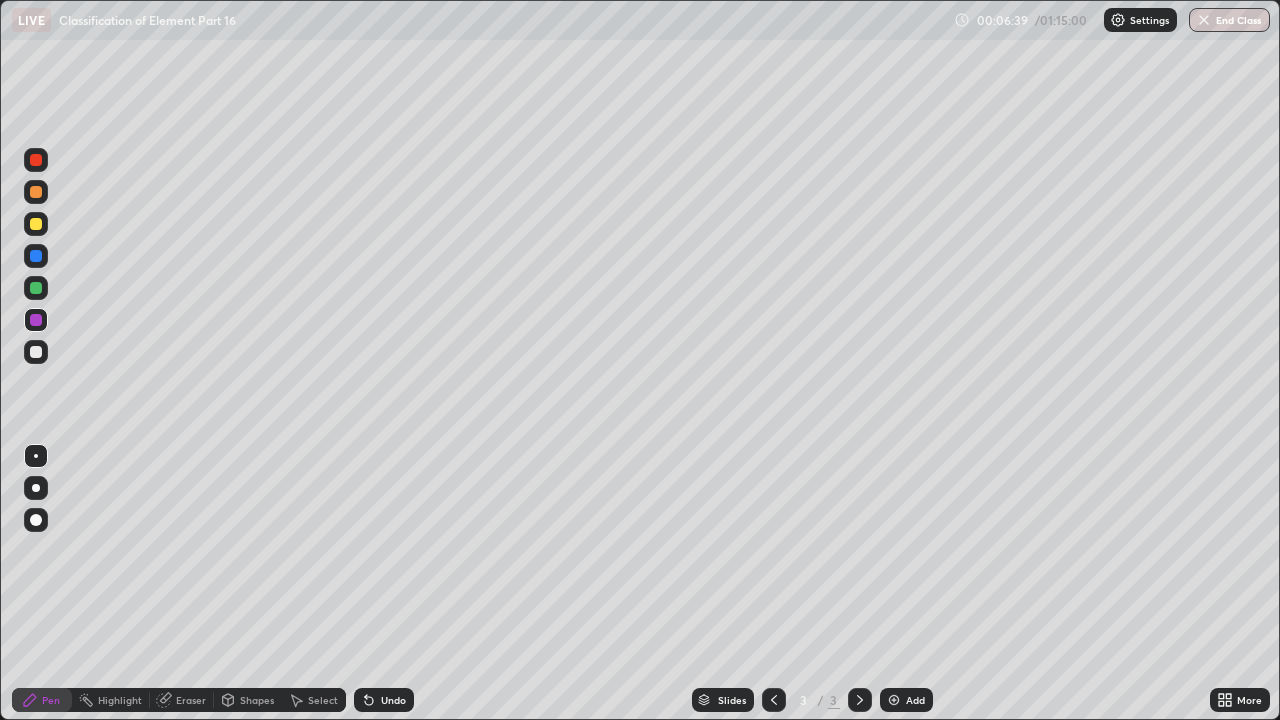 click on "Eraser" at bounding box center [191, 700] 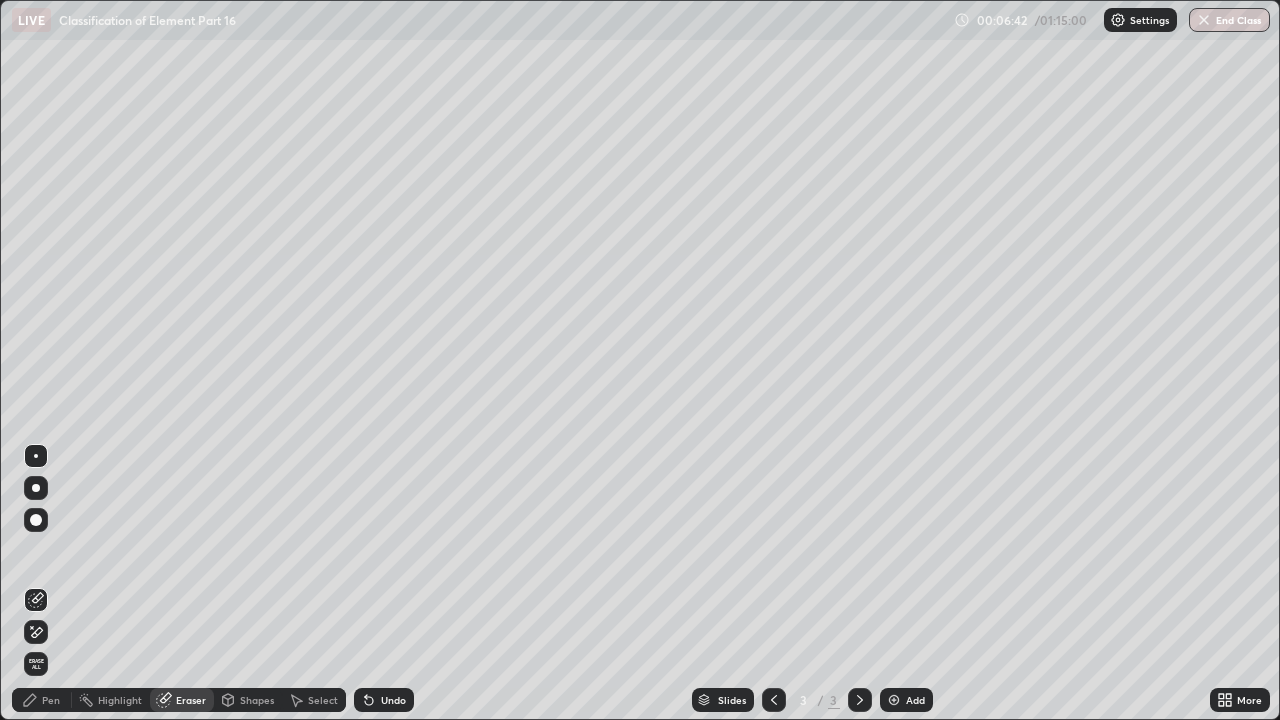 click 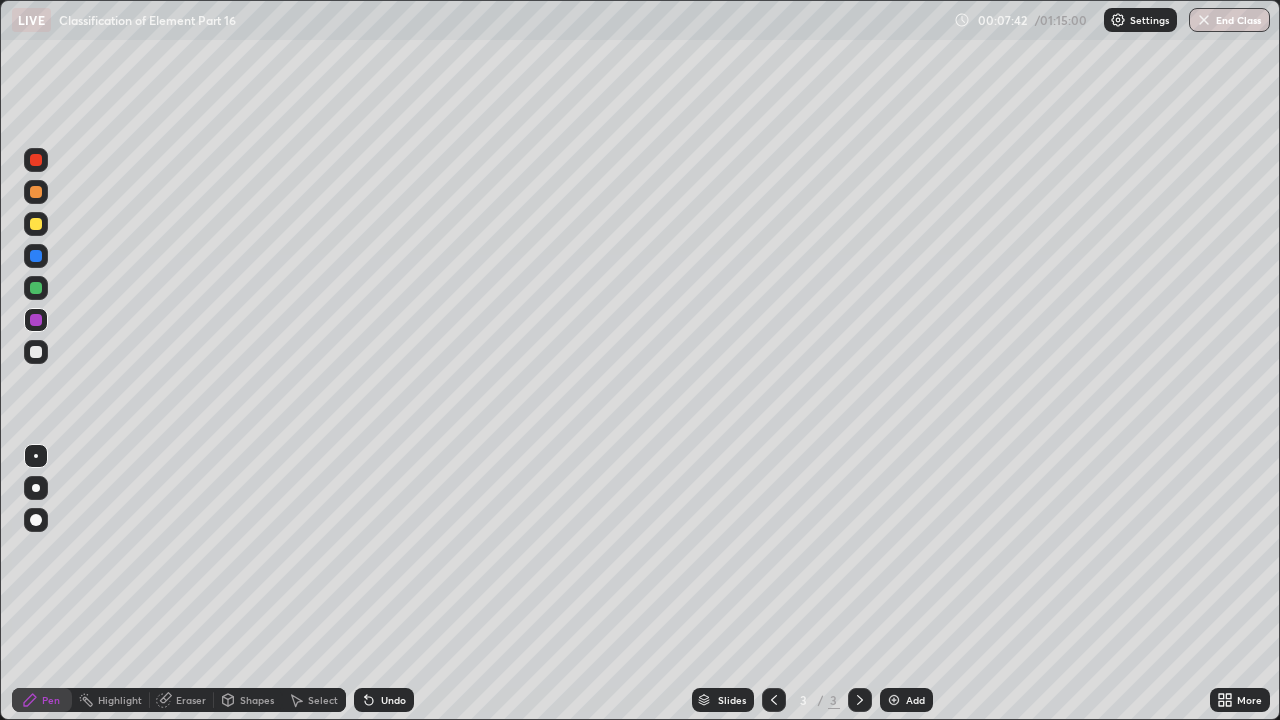 click at bounding box center [894, 700] 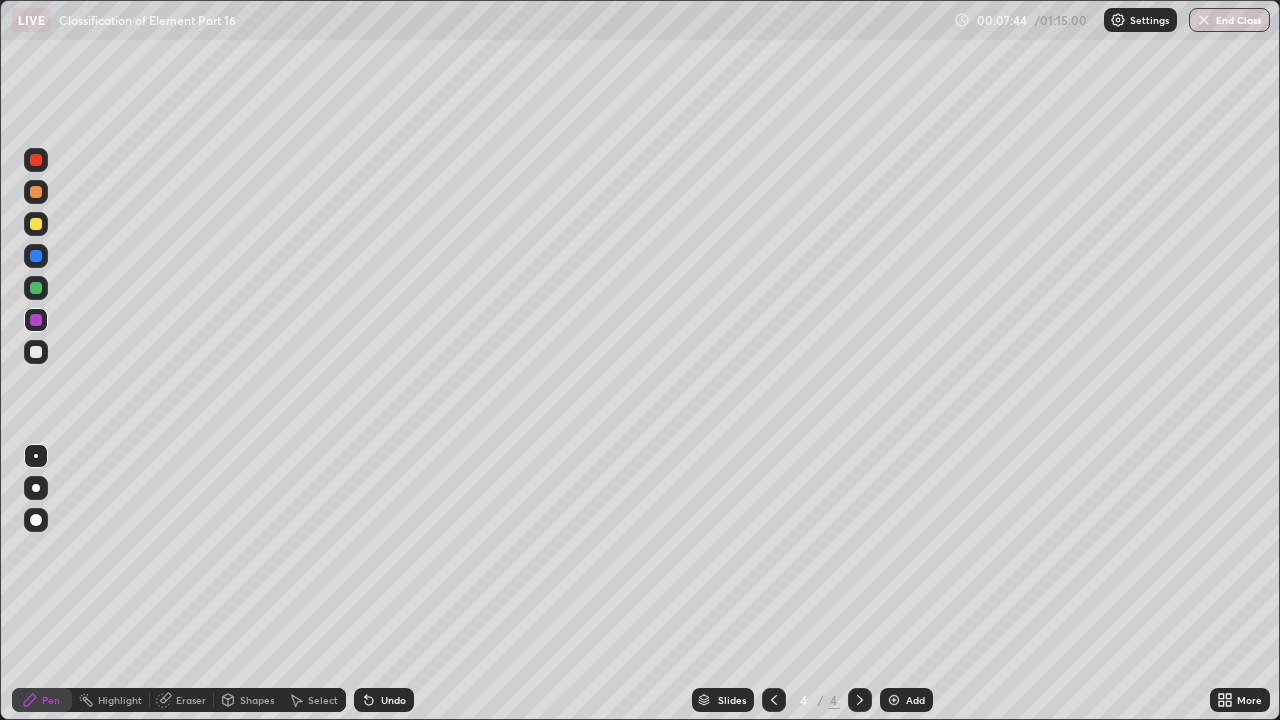 click at bounding box center [36, 224] 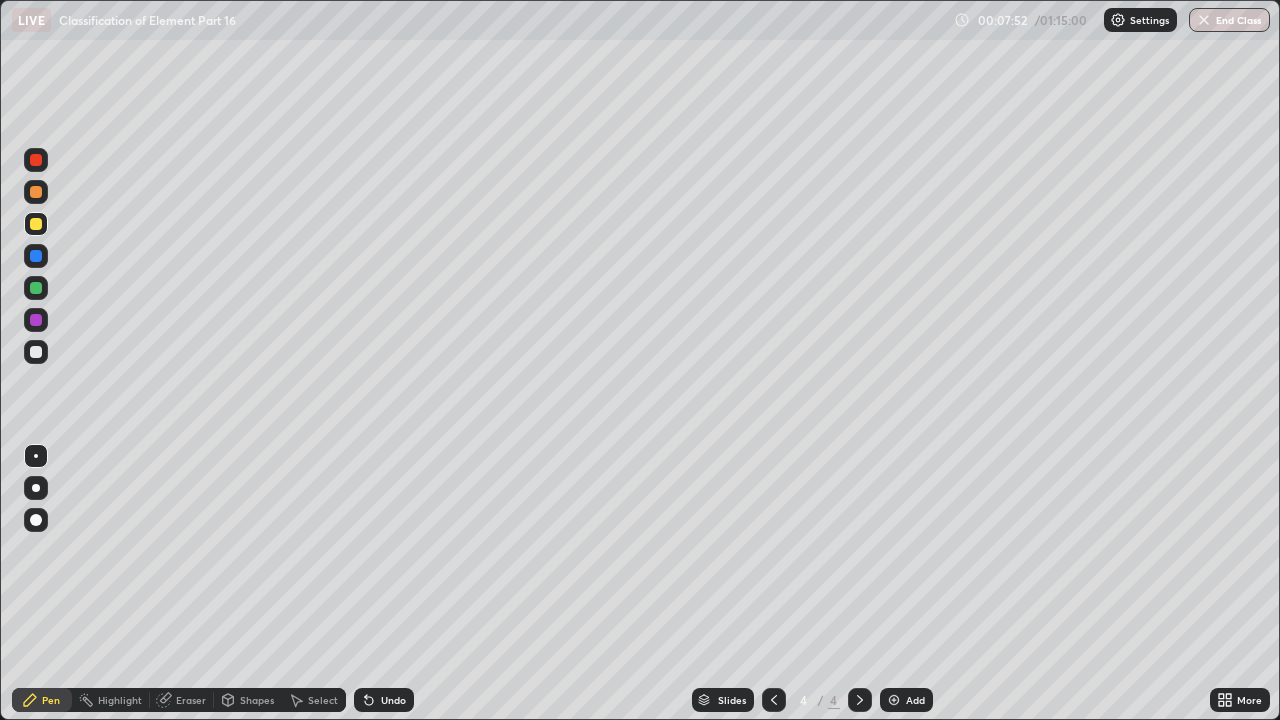 click at bounding box center (36, 256) 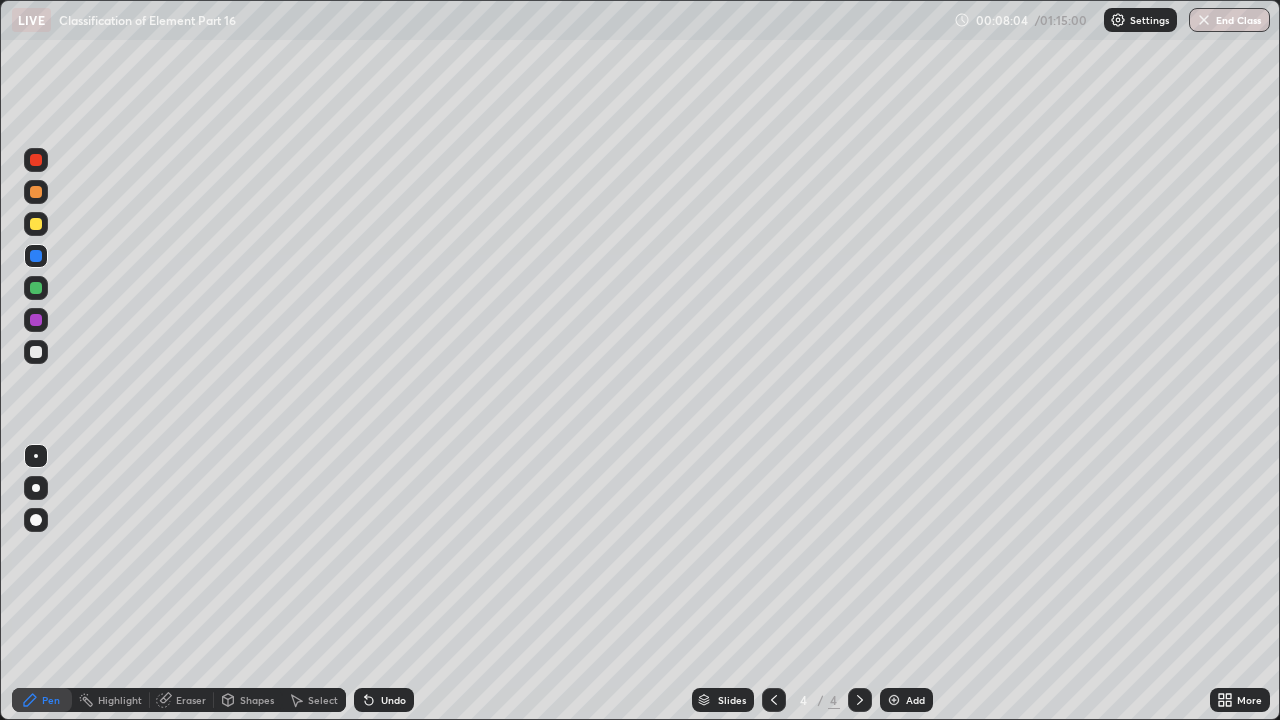 click at bounding box center [36, 224] 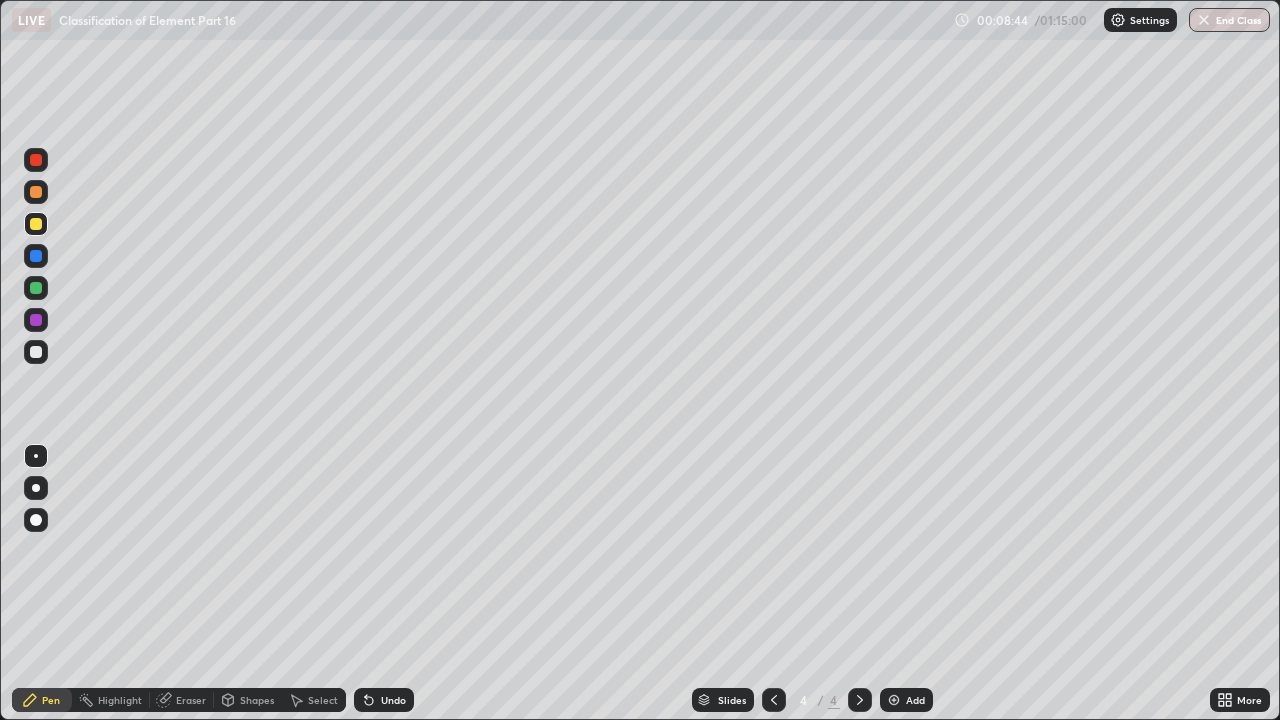 click 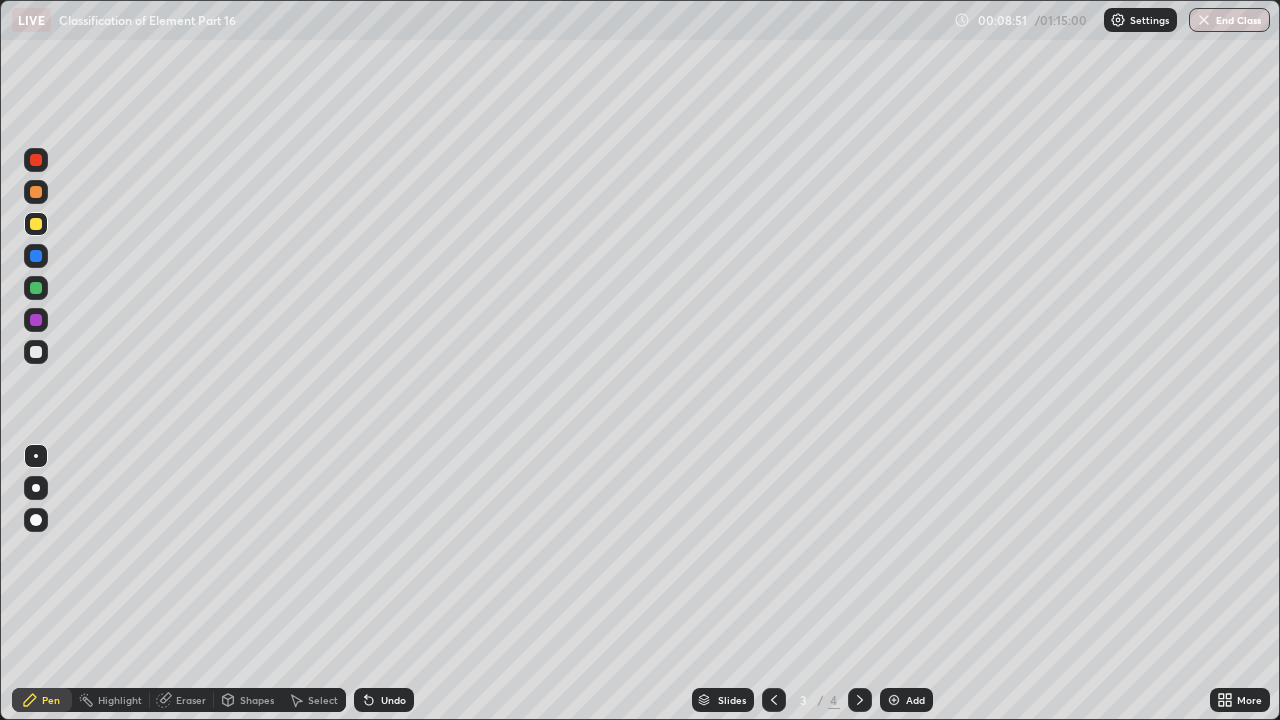 click 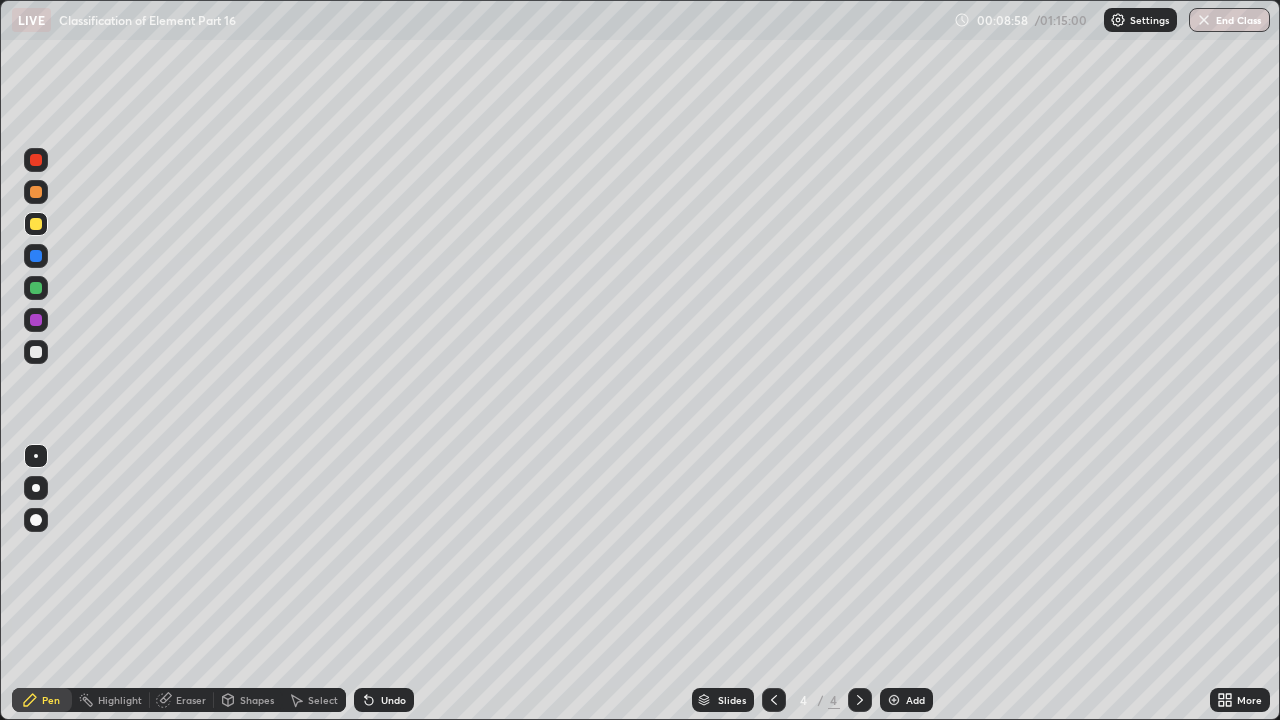 click at bounding box center (36, 352) 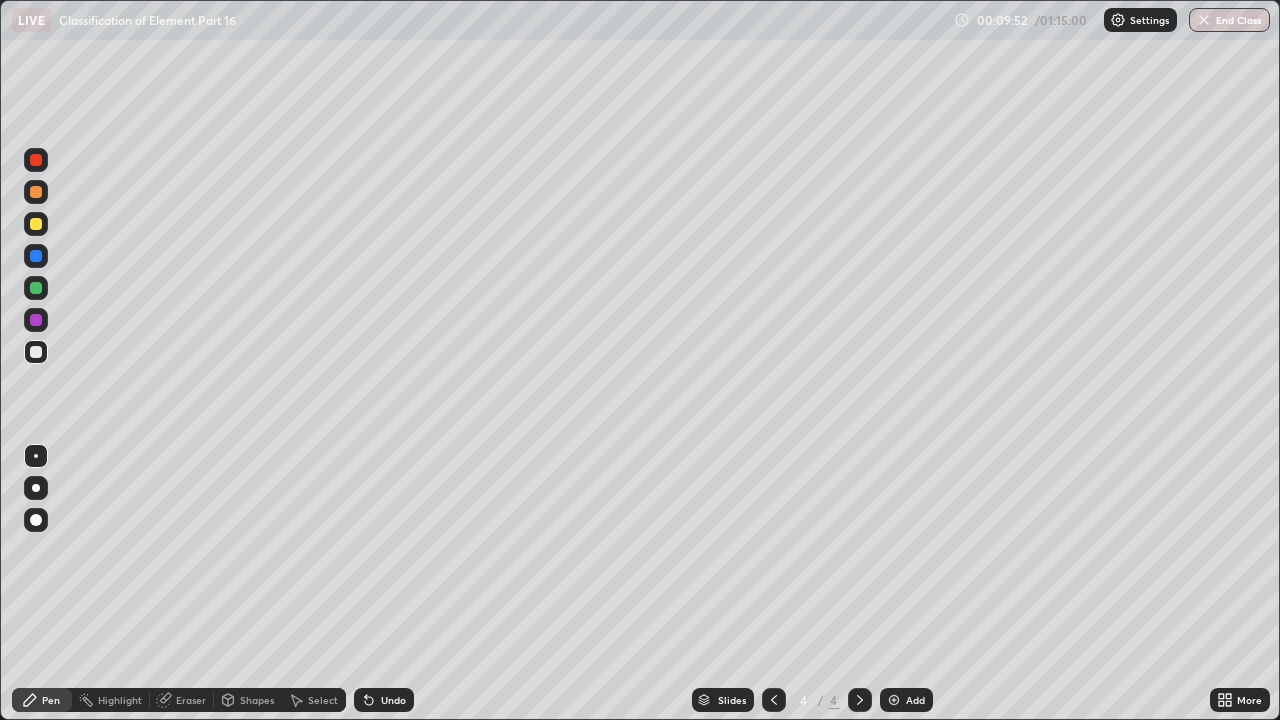 click on "Eraser" at bounding box center (182, 700) 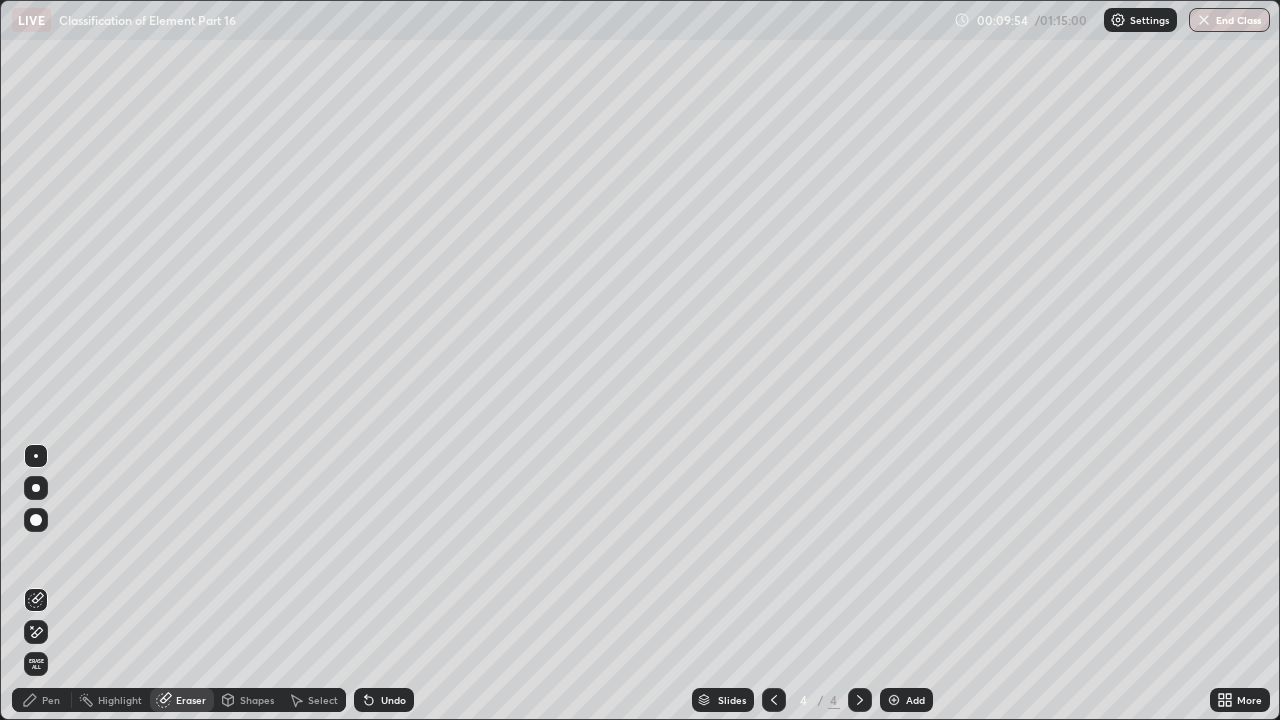click on "Pen" at bounding box center [51, 700] 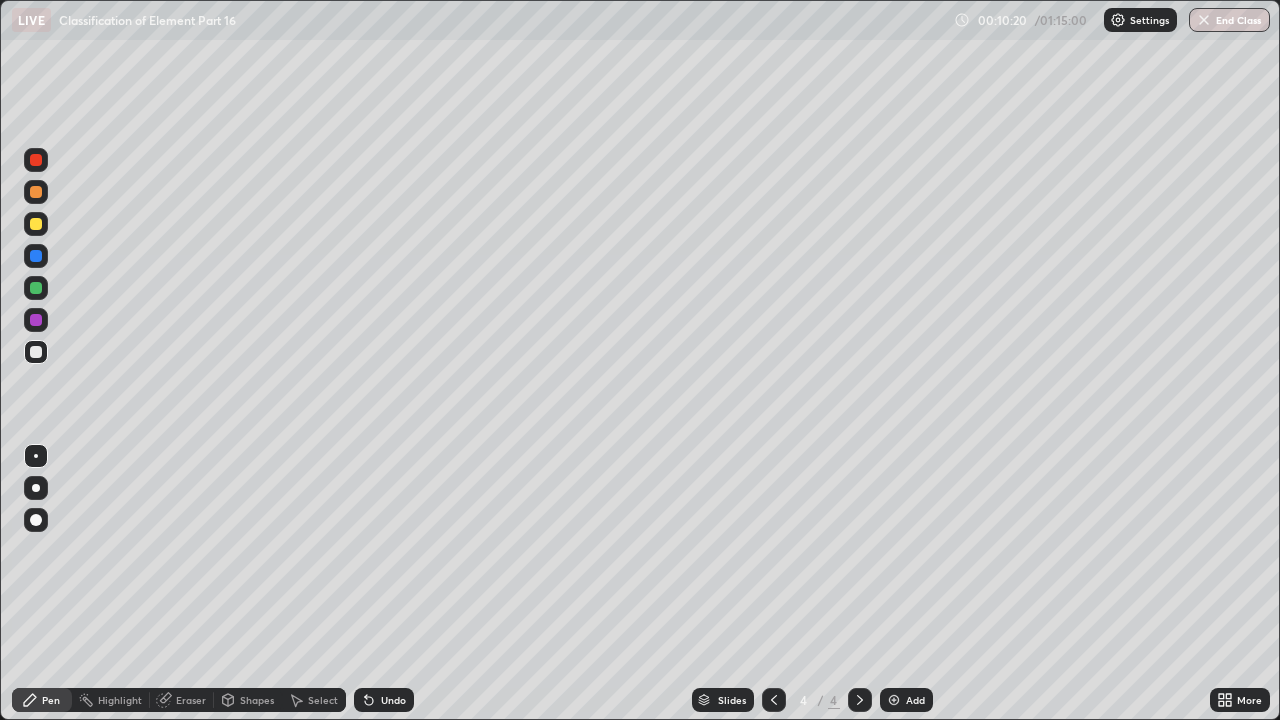 click 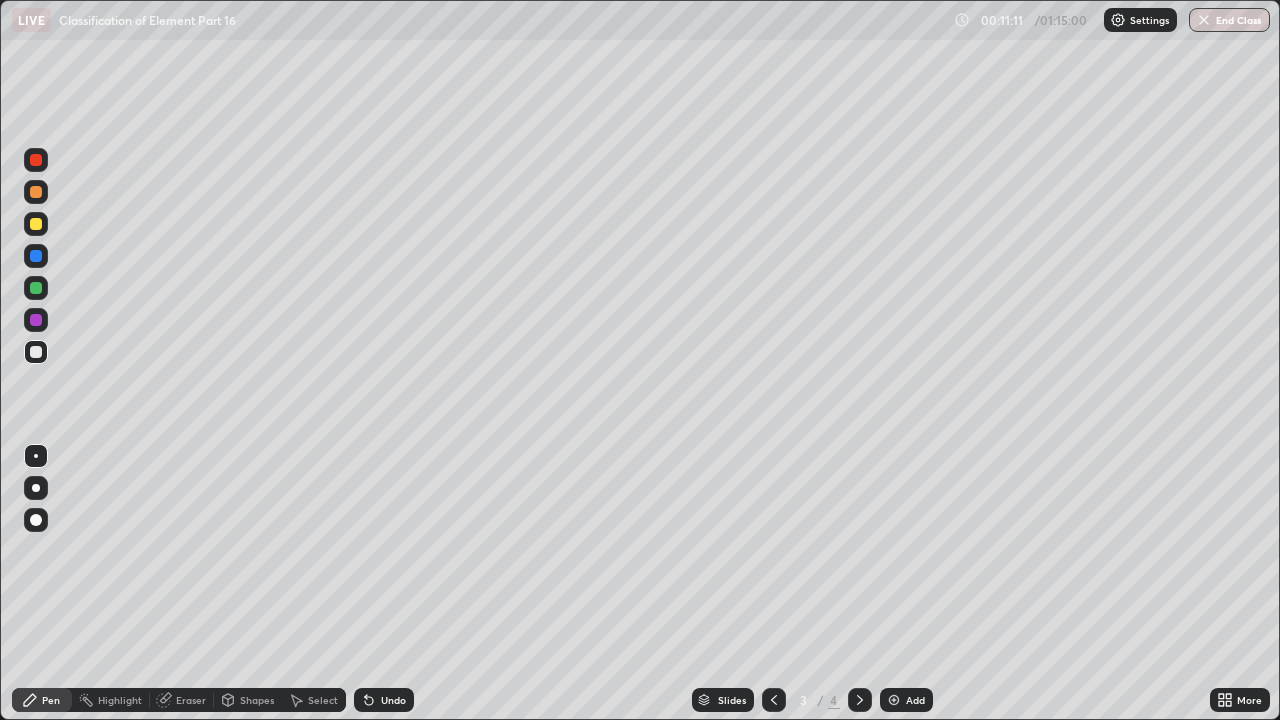 click 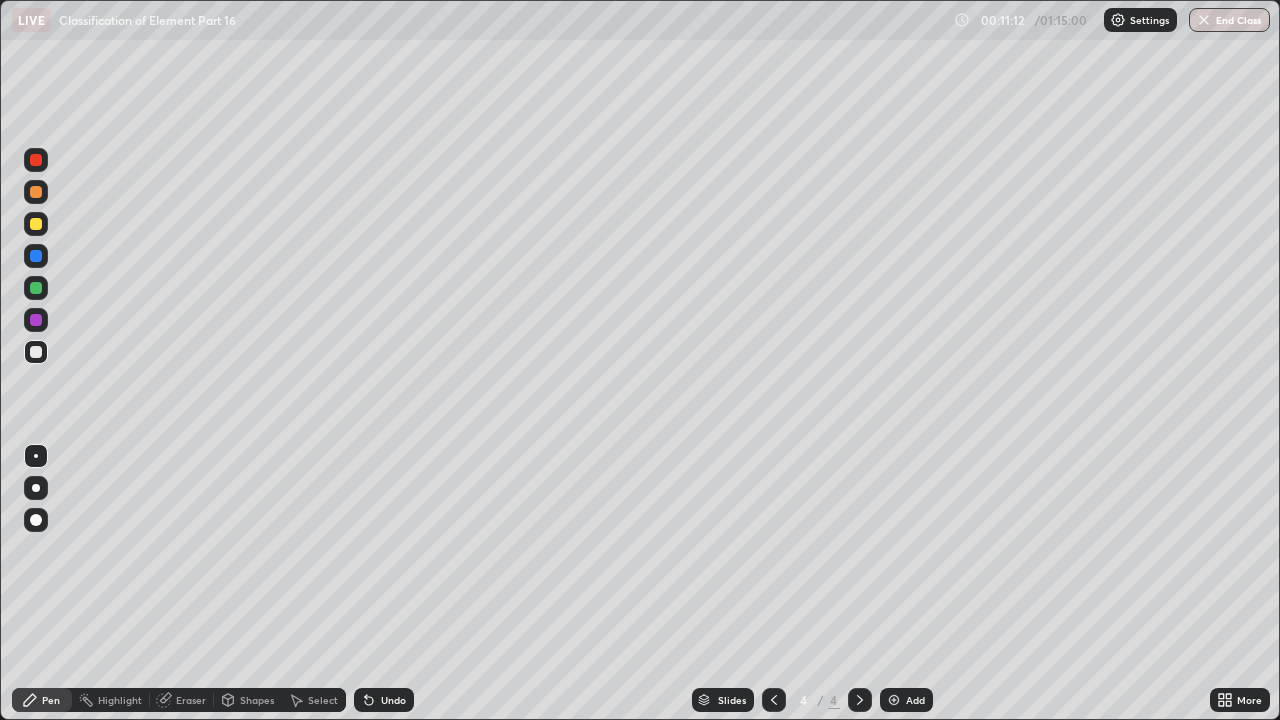 click at bounding box center [36, 256] 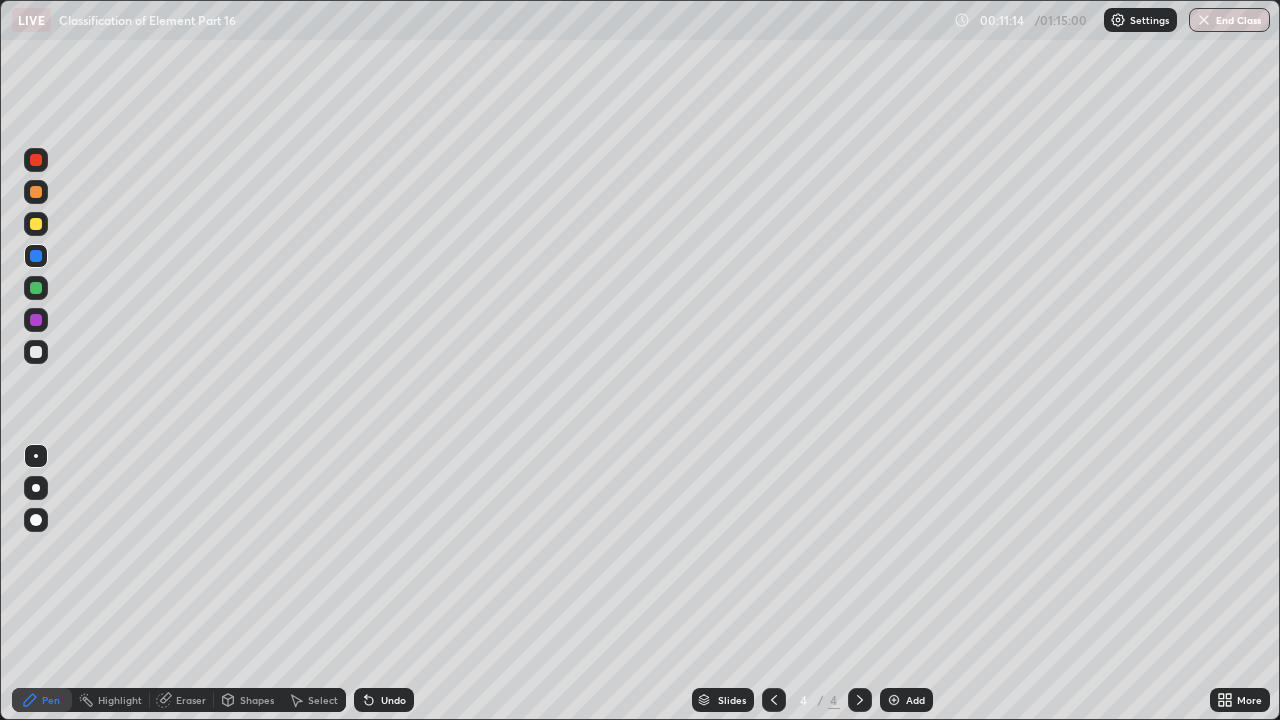 click at bounding box center [36, 224] 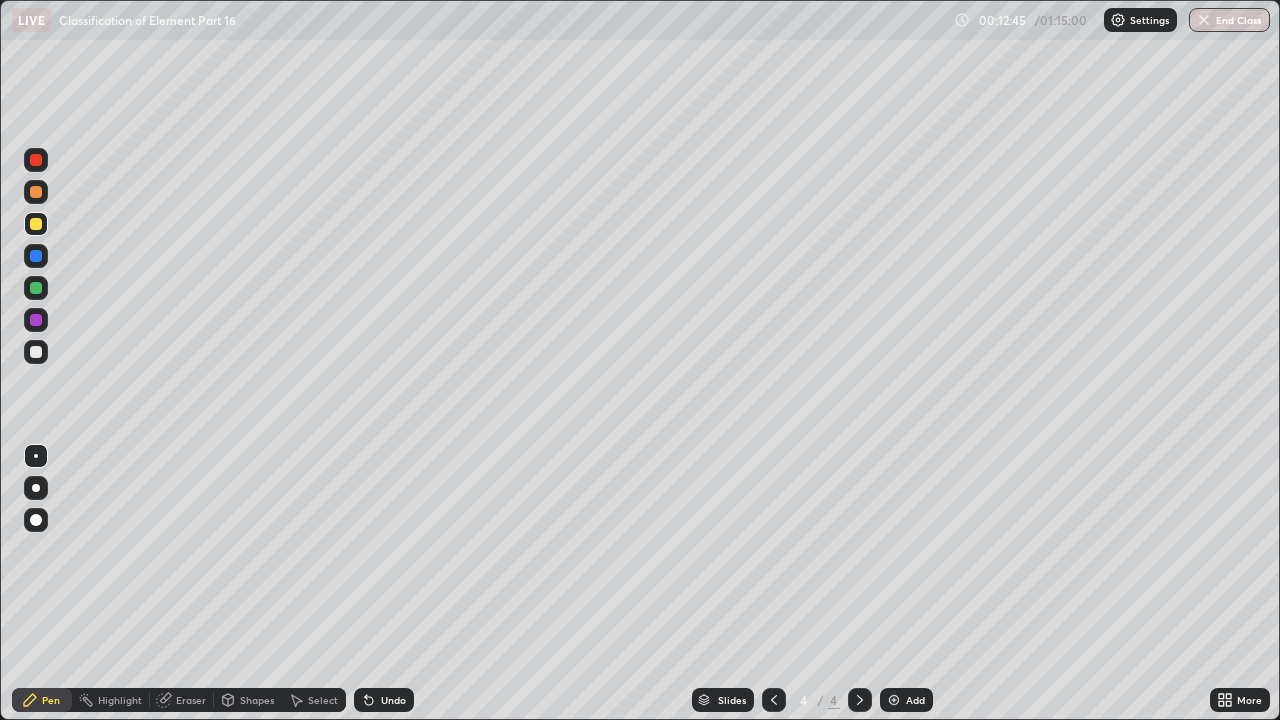 click 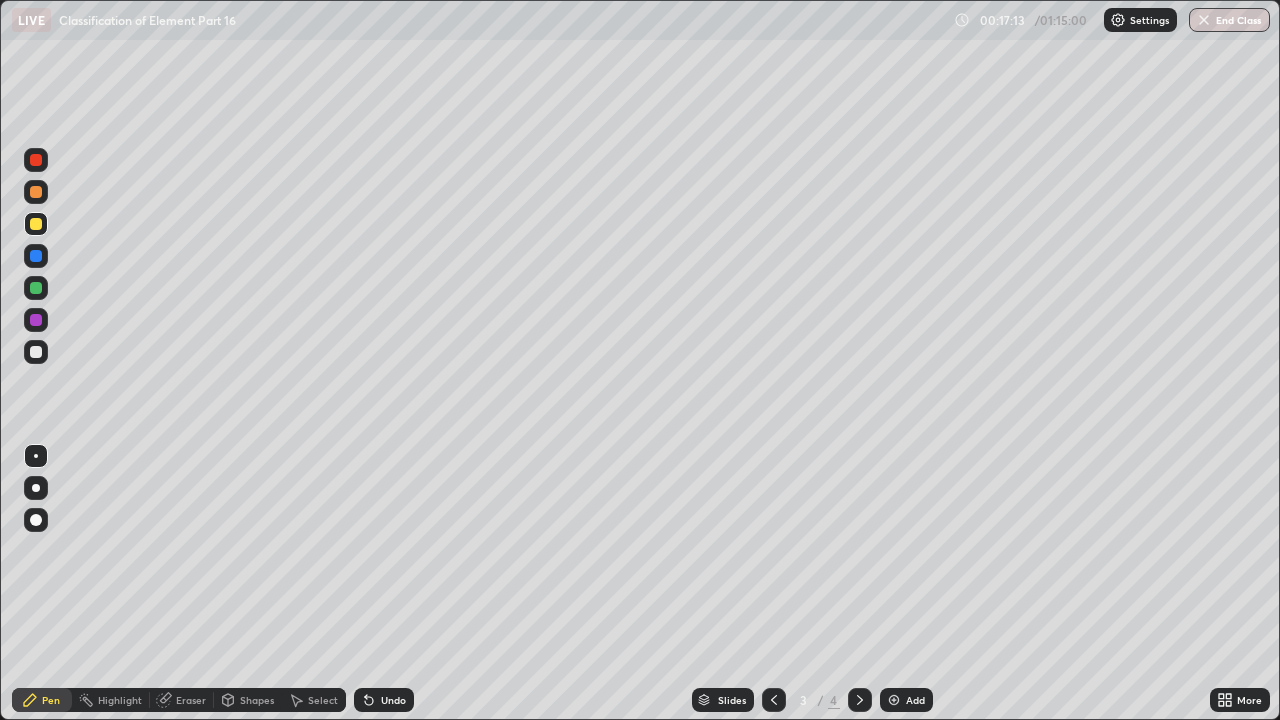 click 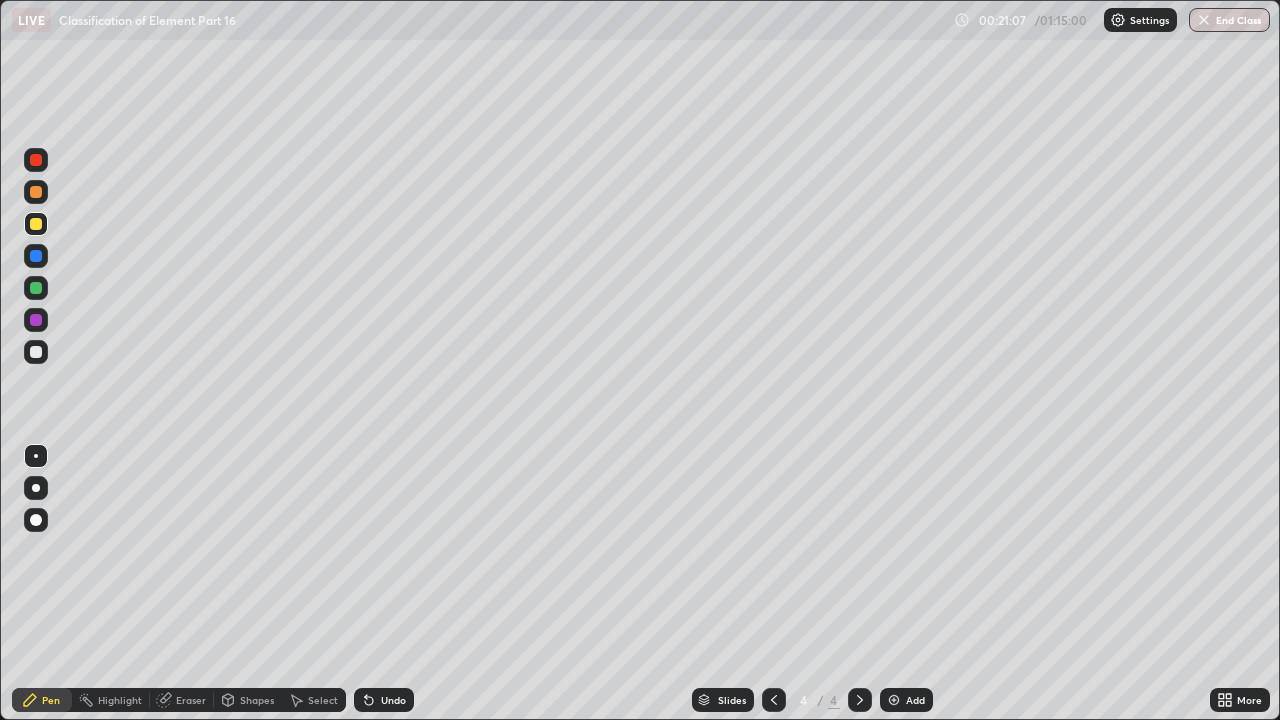 click at bounding box center (894, 700) 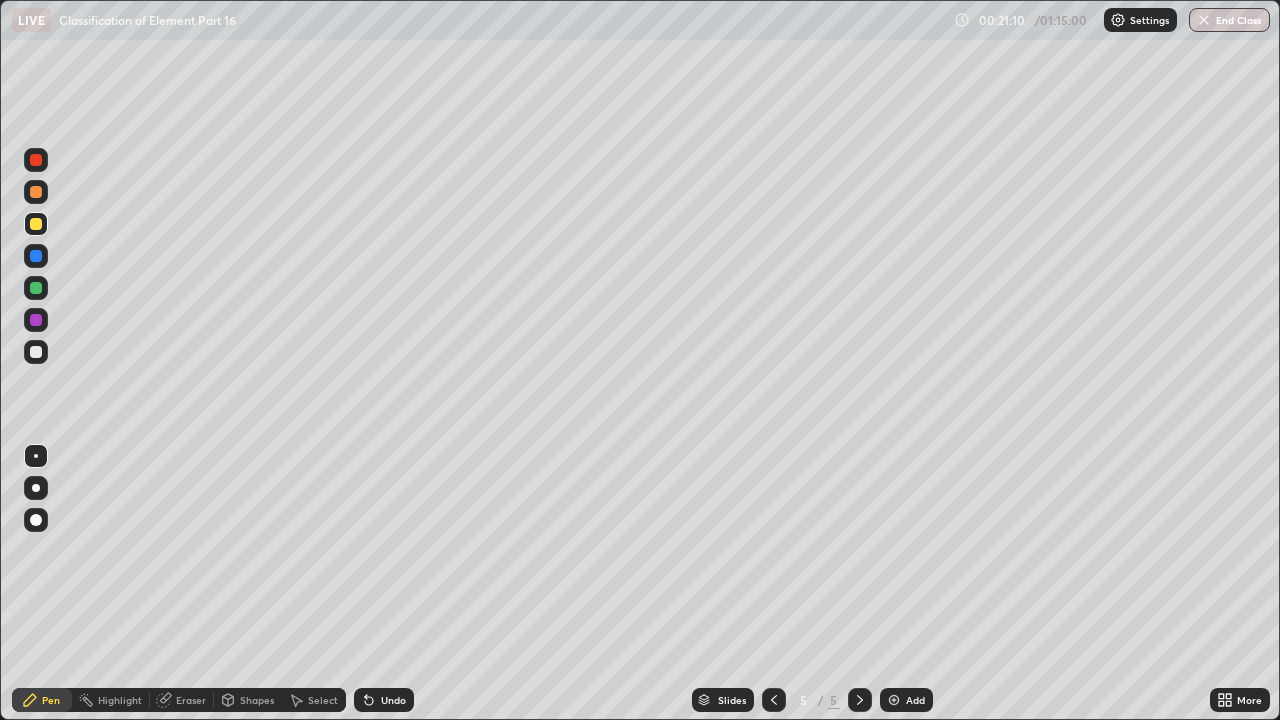 click at bounding box center (36, 192) 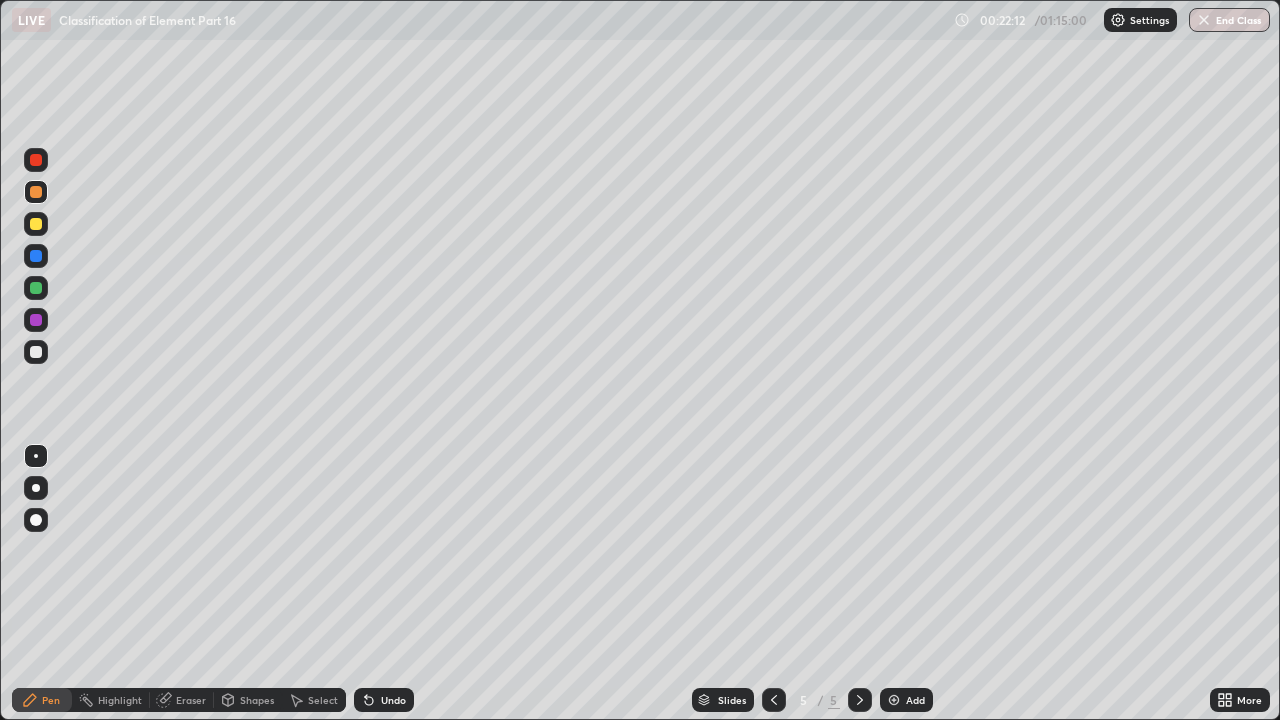 click at bounding box center (36, 352) 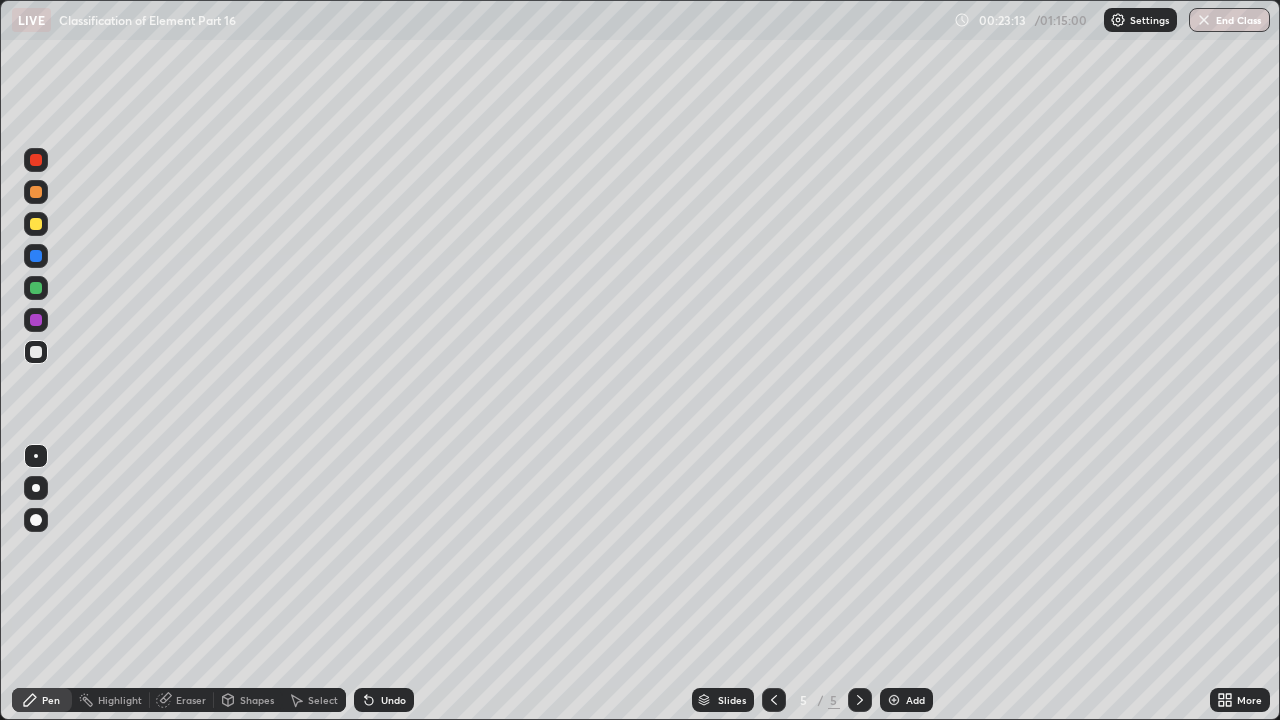 click at bounding box center [36, 256] 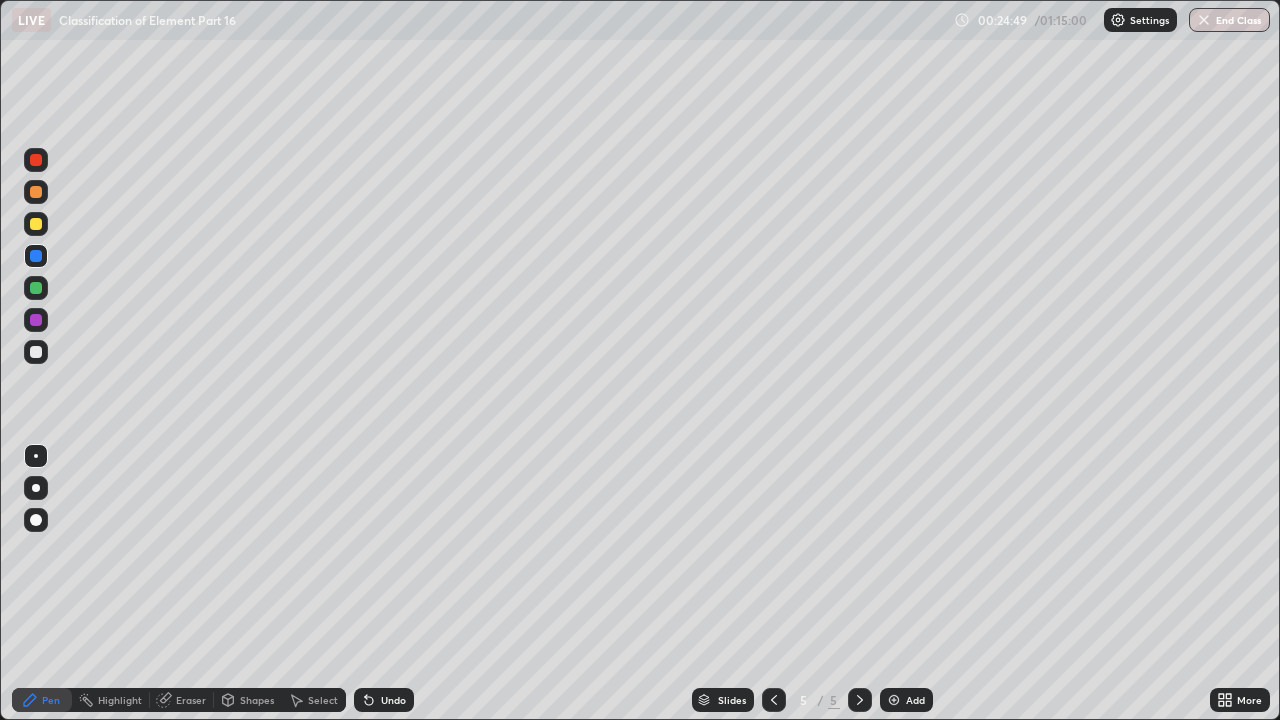 click at bounding box center [36, 192] 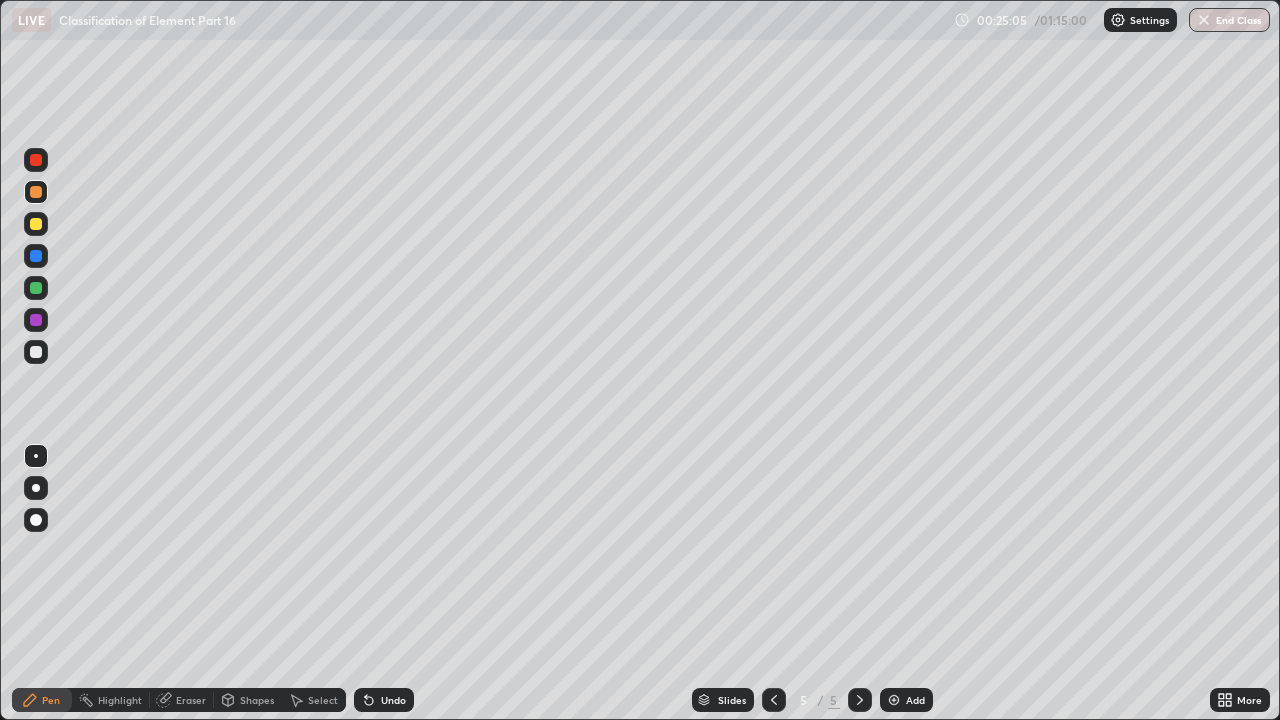 click at bounding box center [36, 352] 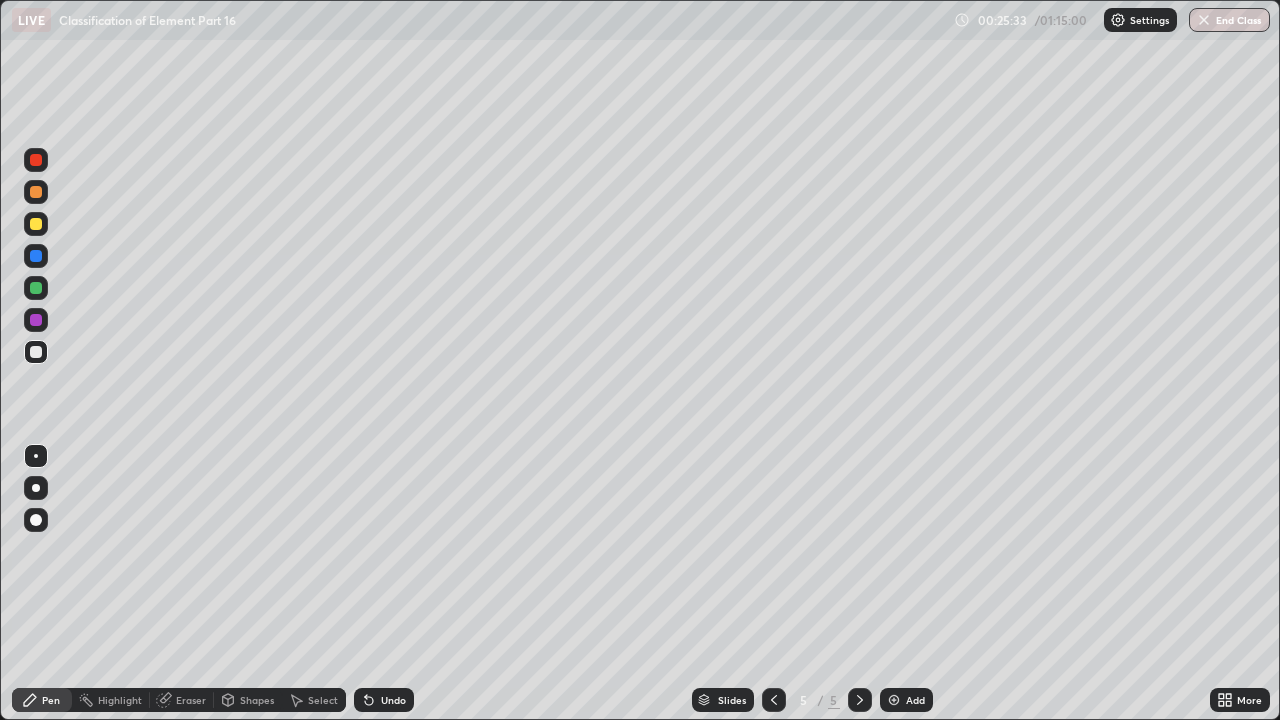 click at bounding box center (36, 320) 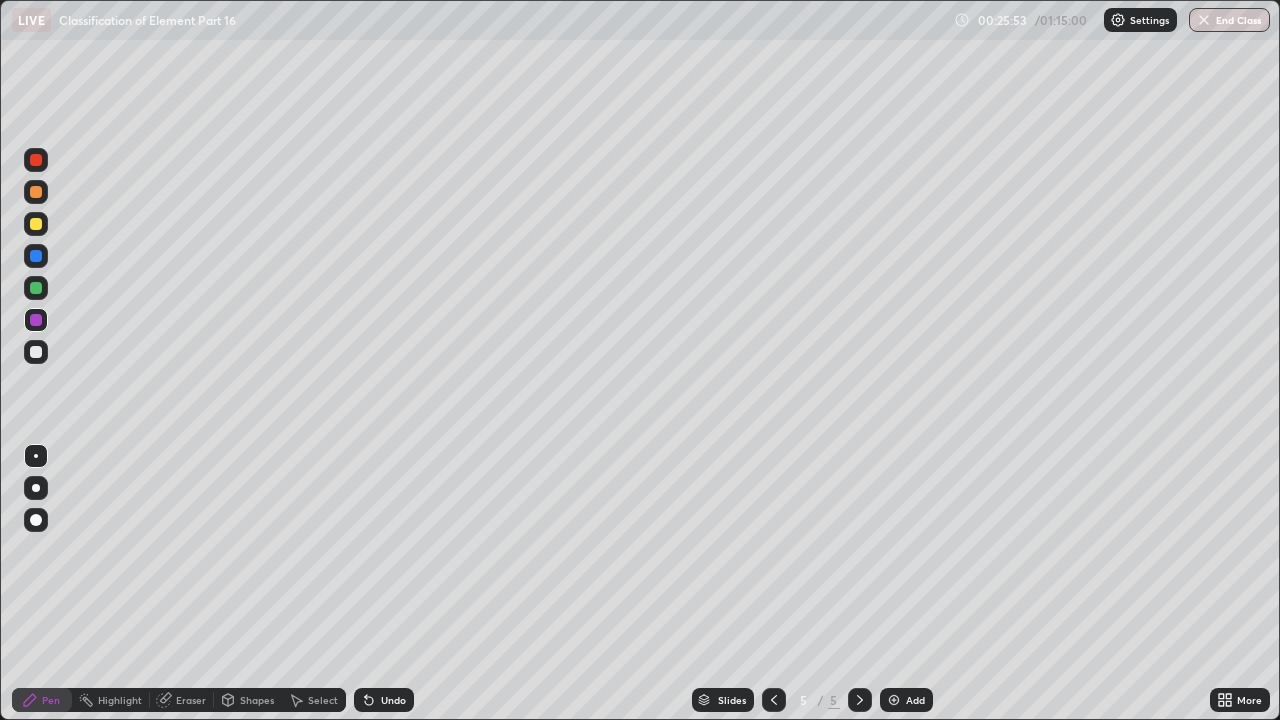 click on "Undo" at bounding box center (393, 700) 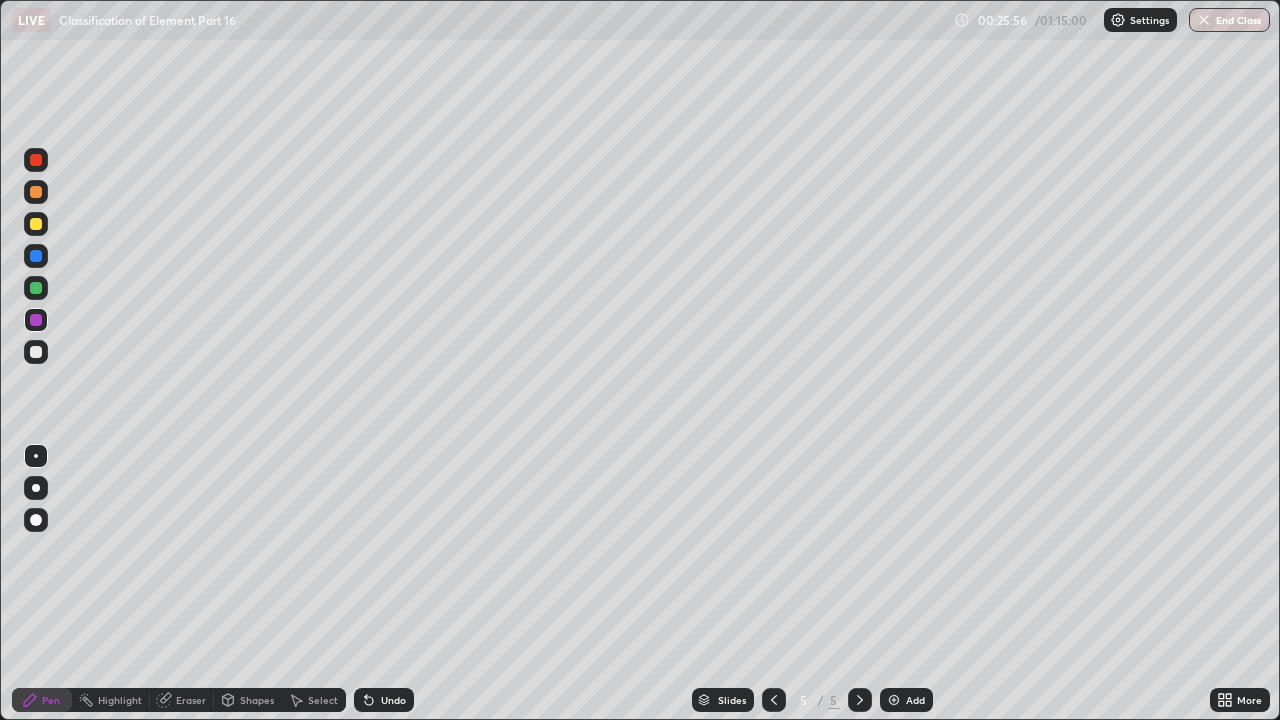 click on "Undo" at bounding box center (384, 700) 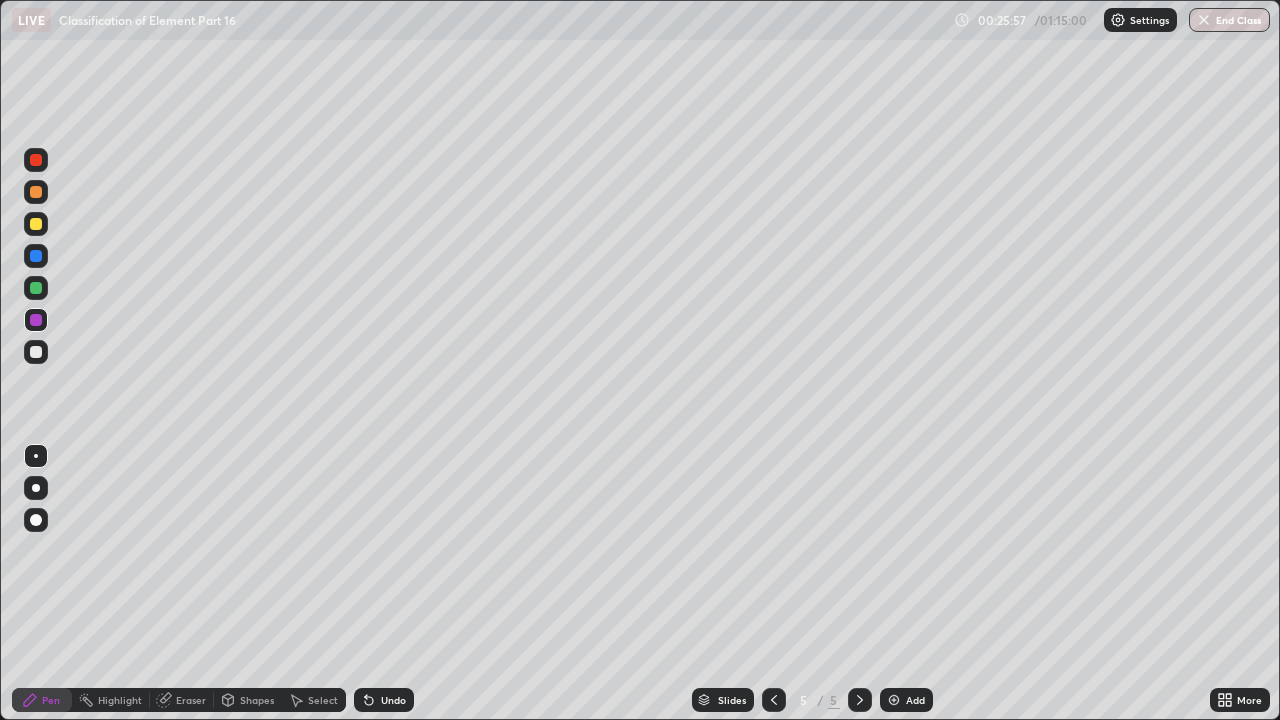 click on "Undo" at bounding box center [393, 700] 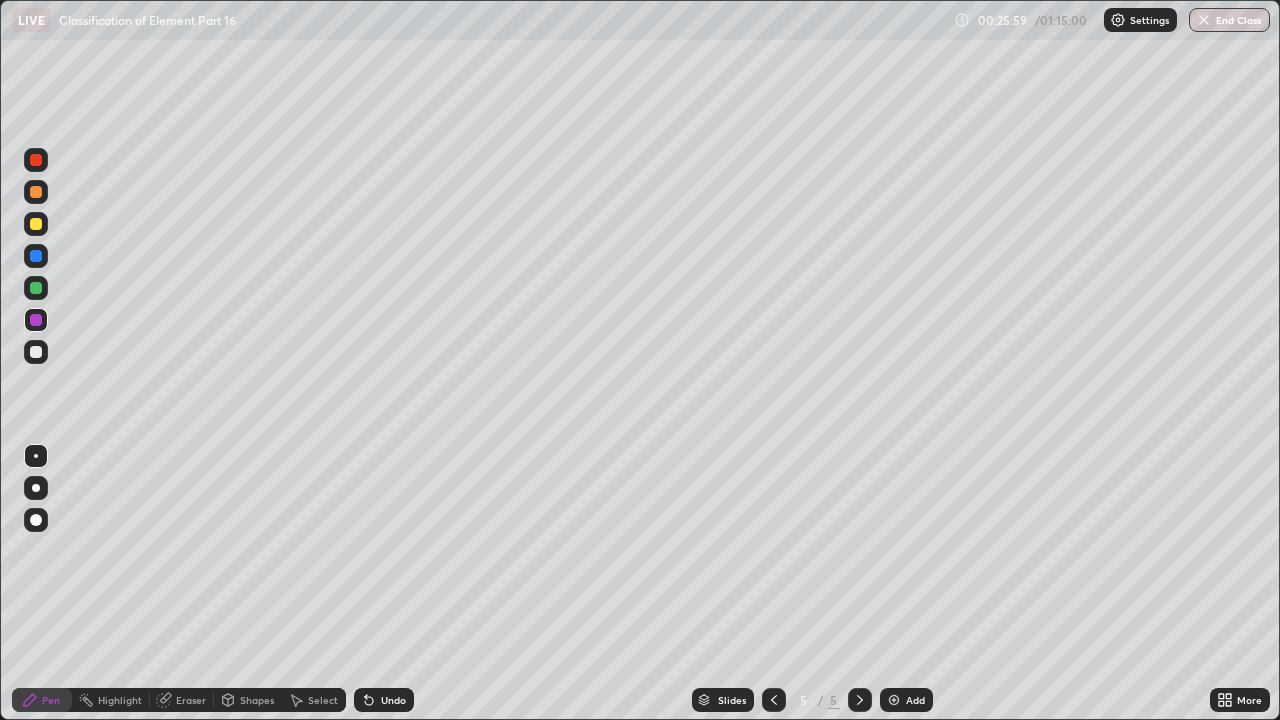 click at bounding box center [36, 256] 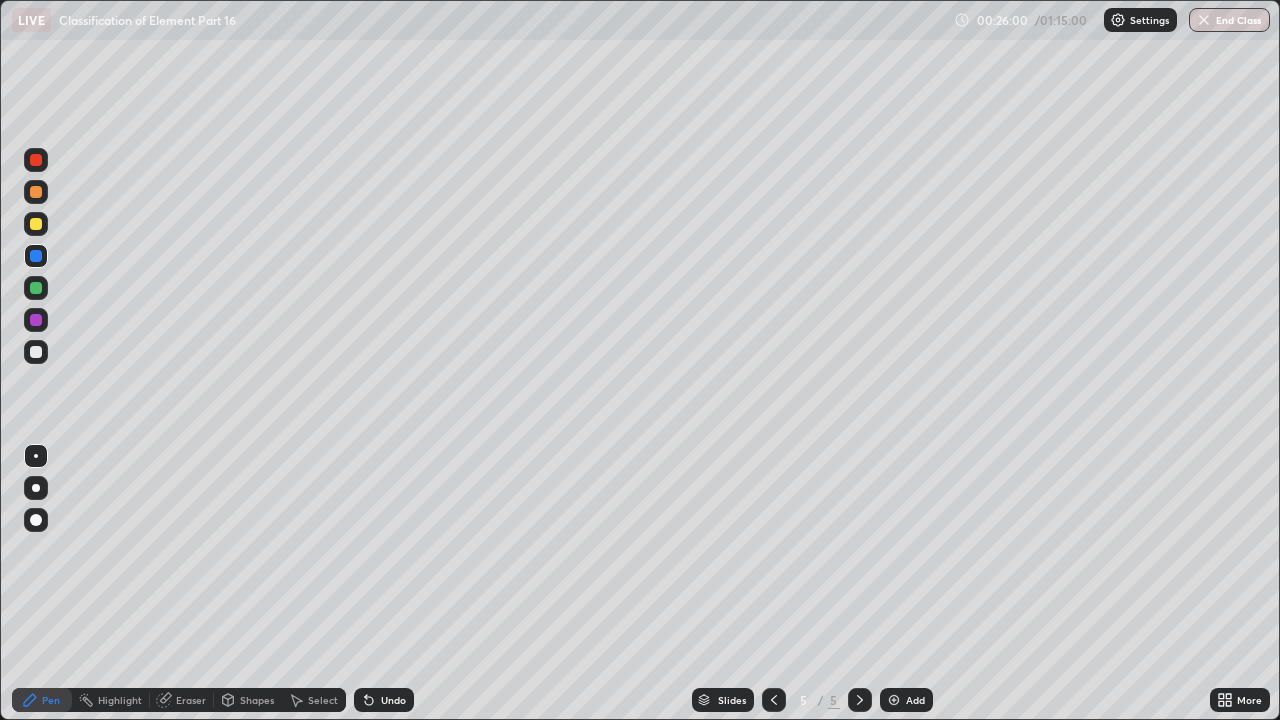 click on "Shapes" at bounding box center [257, 700] 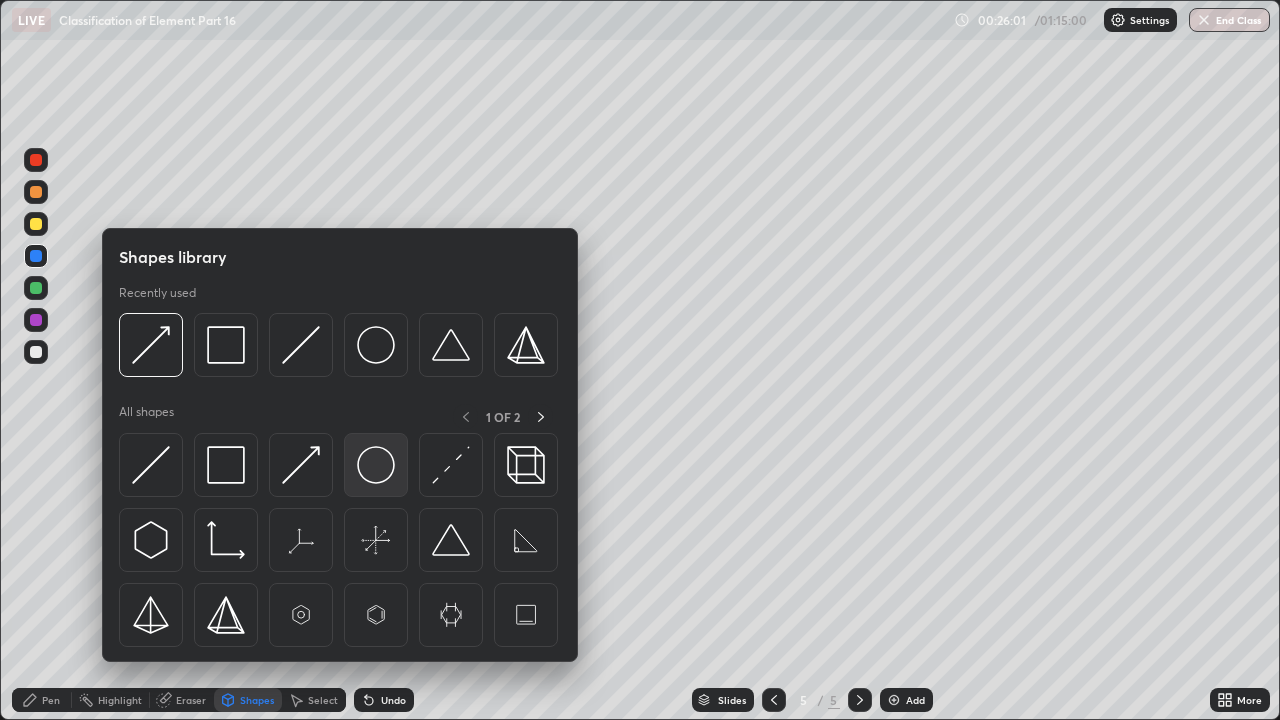 click at bounding box center [376, 465] 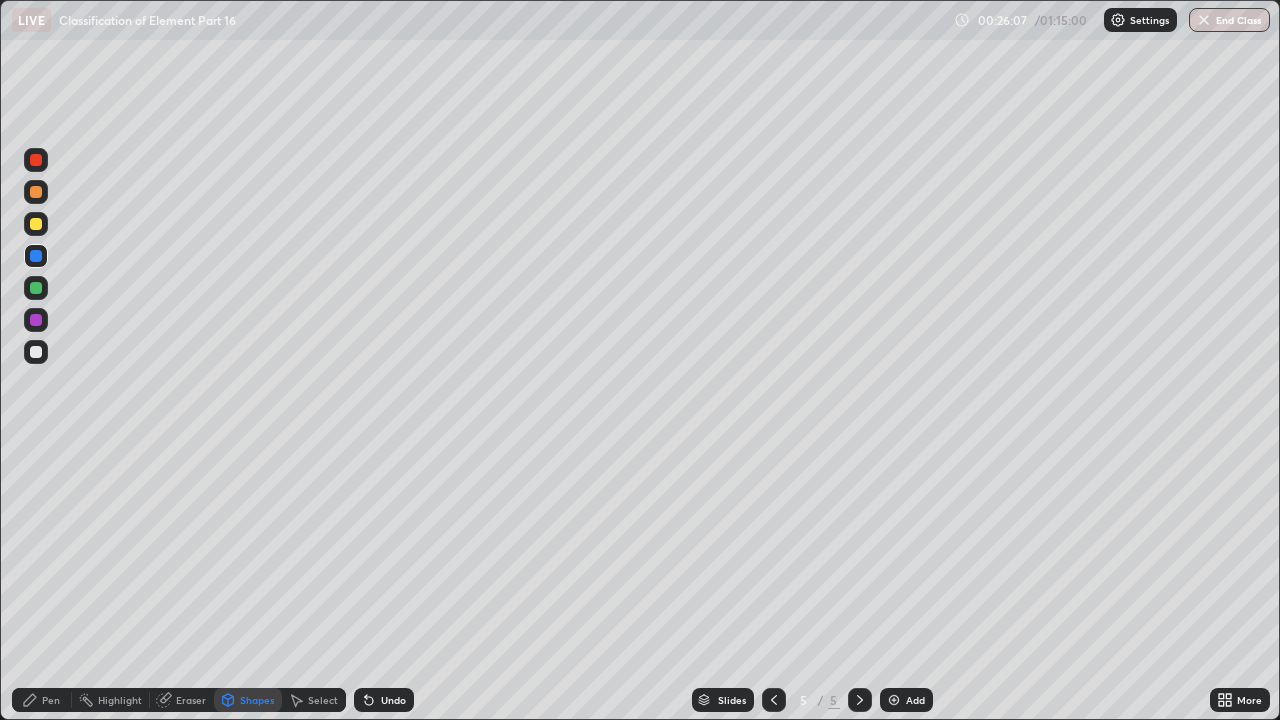 click on "Shapes" at bounding box center [248, 700] 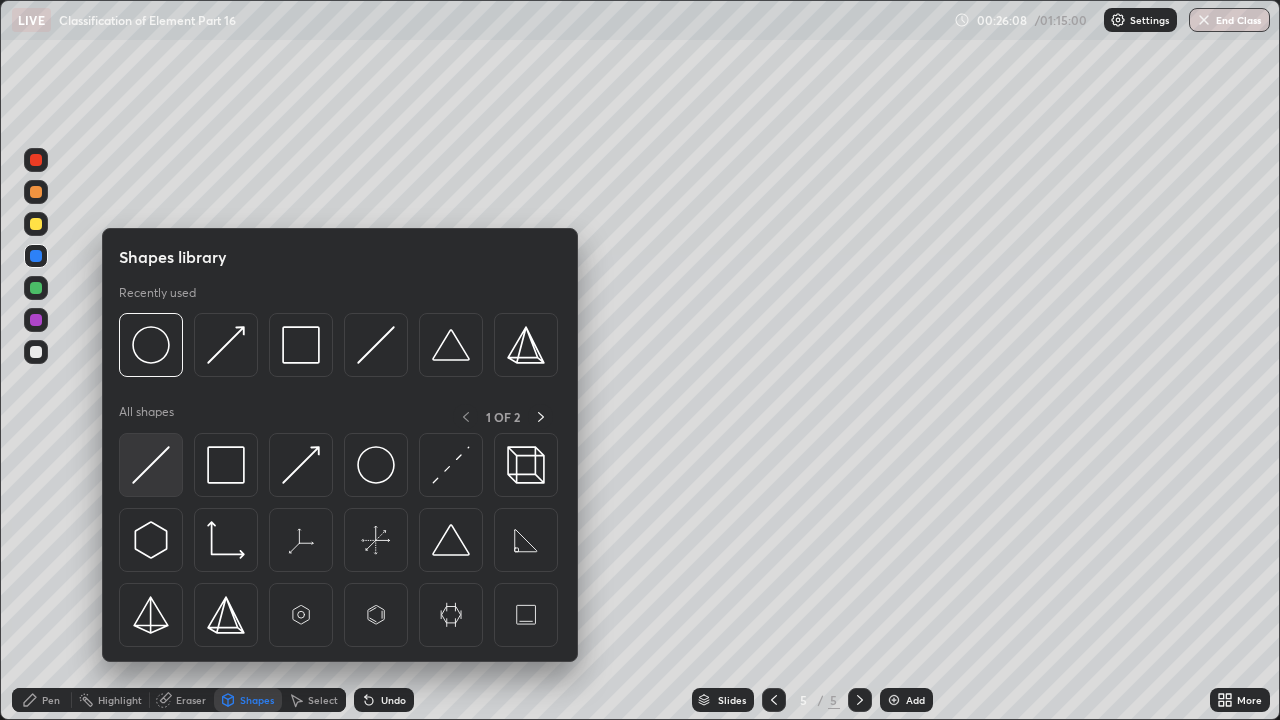 click at bounding box center (151, 465) 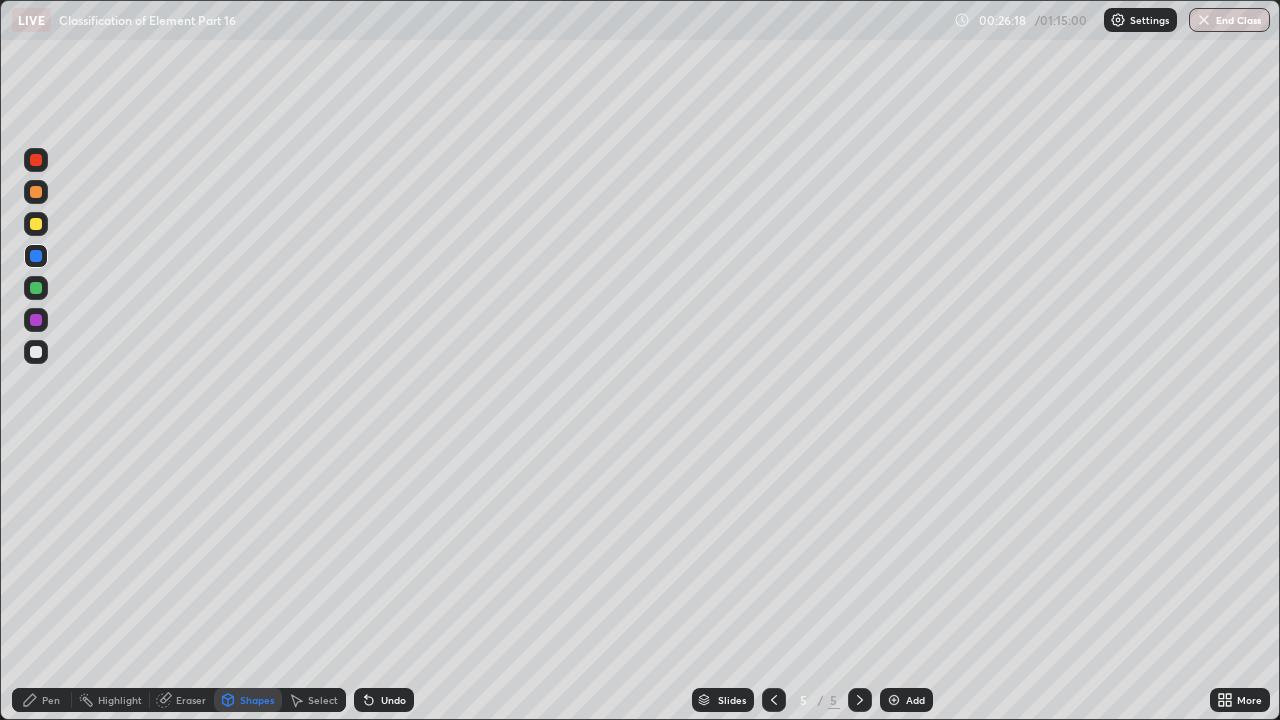 click 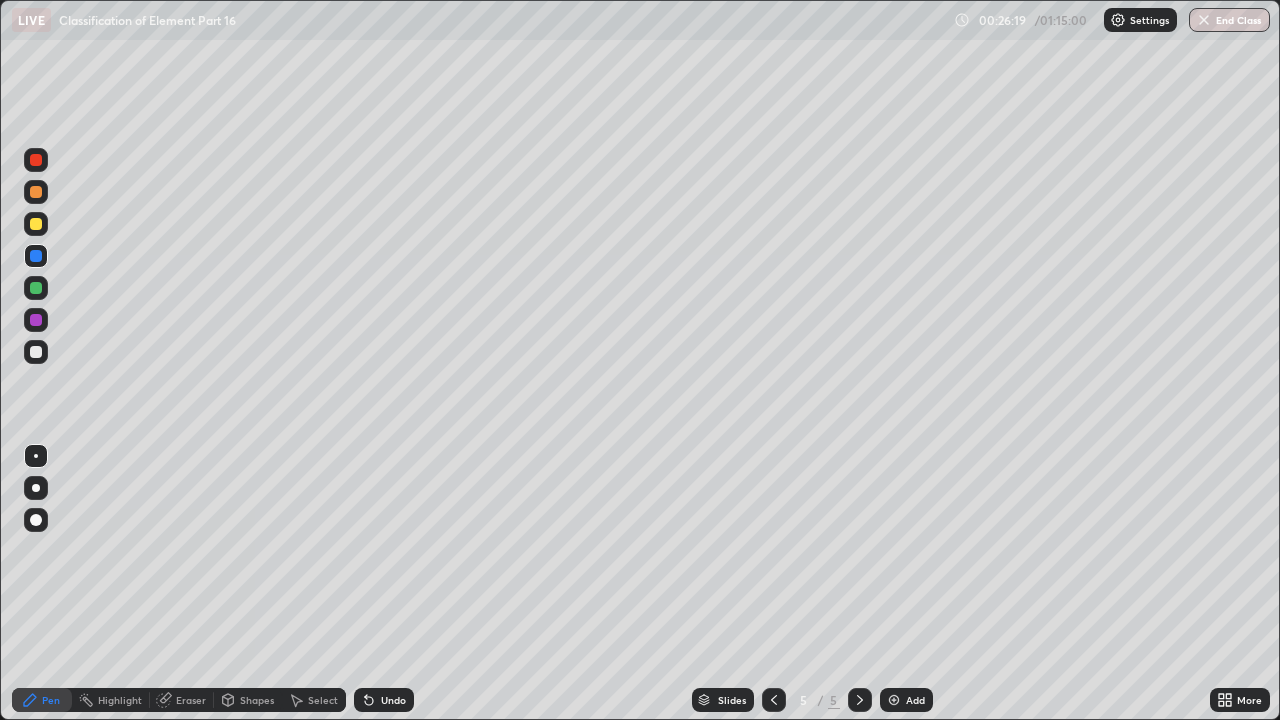 click at bounding box center (36, 224) 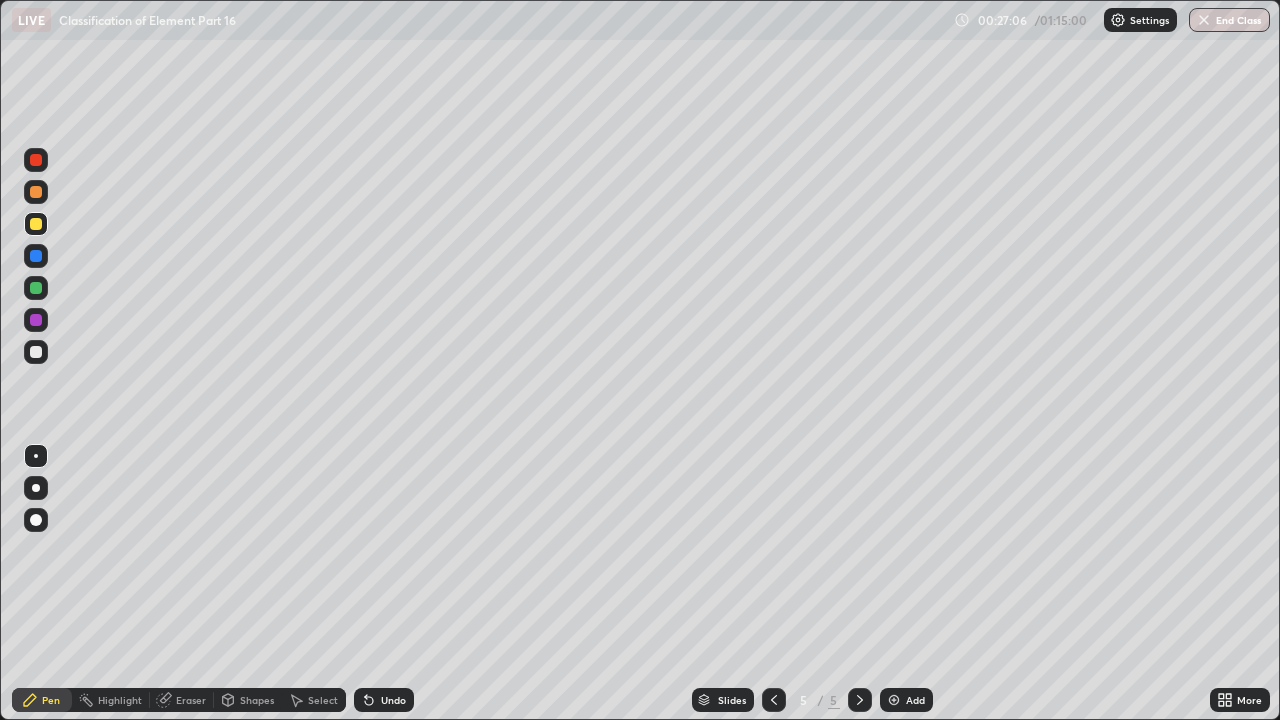 click 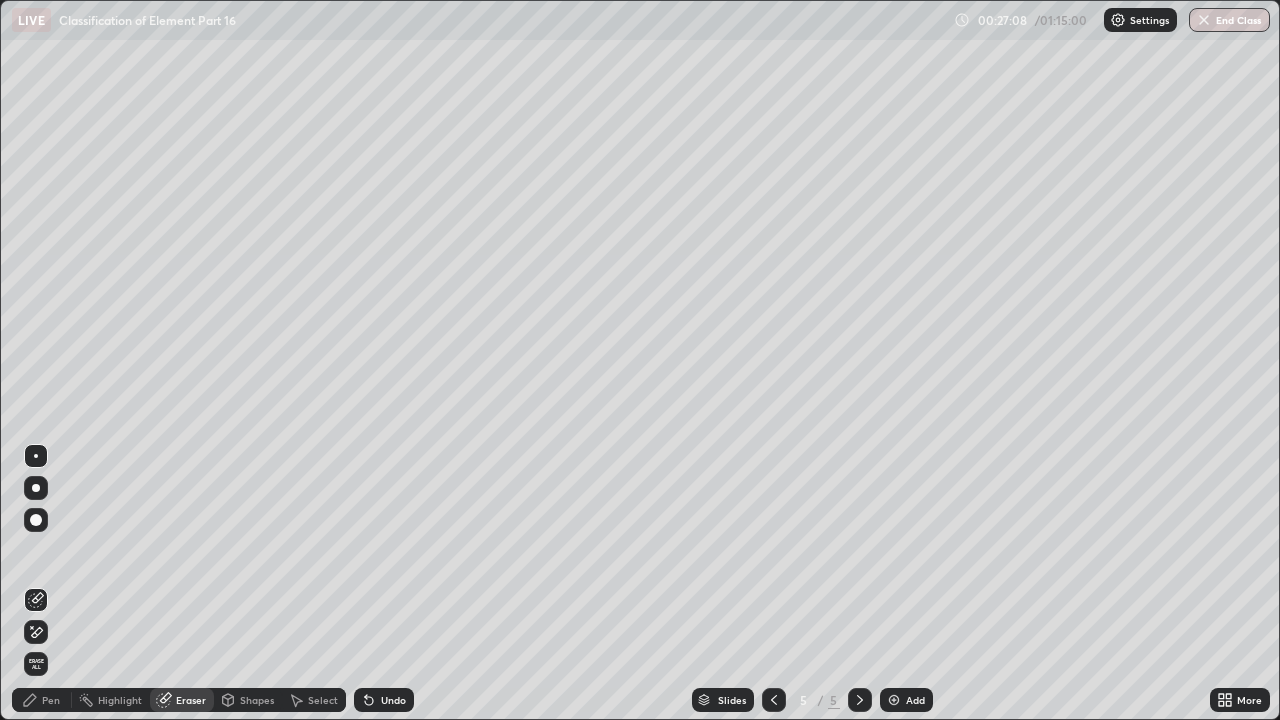 click on "Pen" at bounding box center [51, 700] 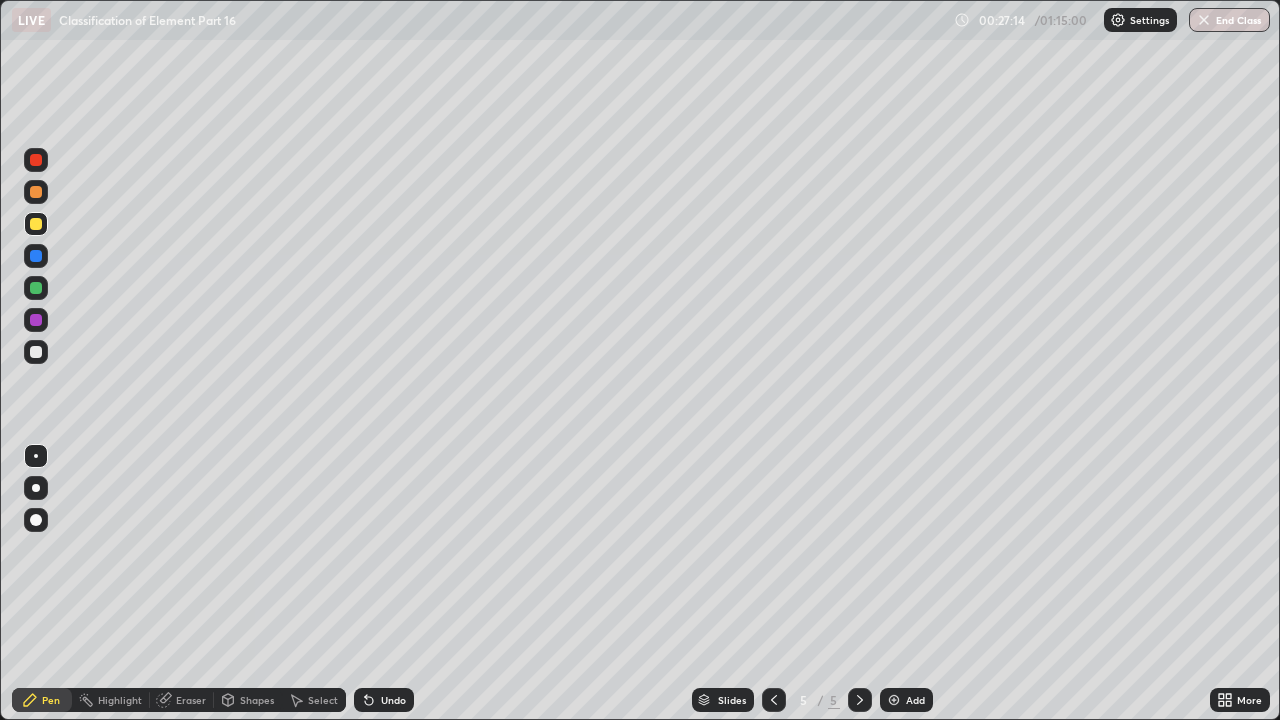 click at bounding box center (36, 352) 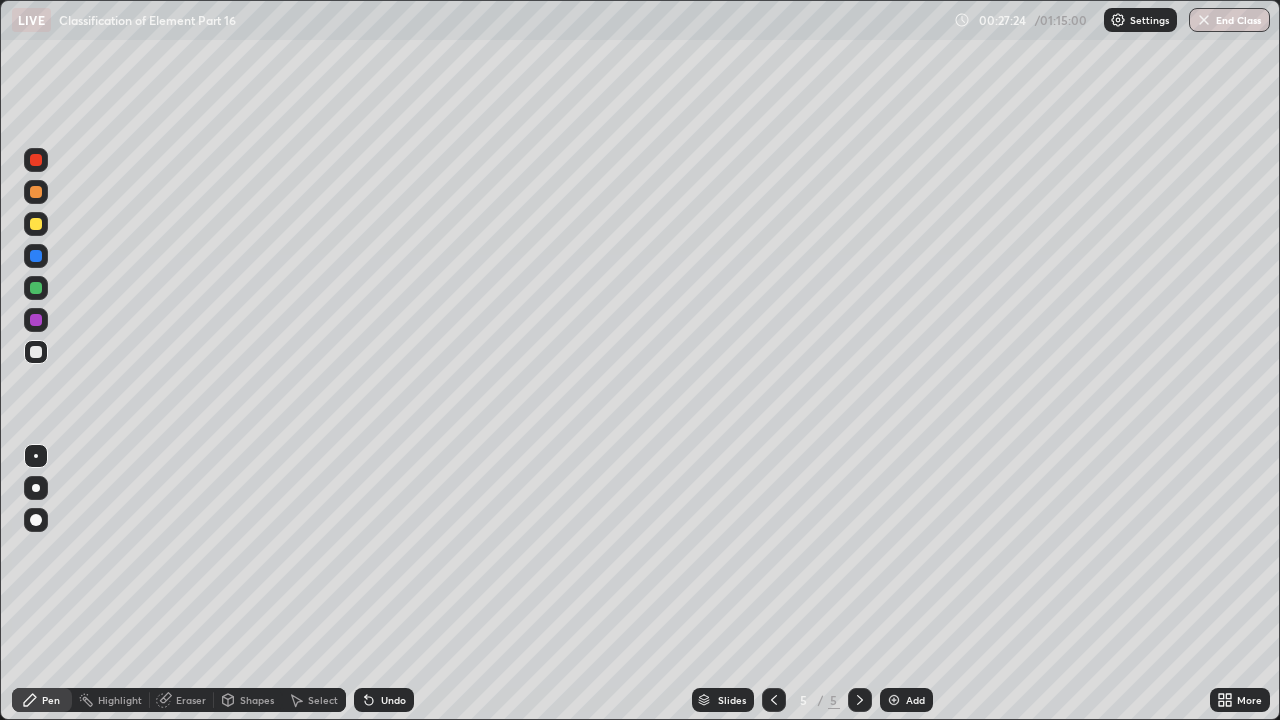 click at bounding box center (36, 256) 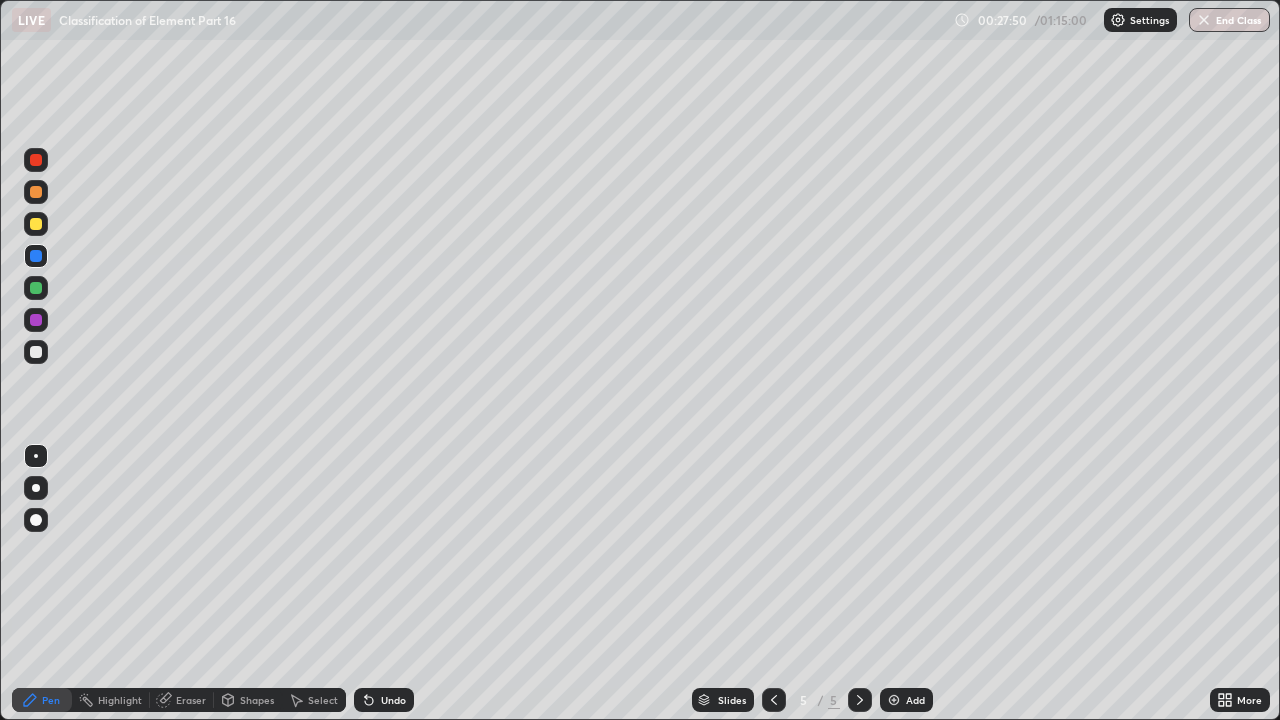 click at bounding box center [894, 700] 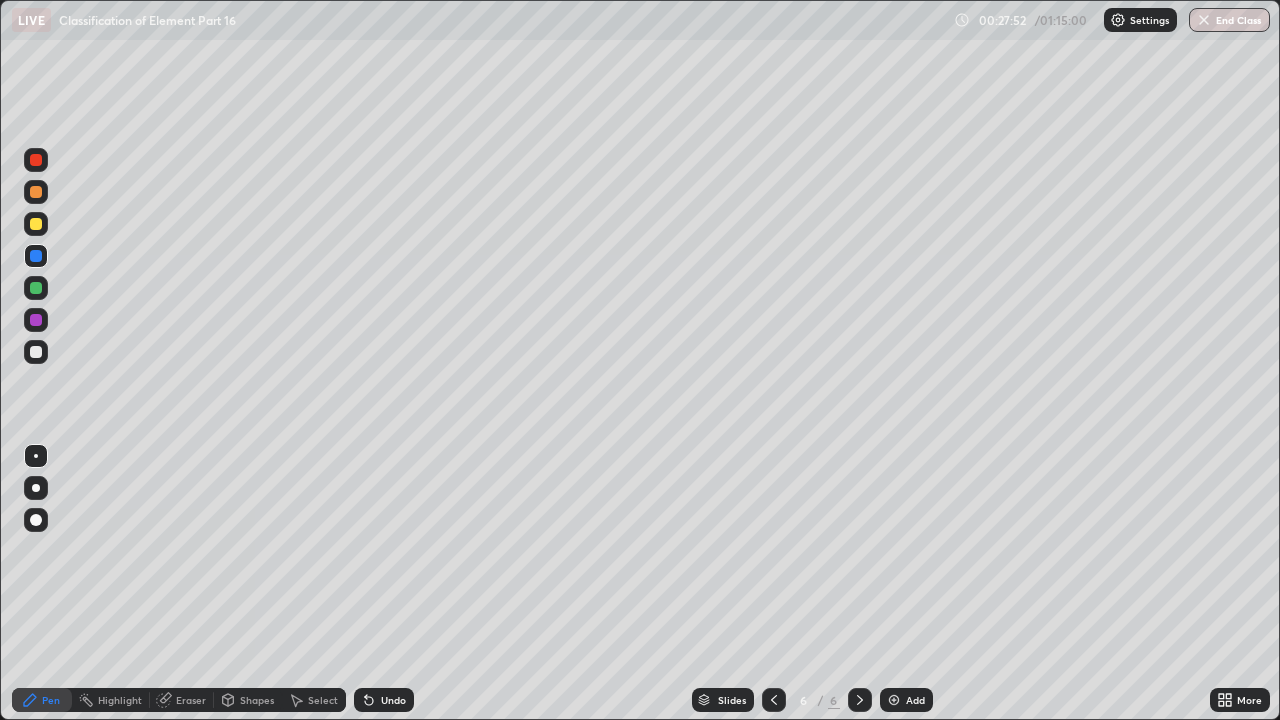 click at bounding box center [36, 192] 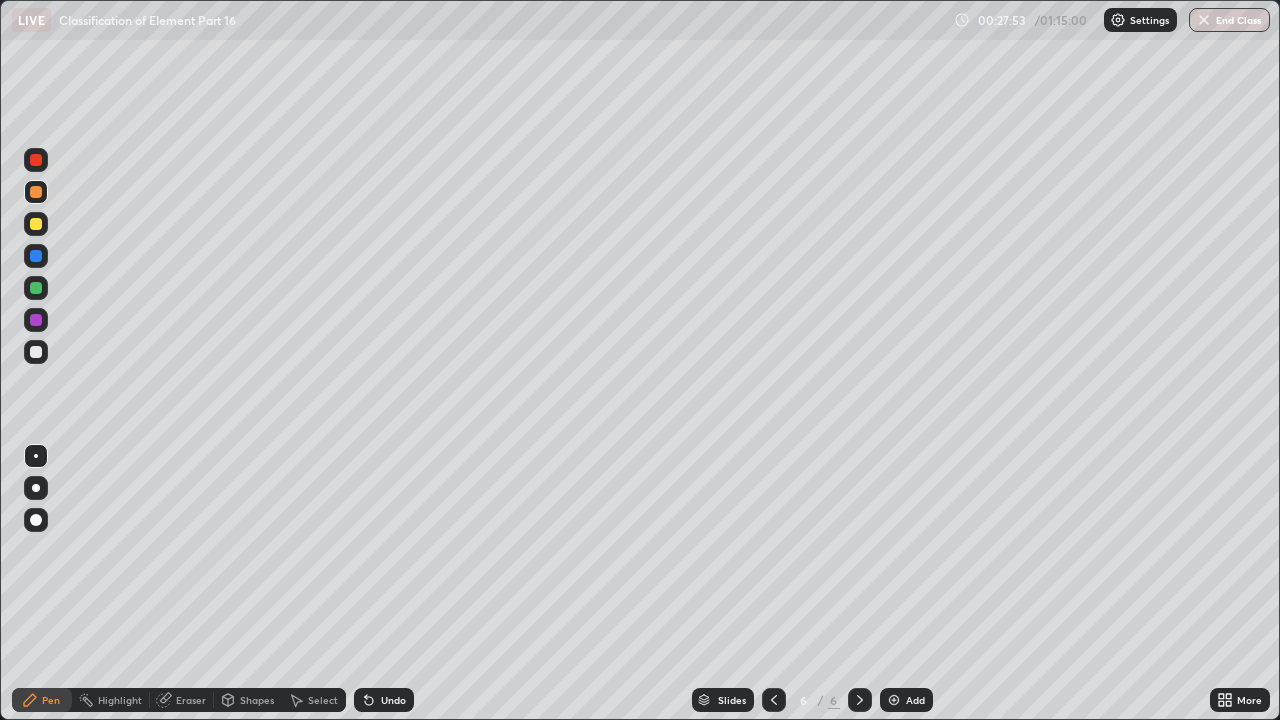 click 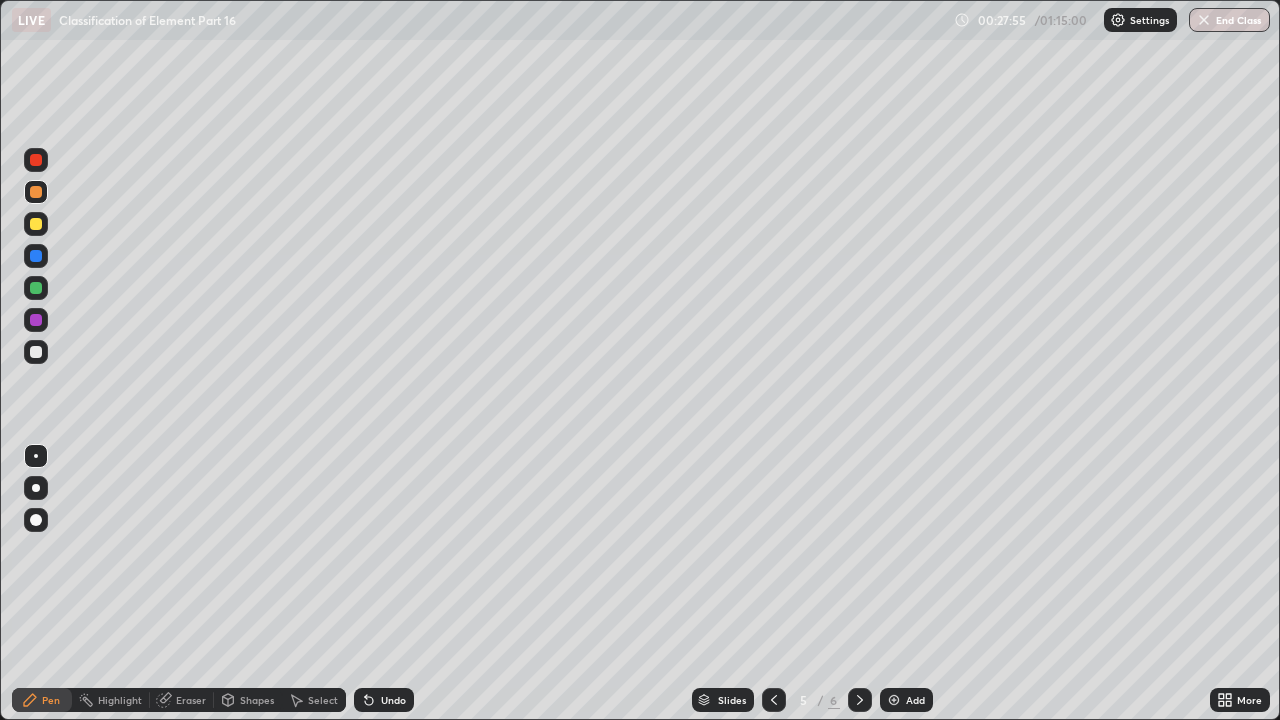 click at bounding box center [860, 700] 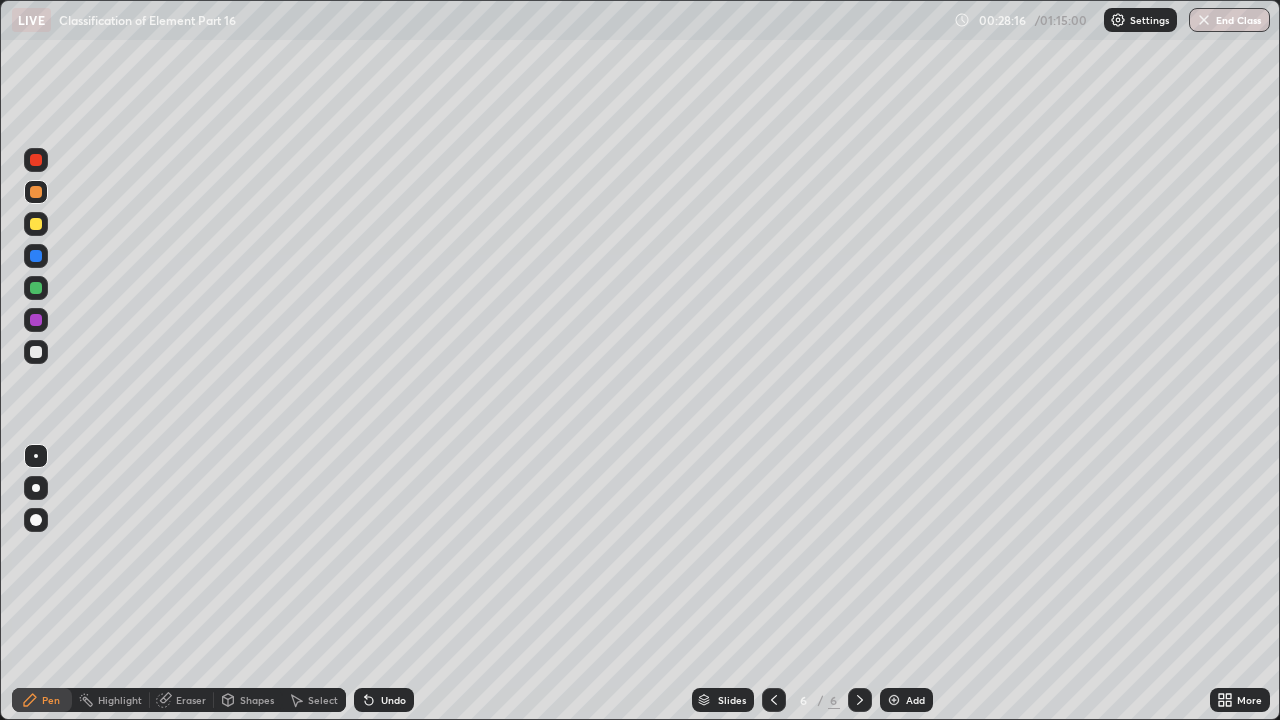 click at bounding box center (36, 256) 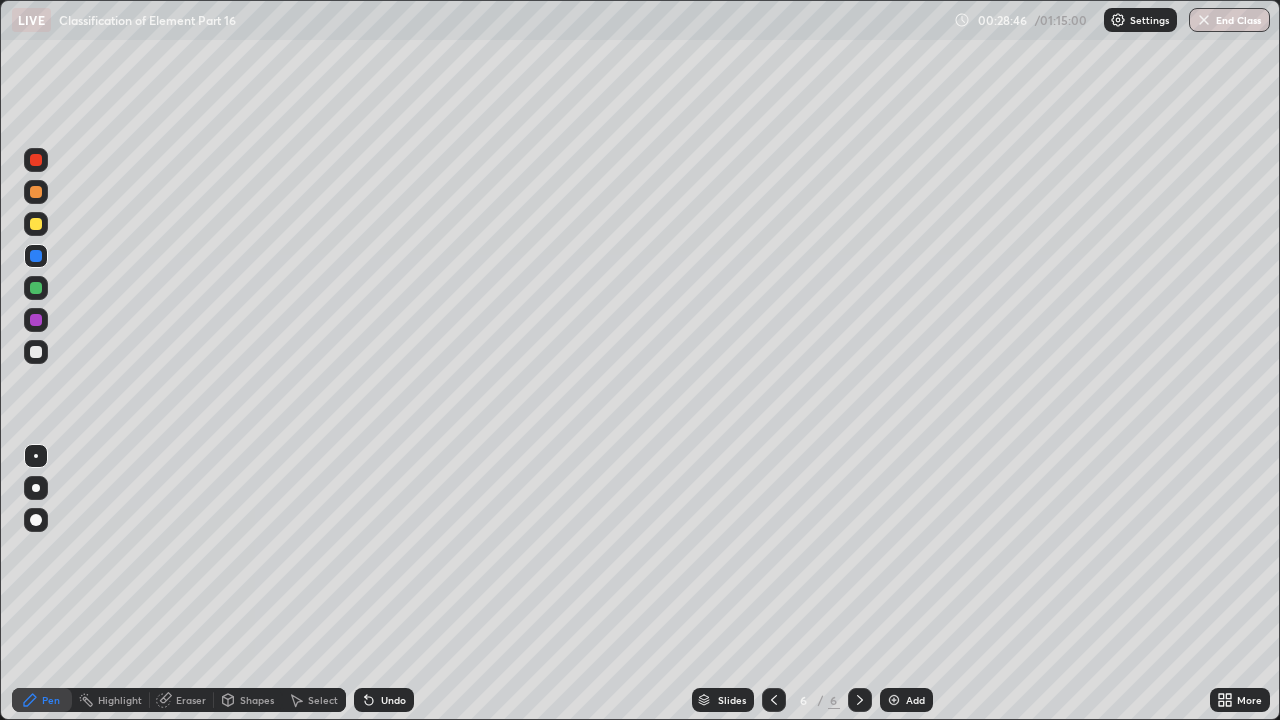 click at bounding box center (36, 224) 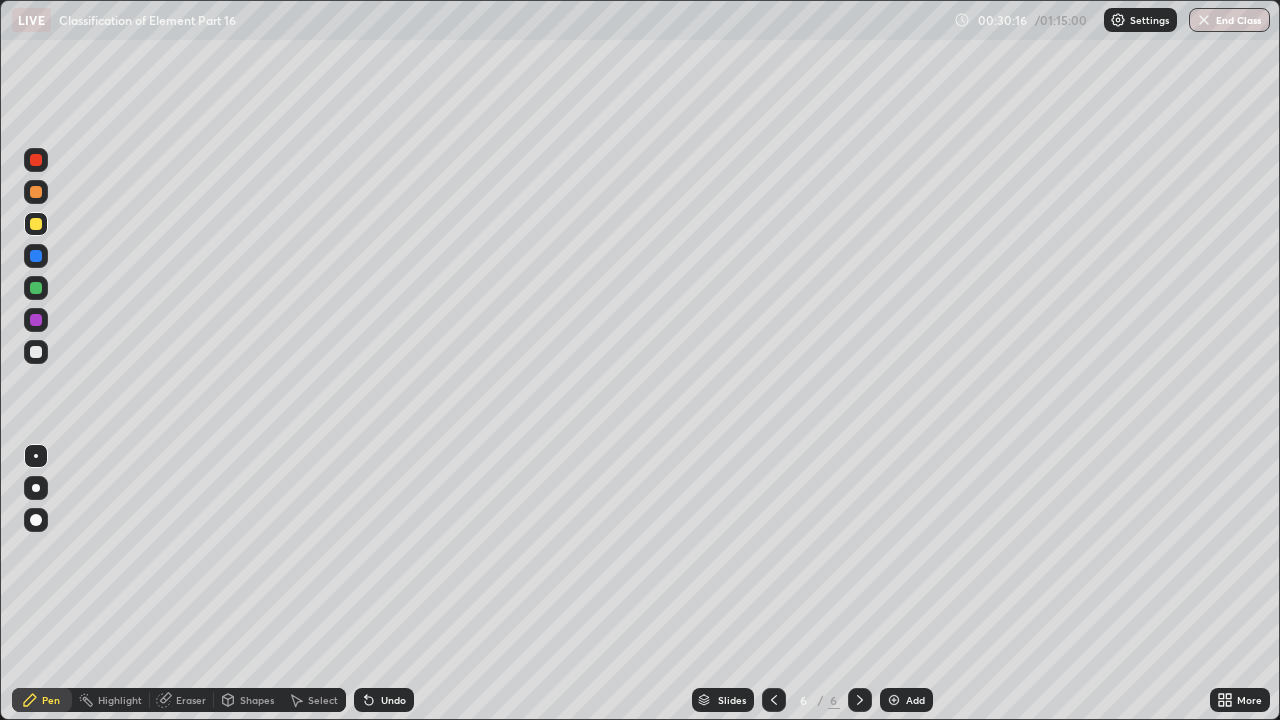 click at bounding box center (36, 320) 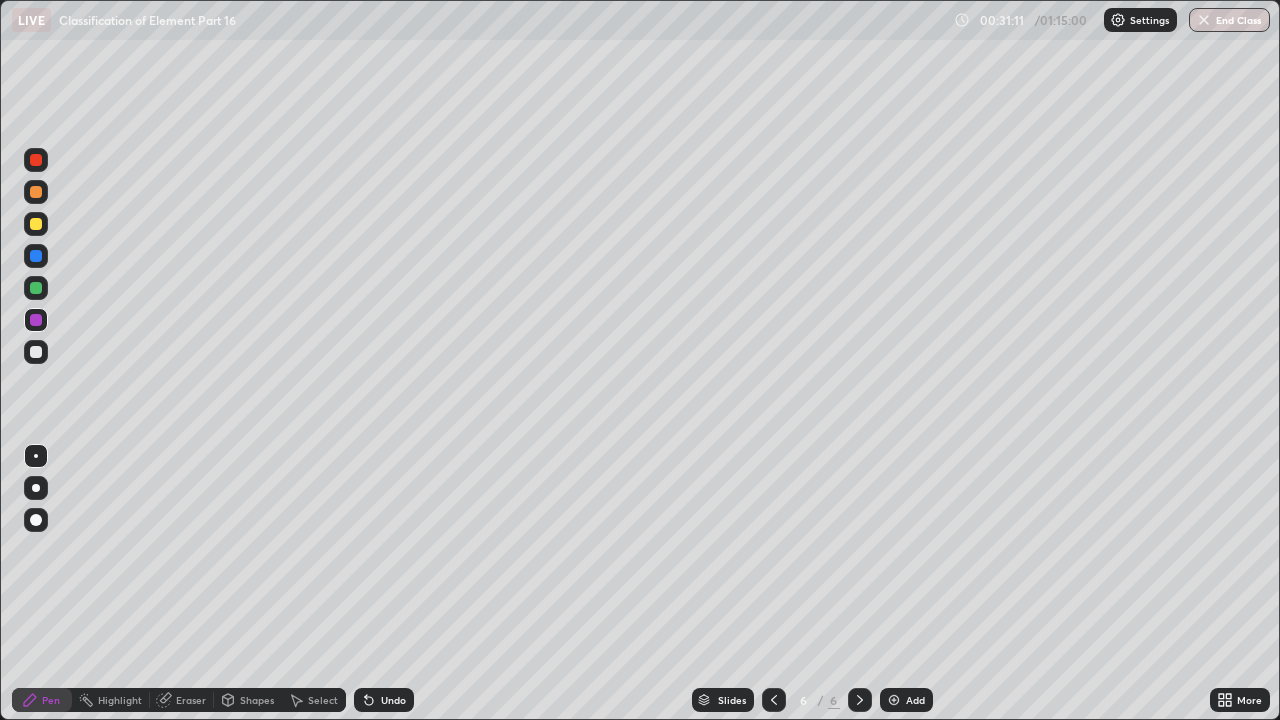 click 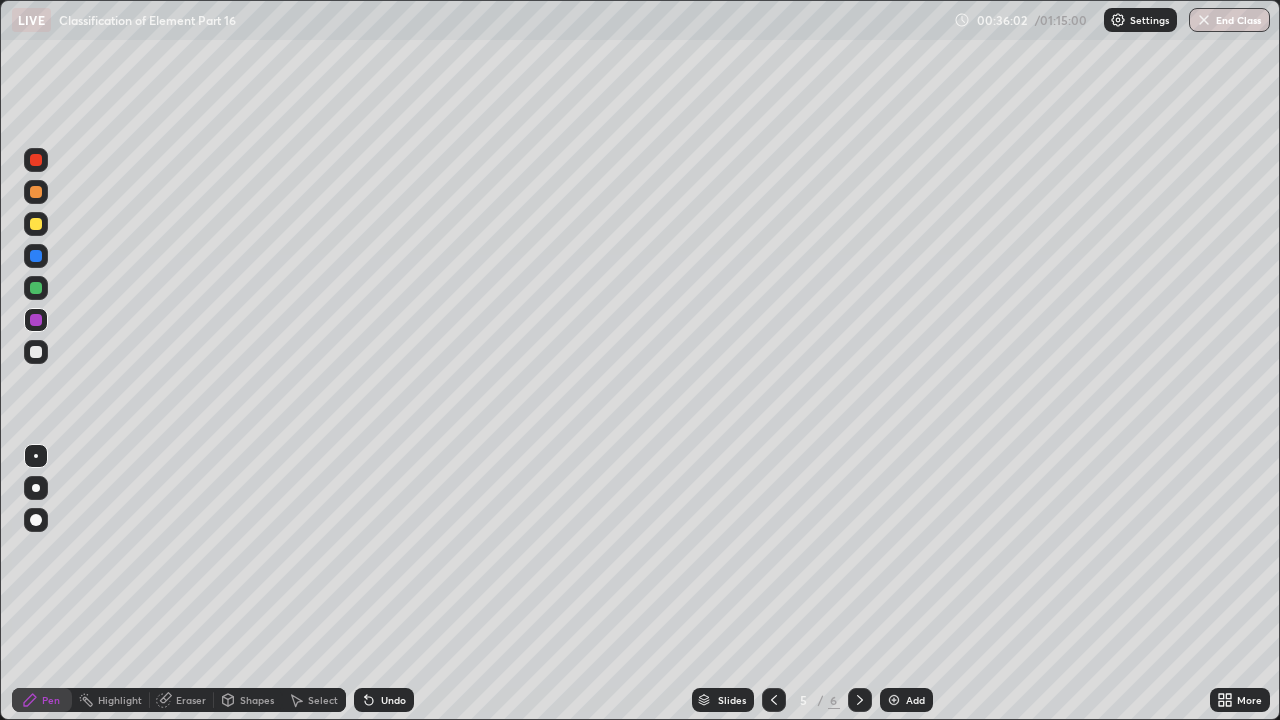 click 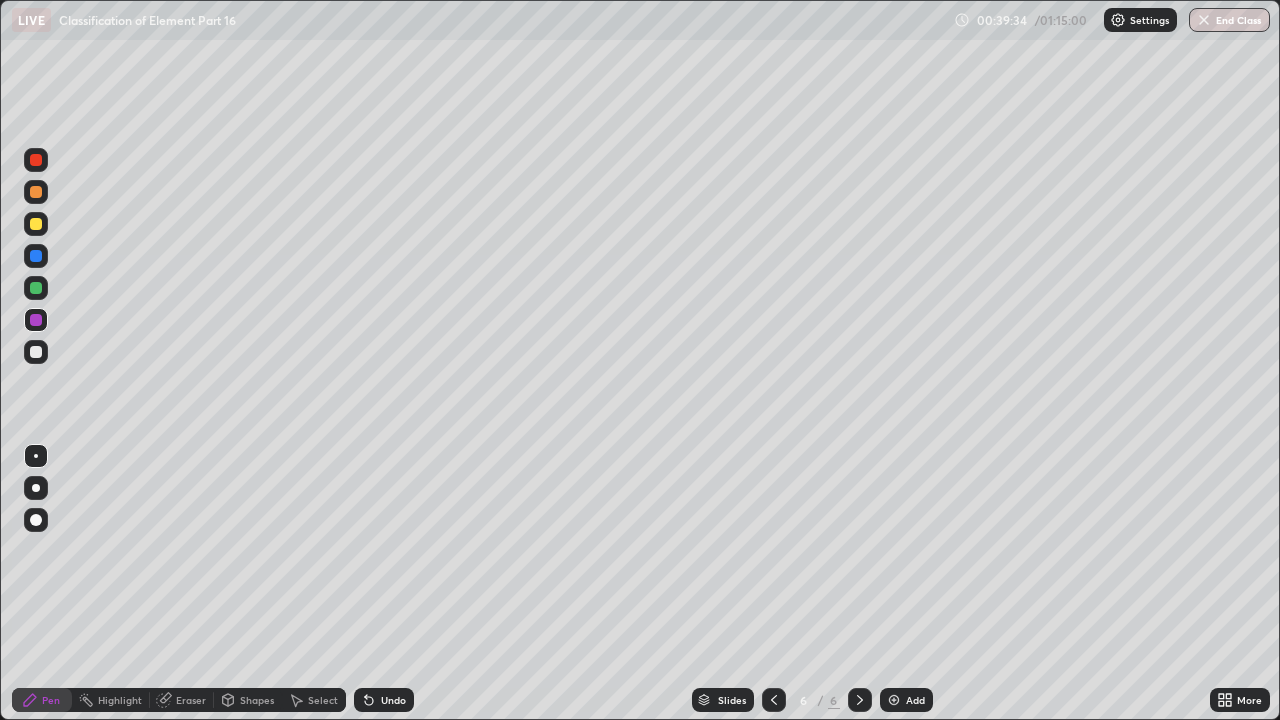 click at bounding box center (894, 700) 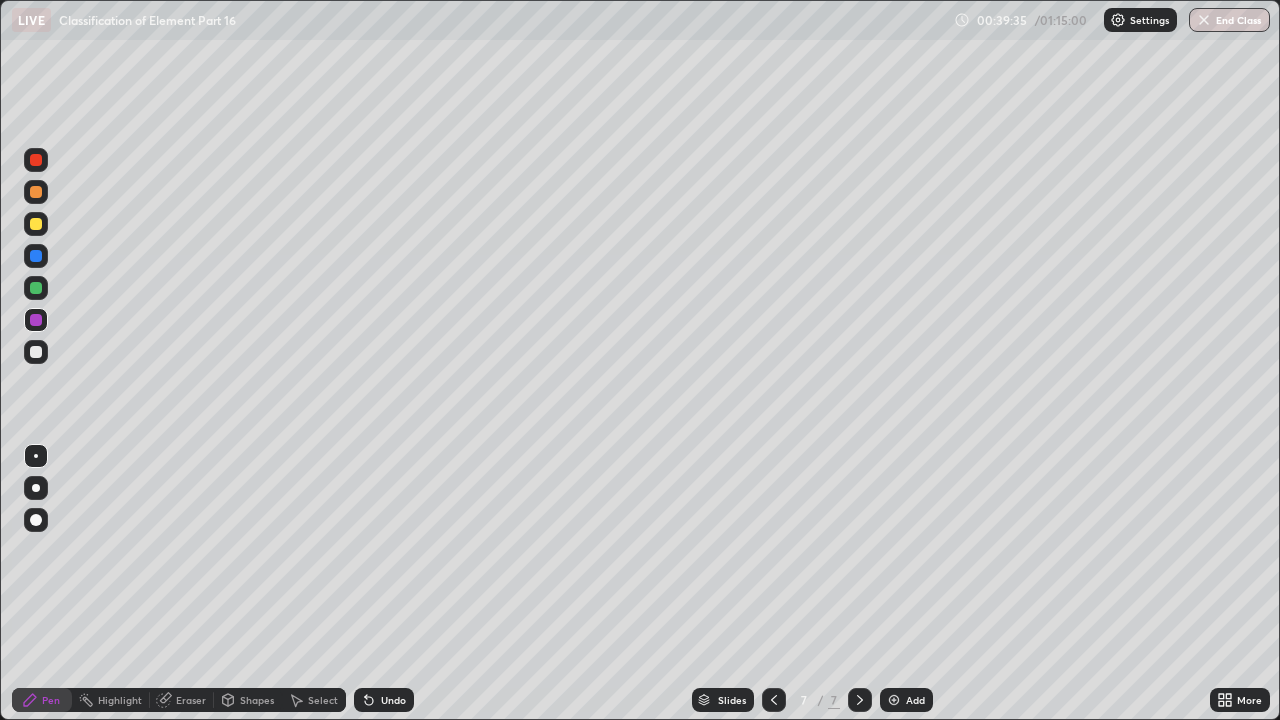 click at bounding box center (36, 352) 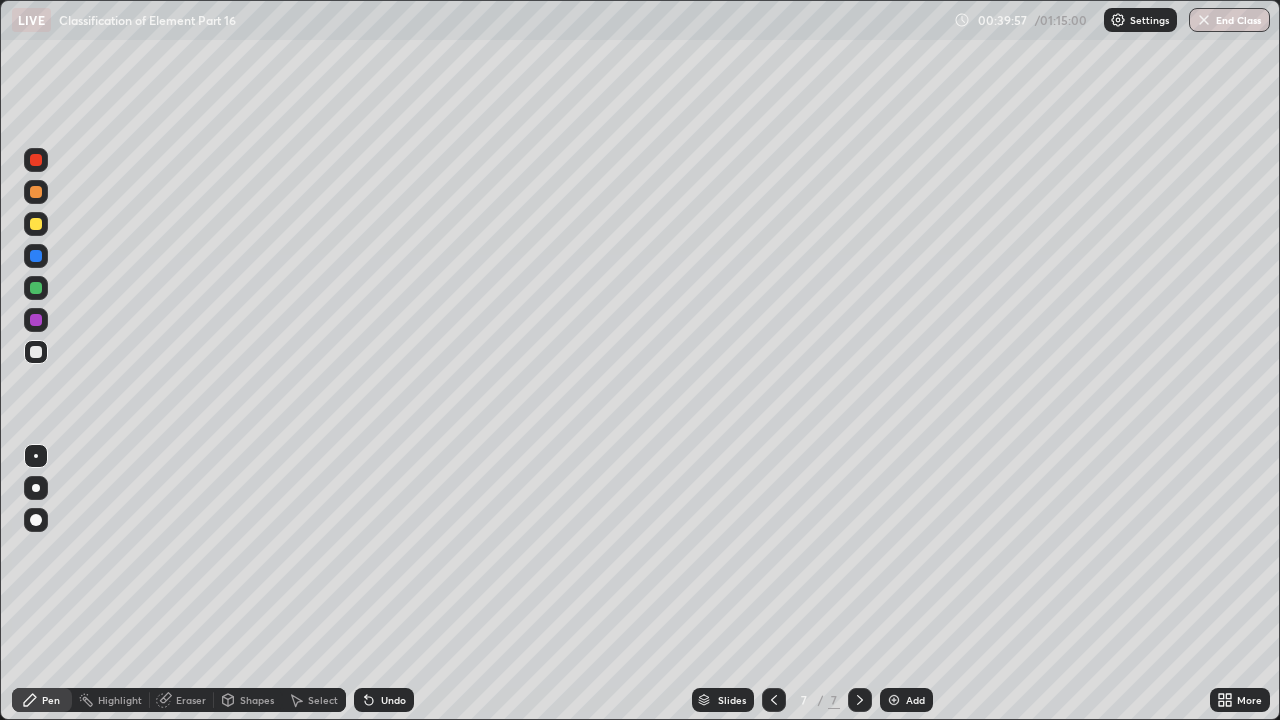 click 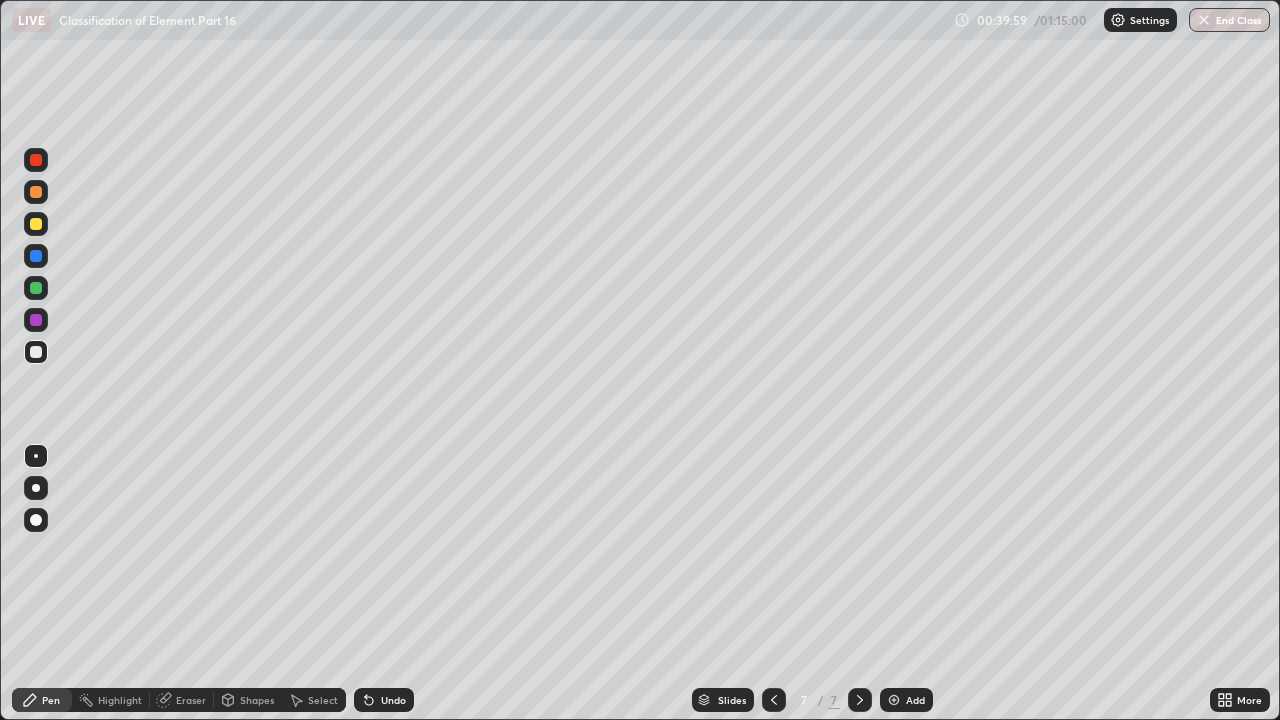 click on "Undo" at bounding box center (393, 700) 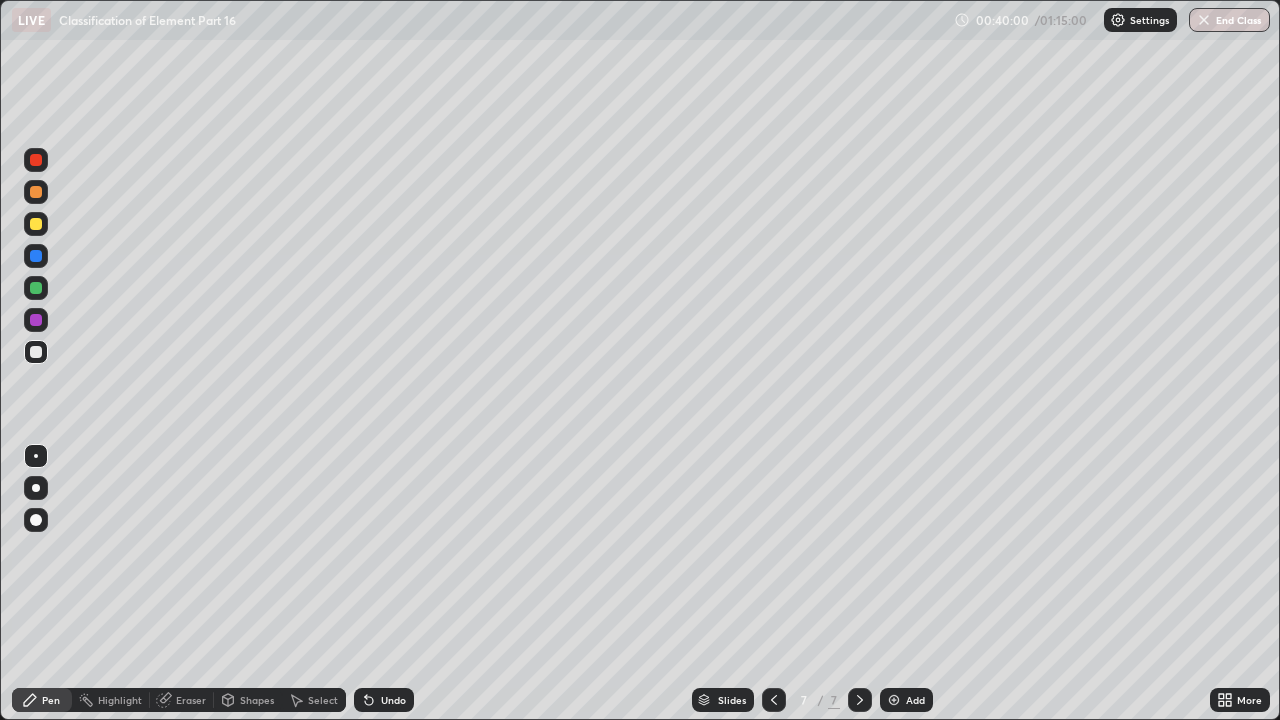 click on "Undo" at bounding box center (393, 700) 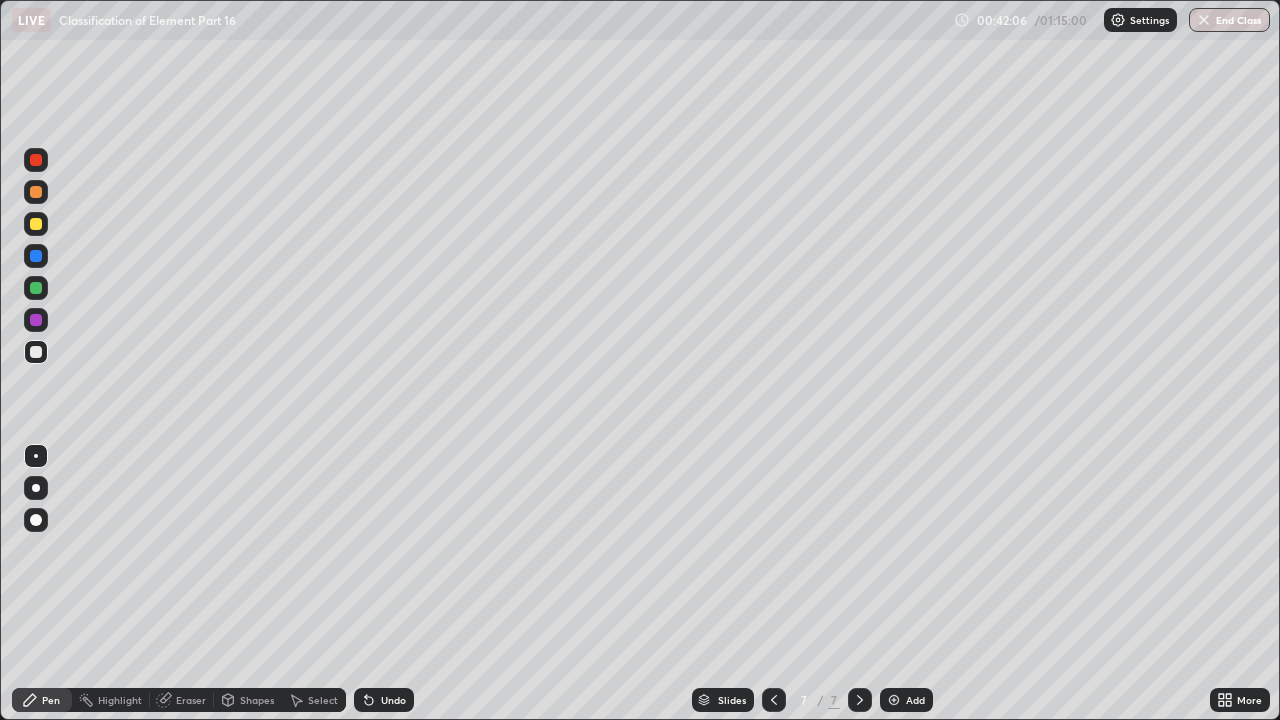 click on "Undo" at bounding box center (384, 700) 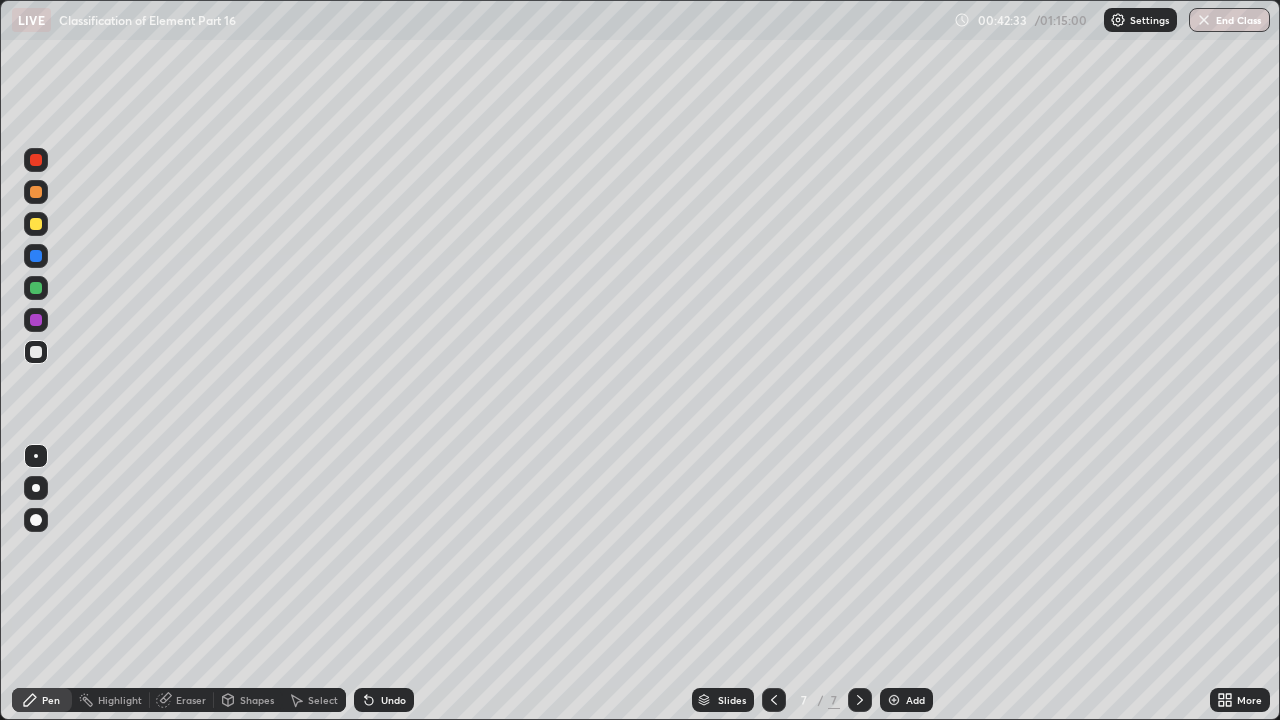 click at bounding box center [36, 256] 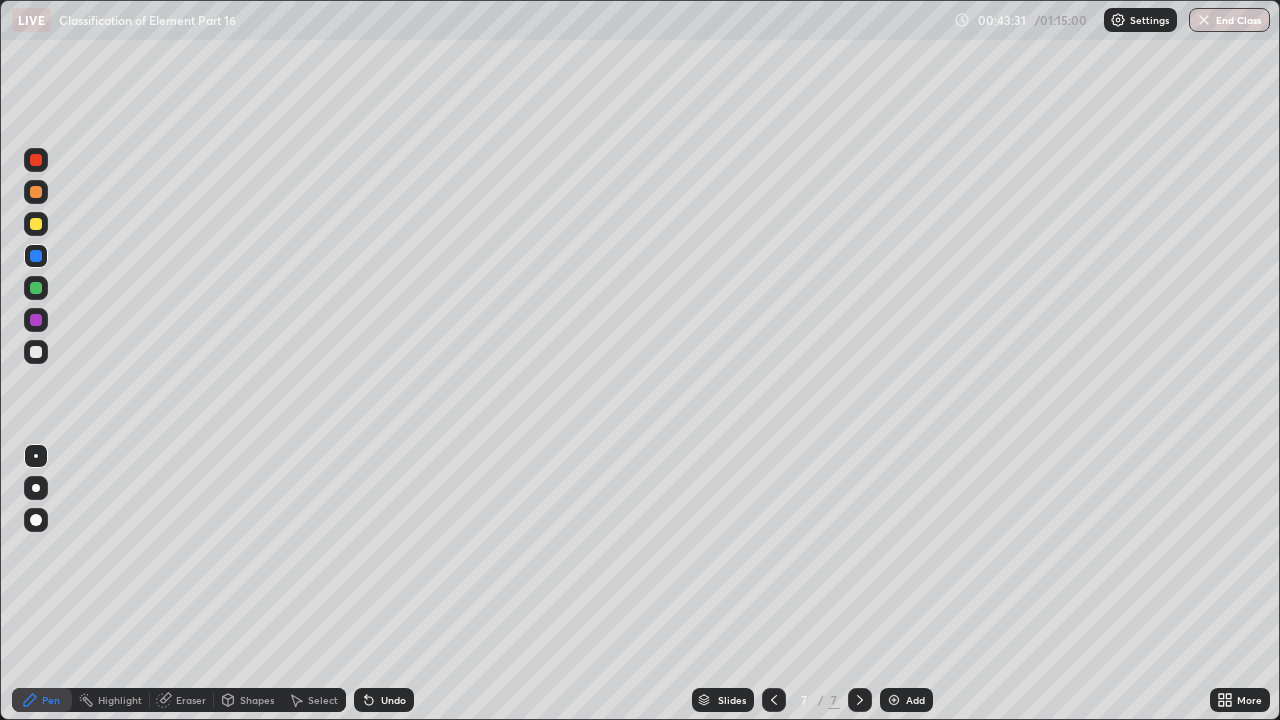 click at bounding box center [36, 320] 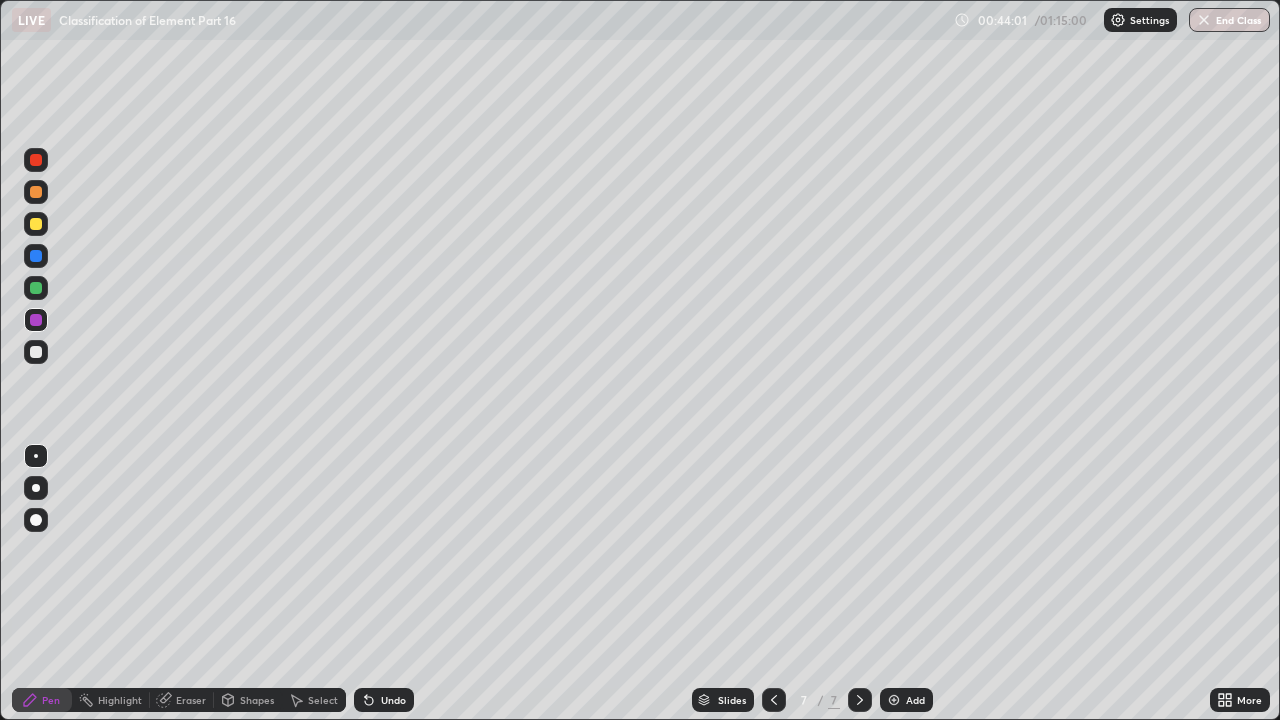 click at bounding box center [36, 256] 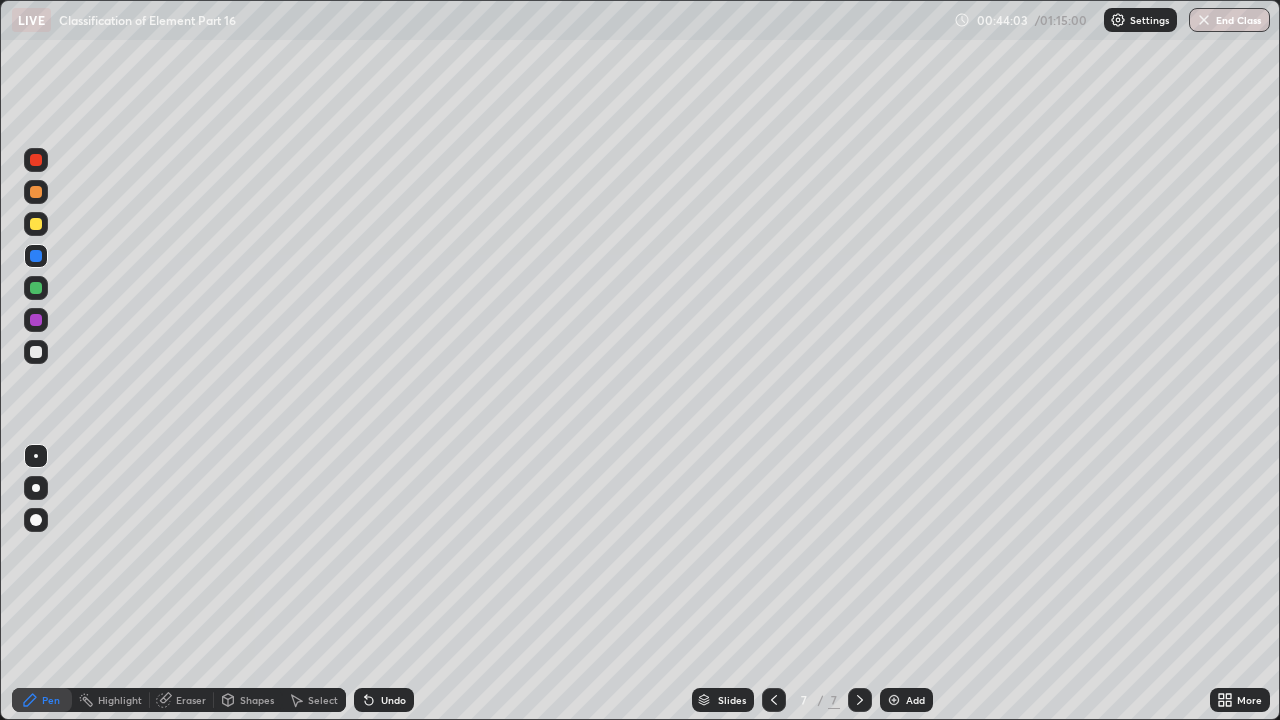 click at bounding box center (36, 288) 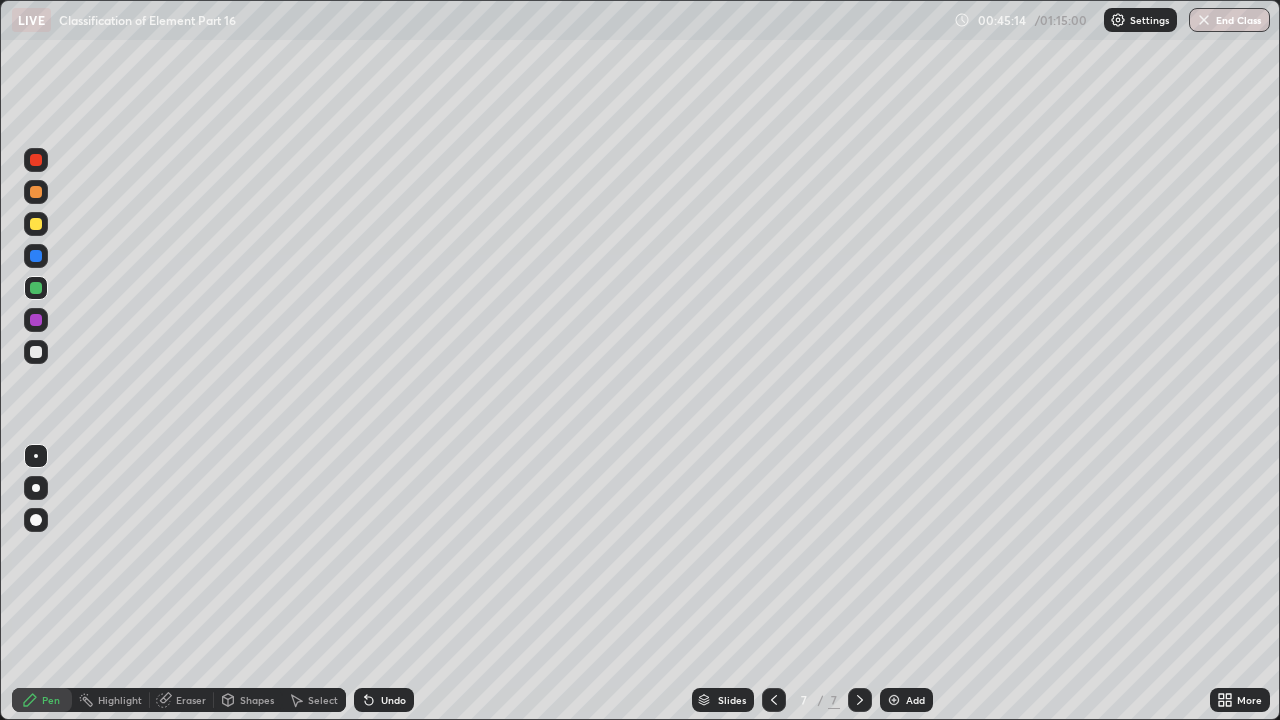 click on "Add" at bounding box center (906, 700) 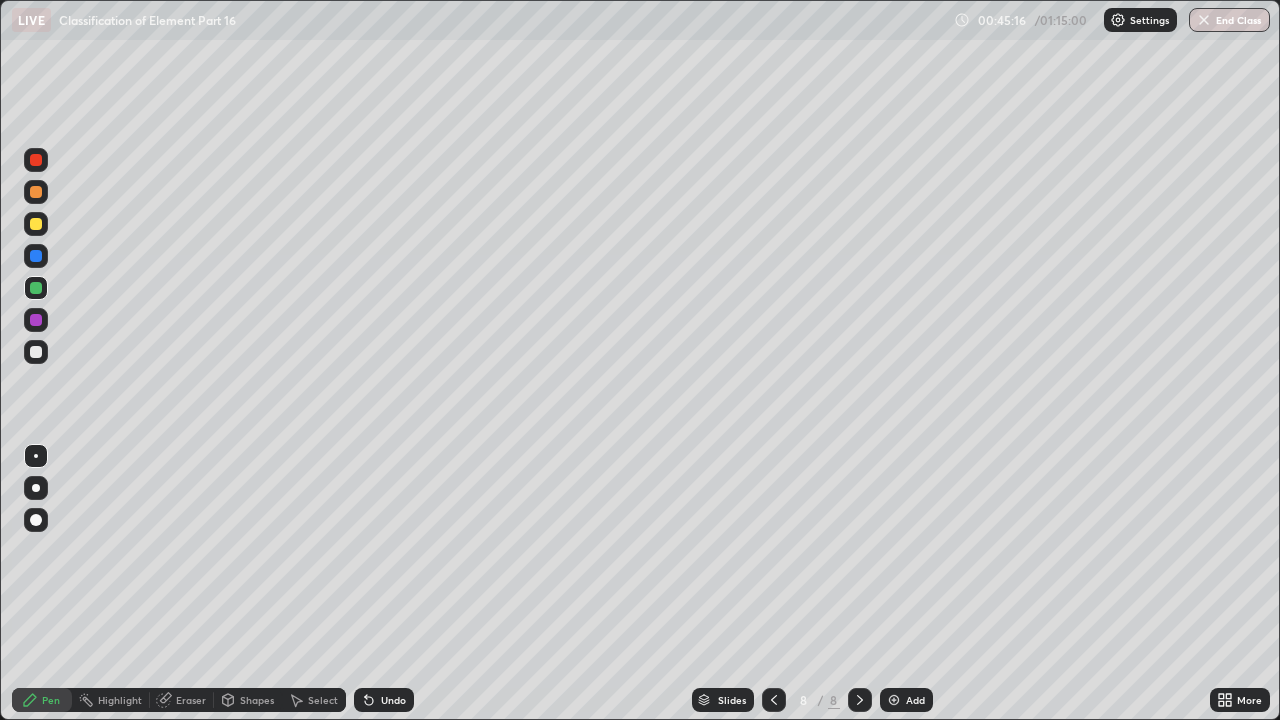 click at bounding box center [36, 224] 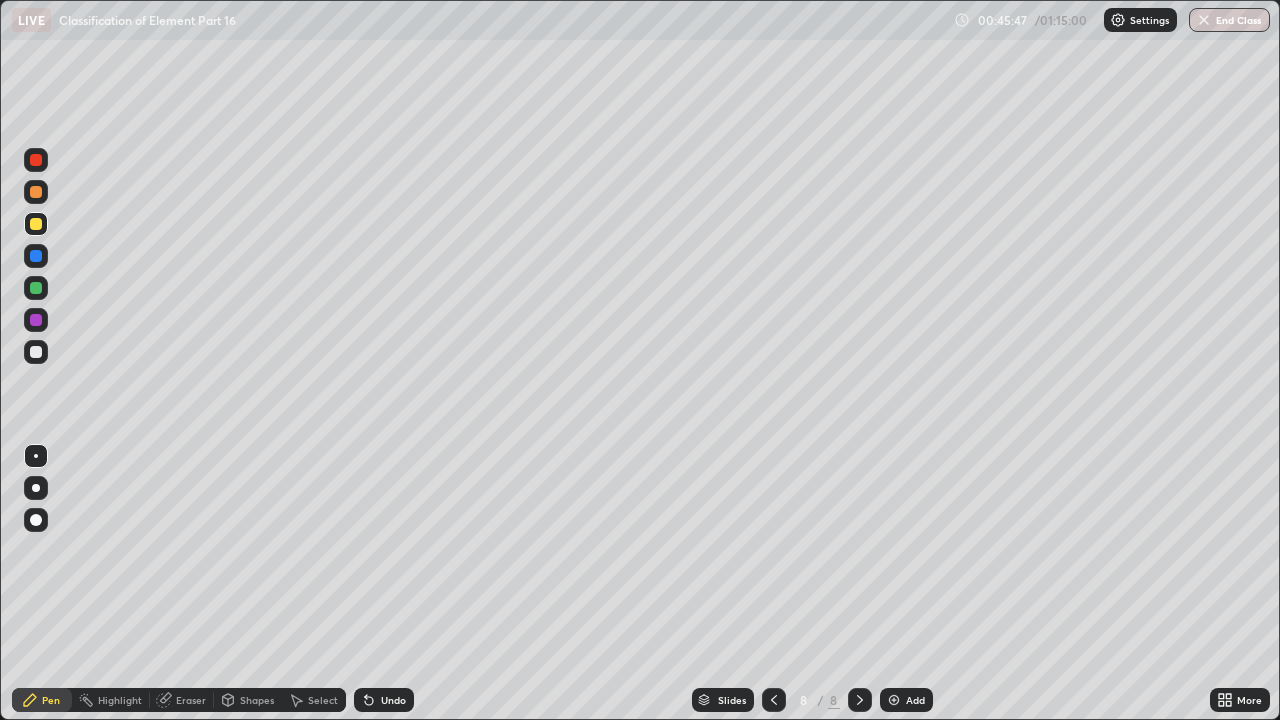 click at bounding box center [36, 320] 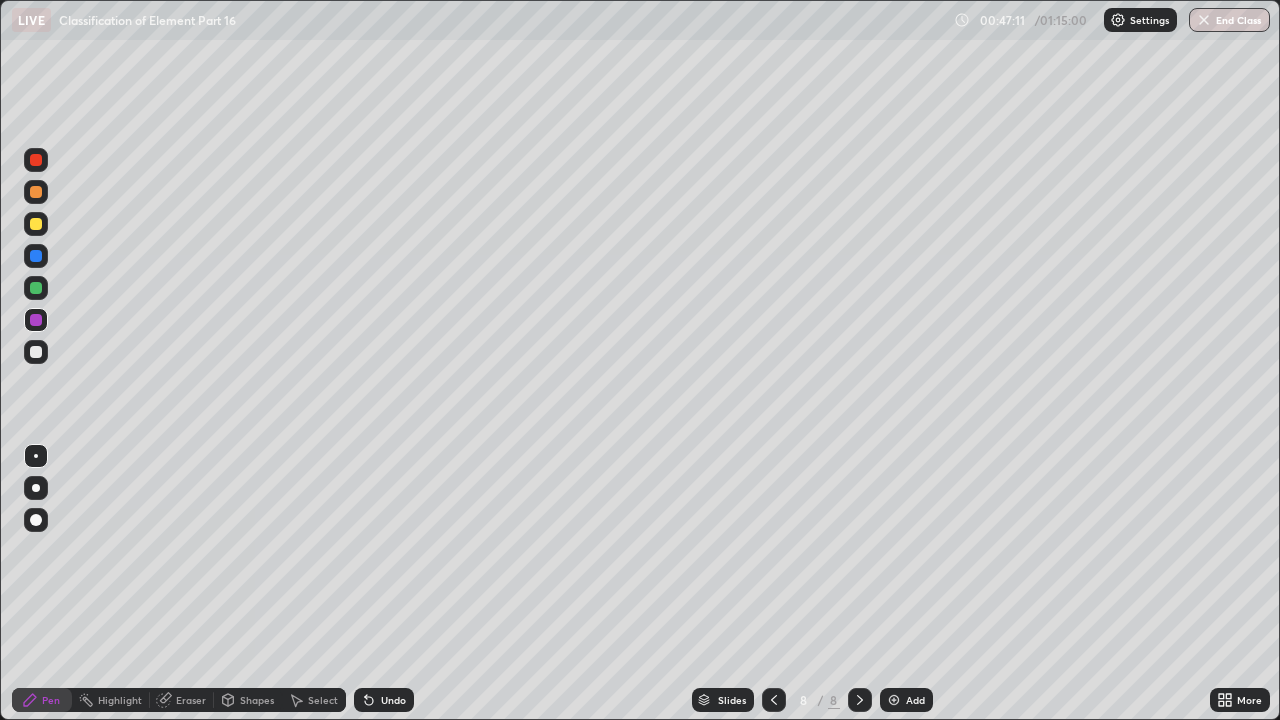 click at bounding box center (36, 224) 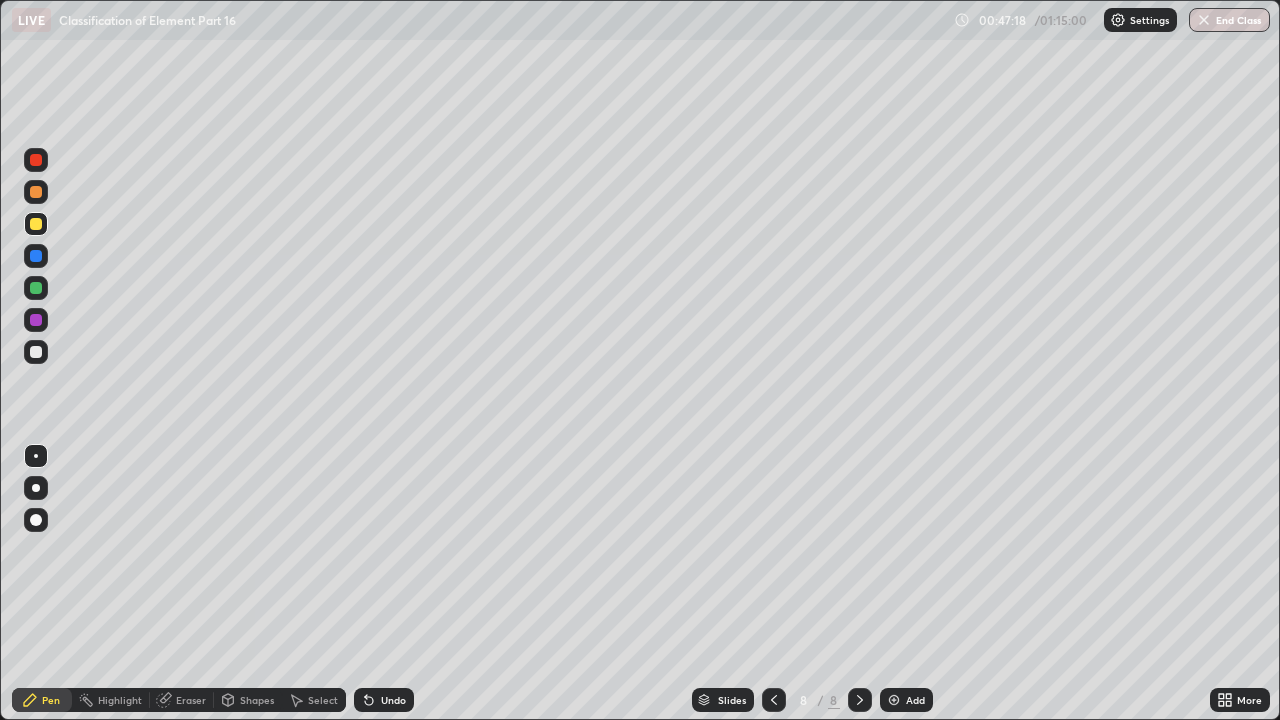 click on "Undo" at bounding box center [393, 700] 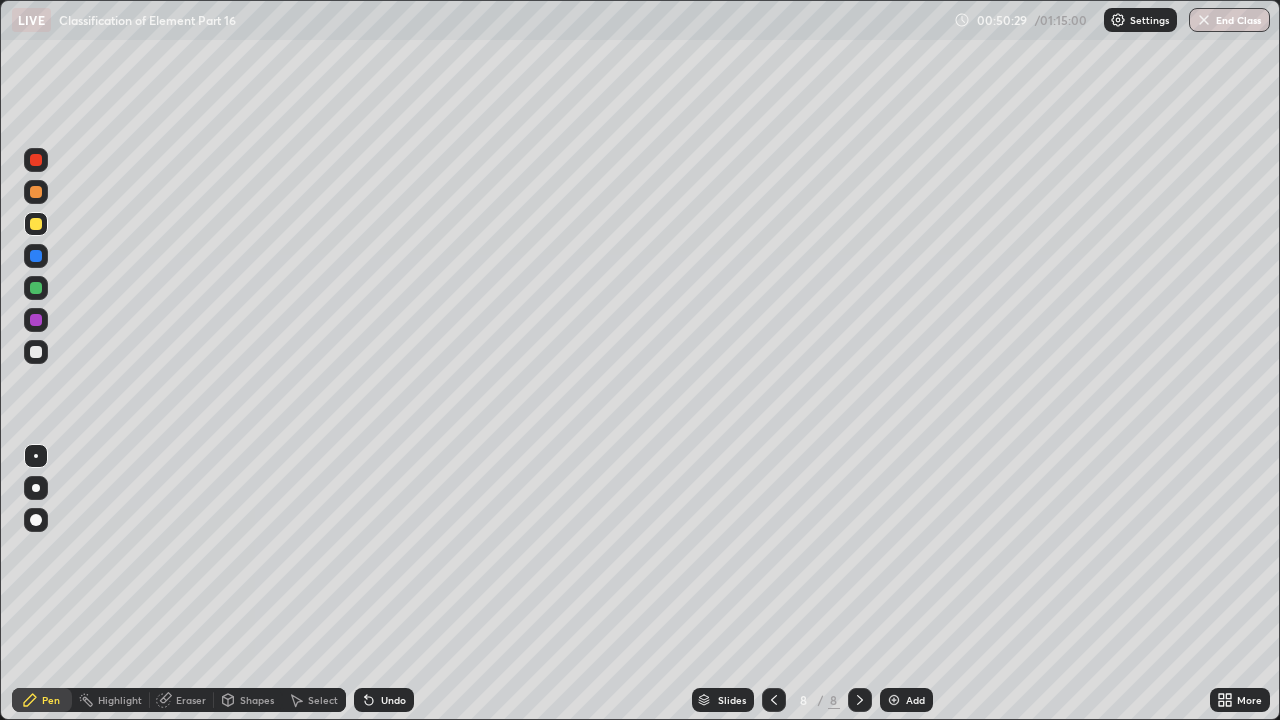 click 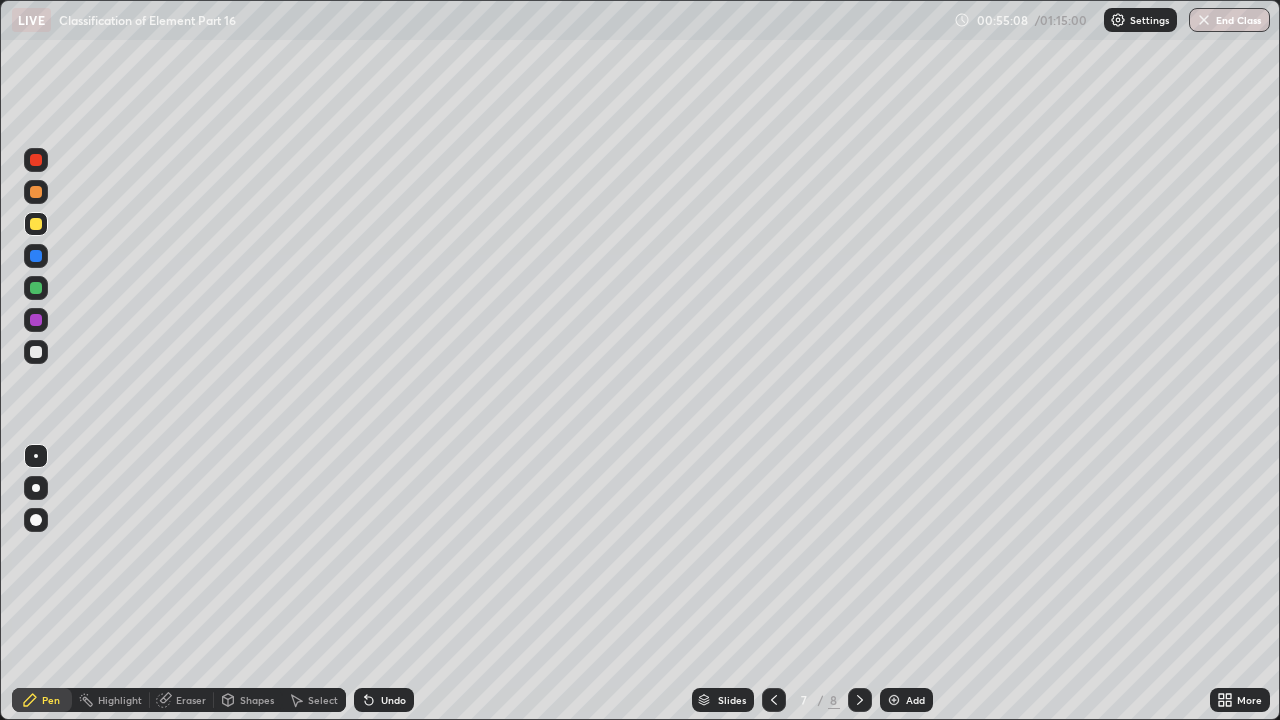 click 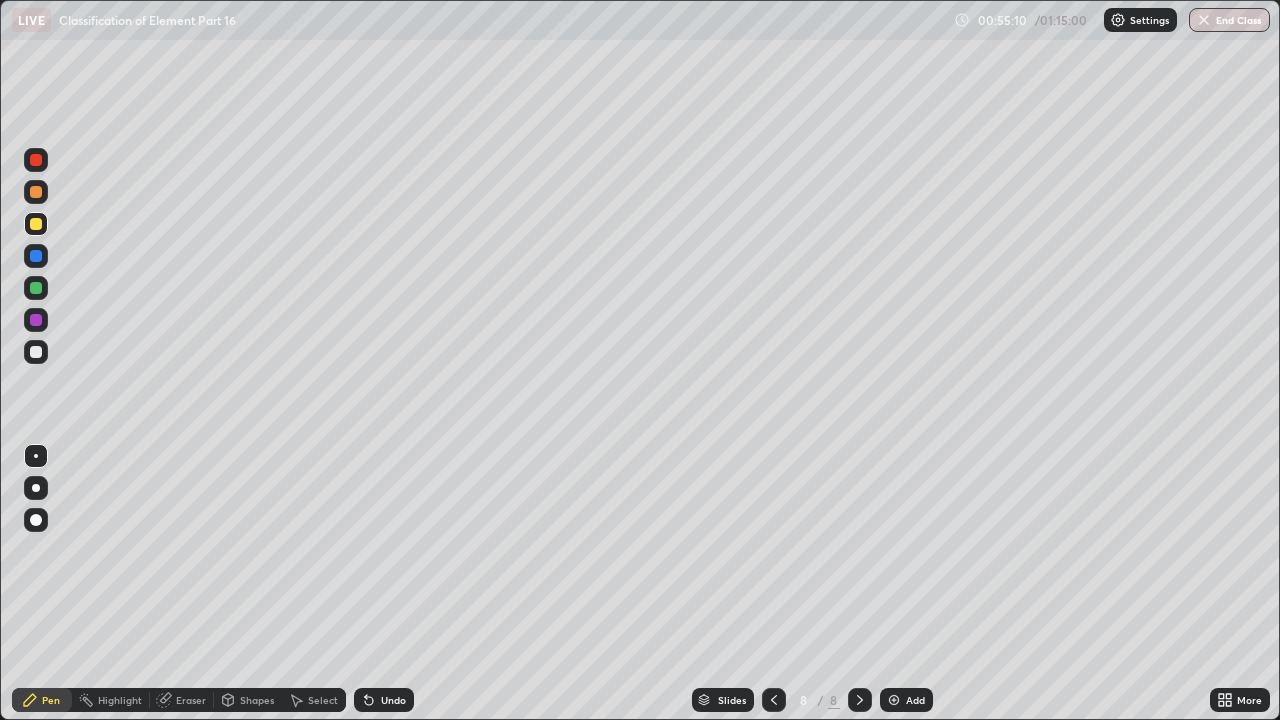 click 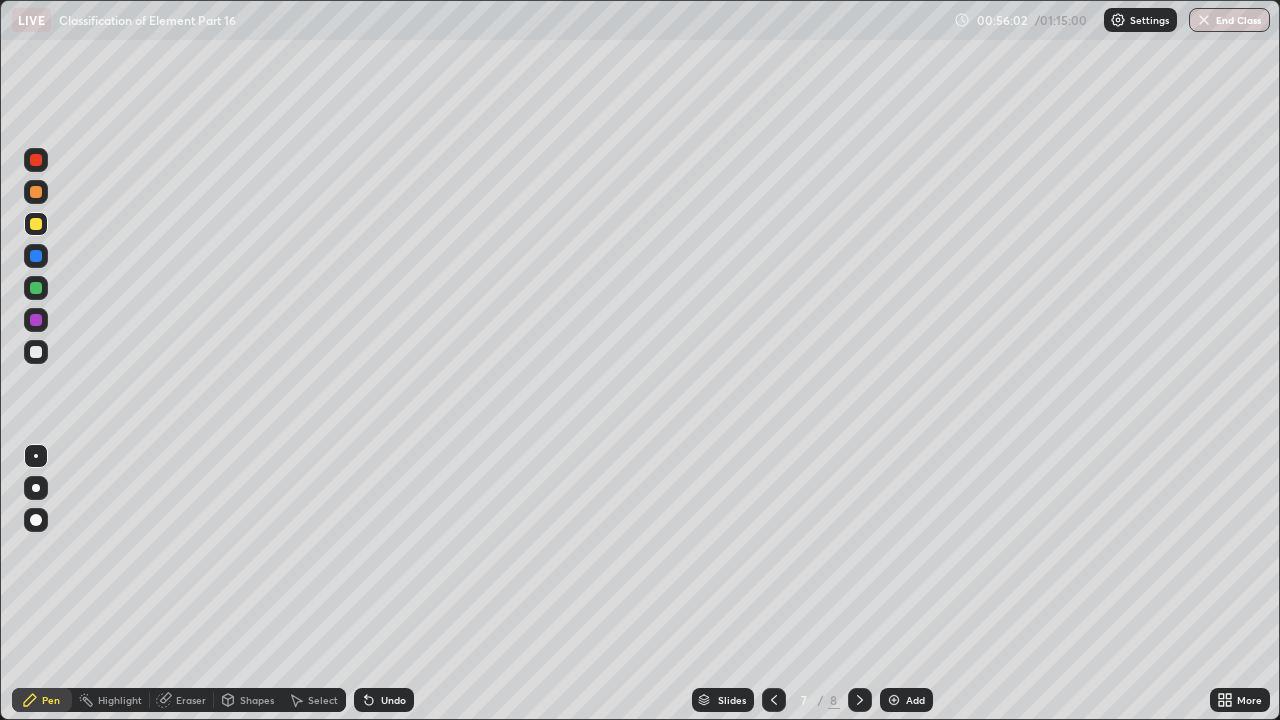 click 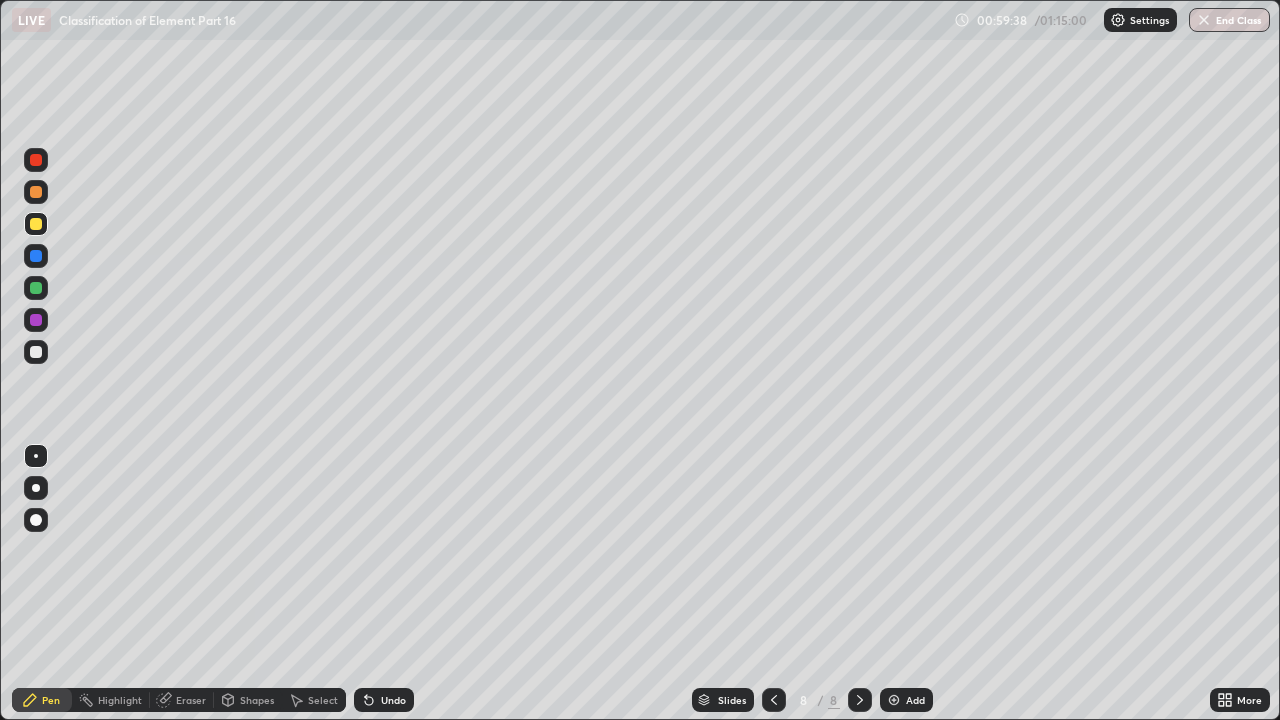 click at bounding box center [894, 700] 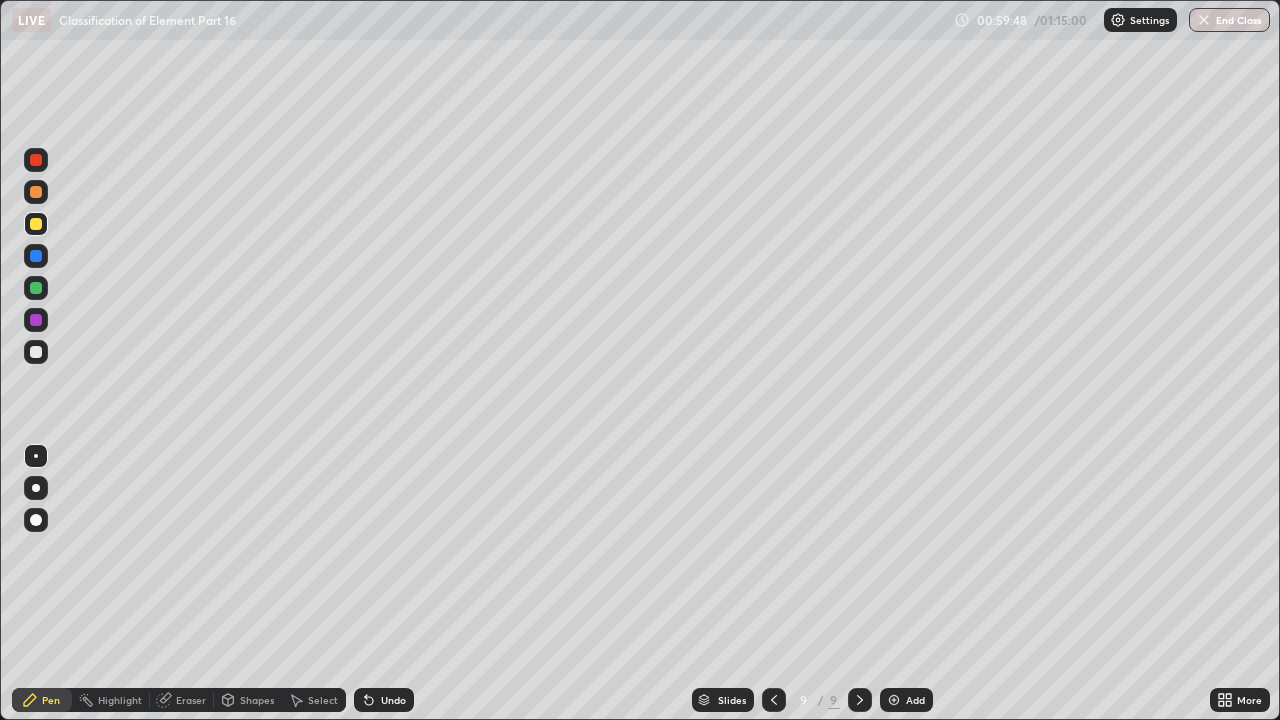 click at bounding box center (36, 192) 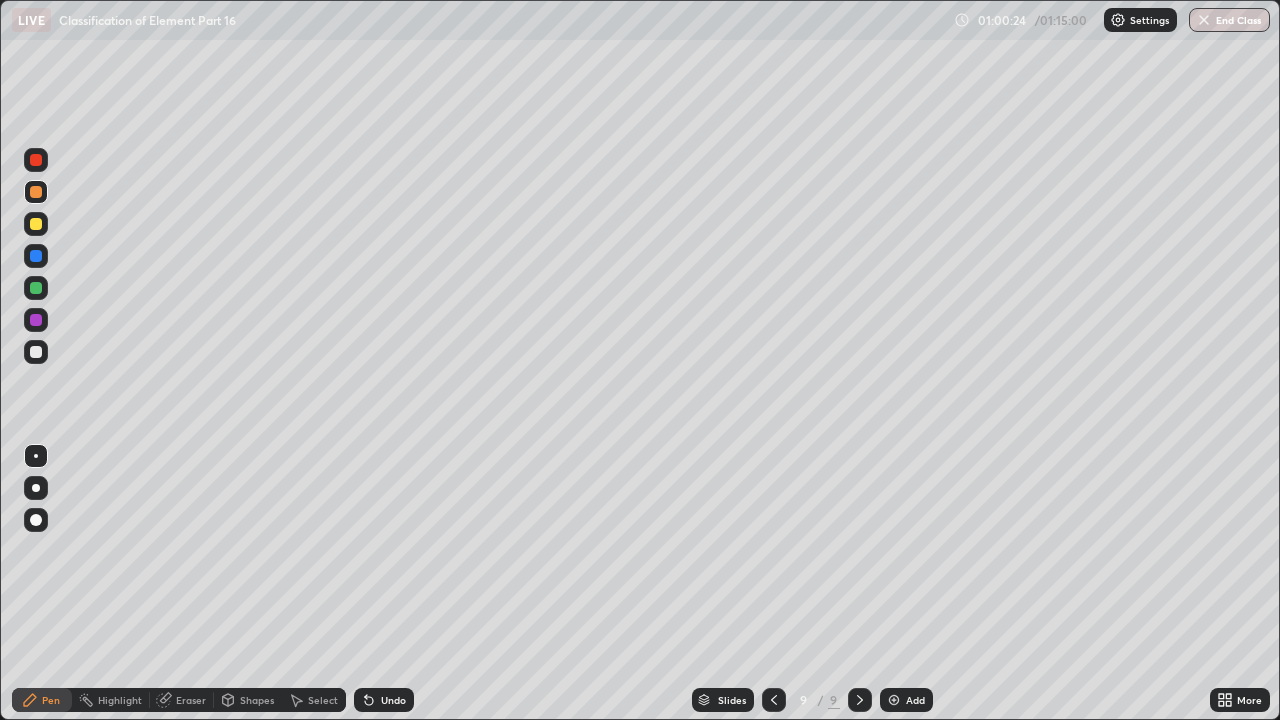 click at bounding box center (36, 352) 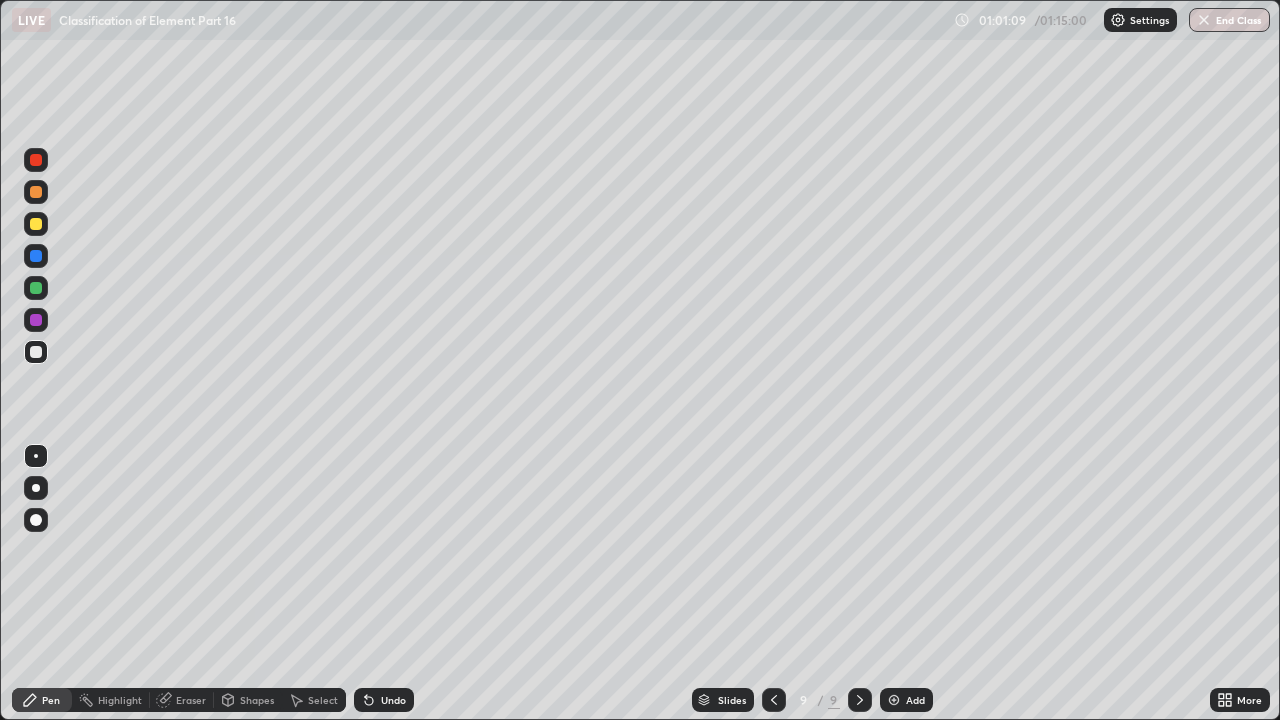 click at bounding box center (36, 224) 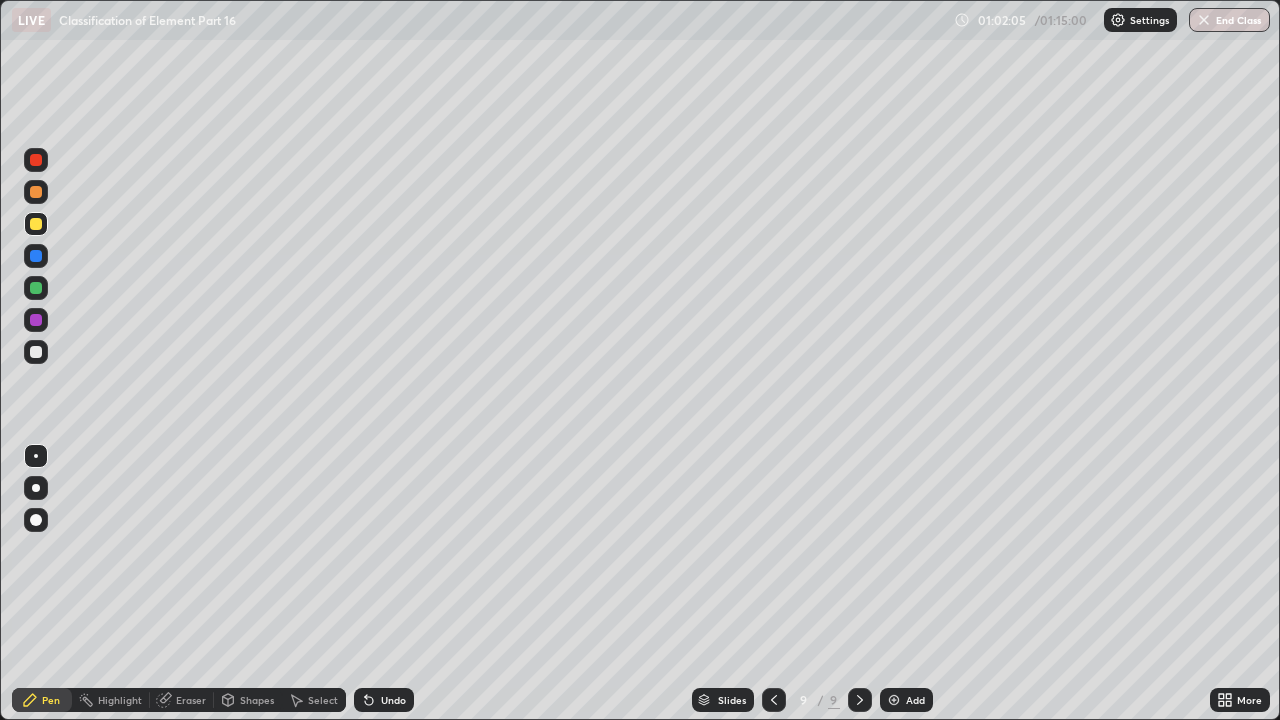 click on "Eraser" at bounding box center (182, 700) 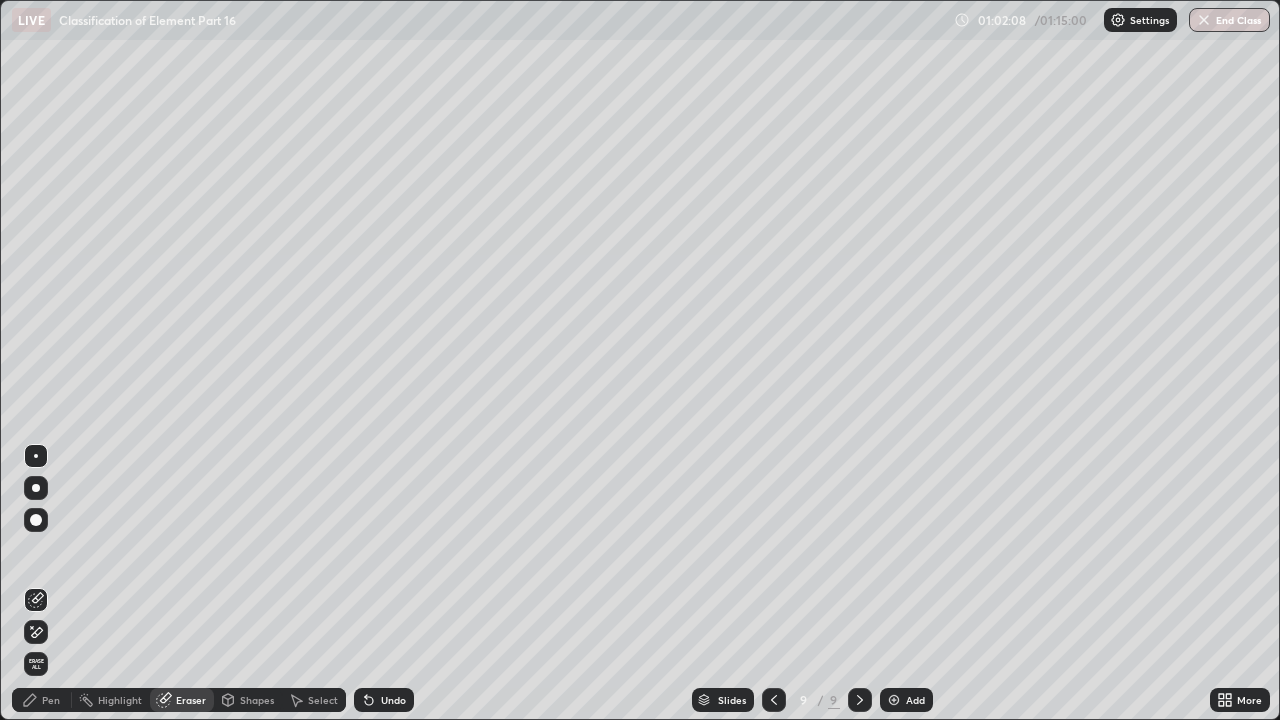 click 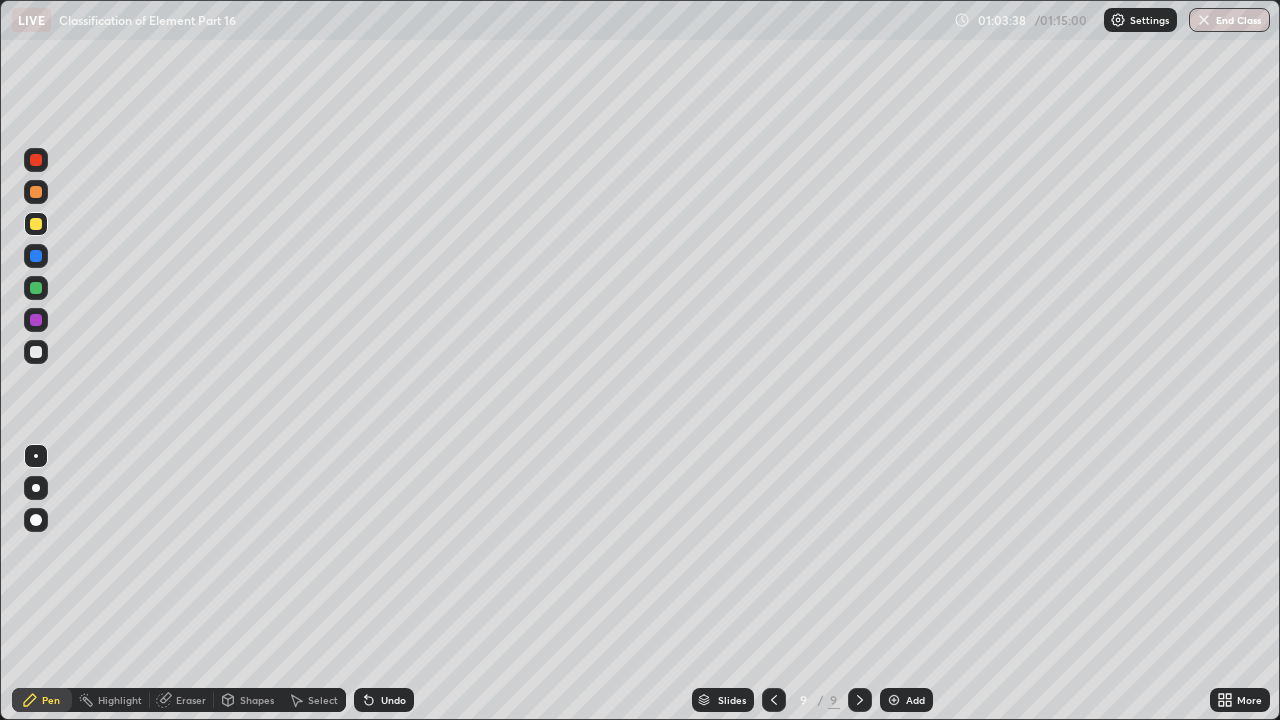 click on "Add" at bounding box center [915, 700] 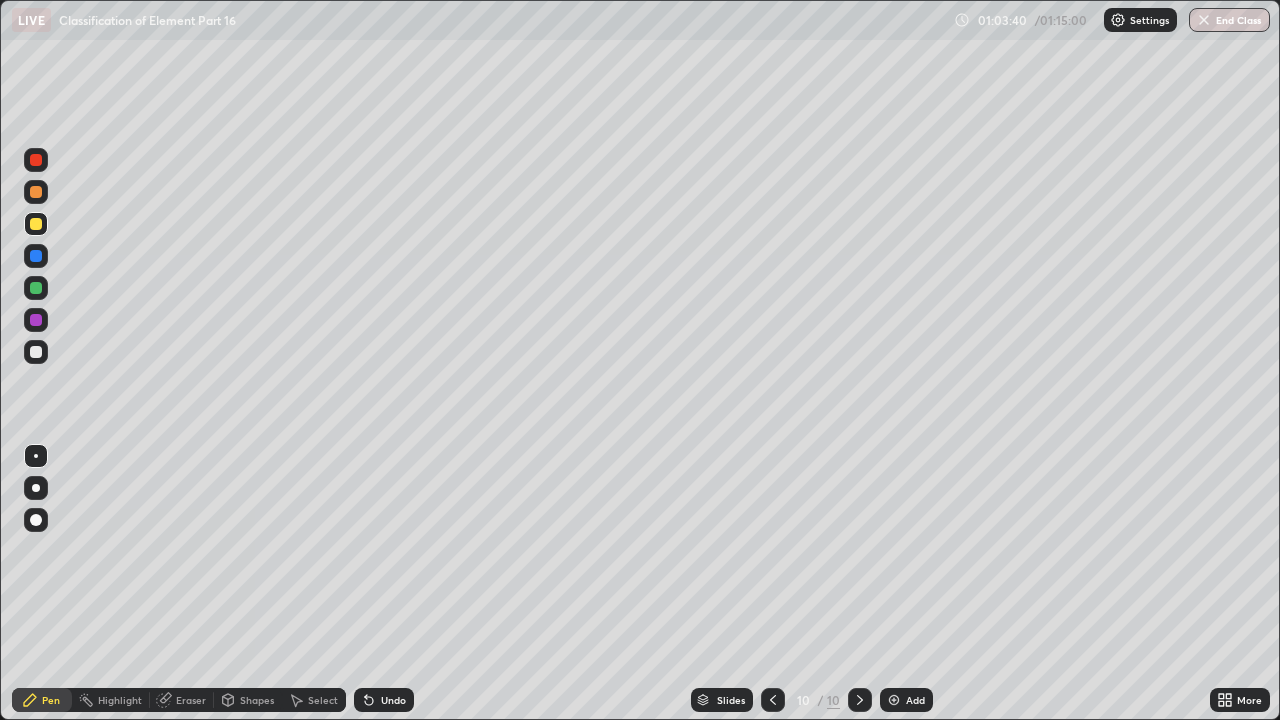 click at bounding box center [36, 288] 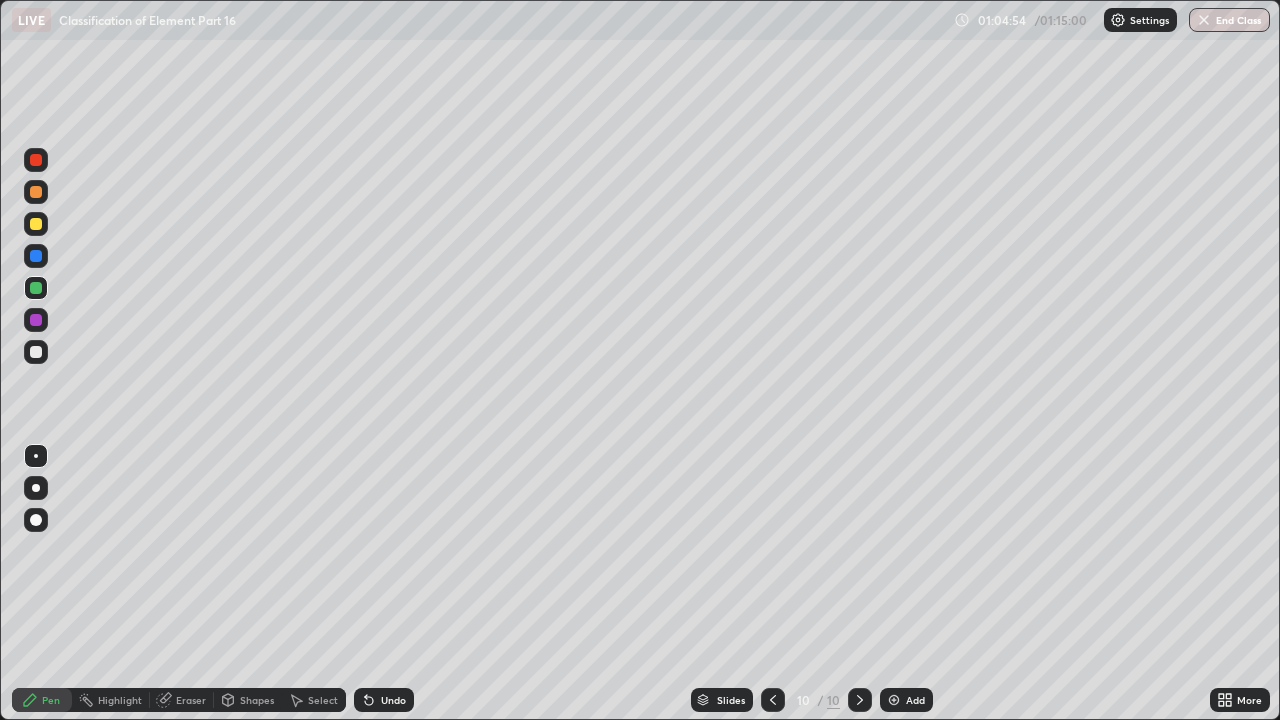 click at bounding box center [36, 352] 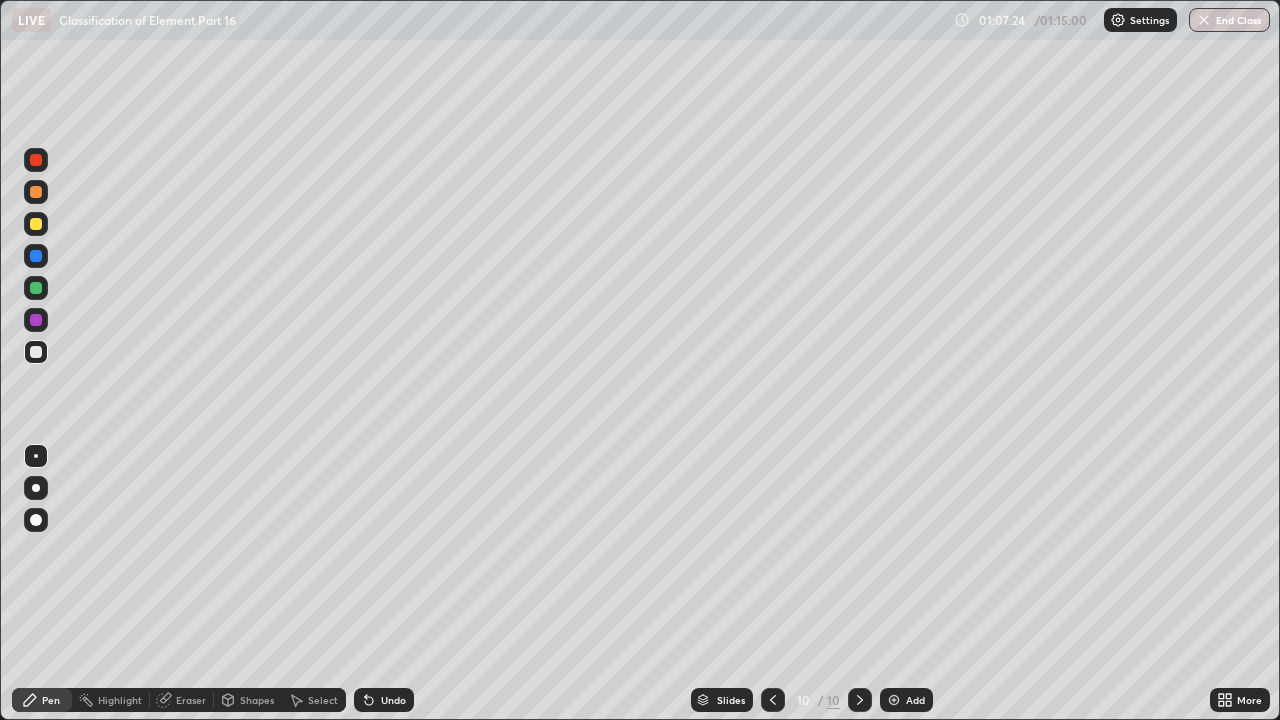 click at bounding box center [36, 224] 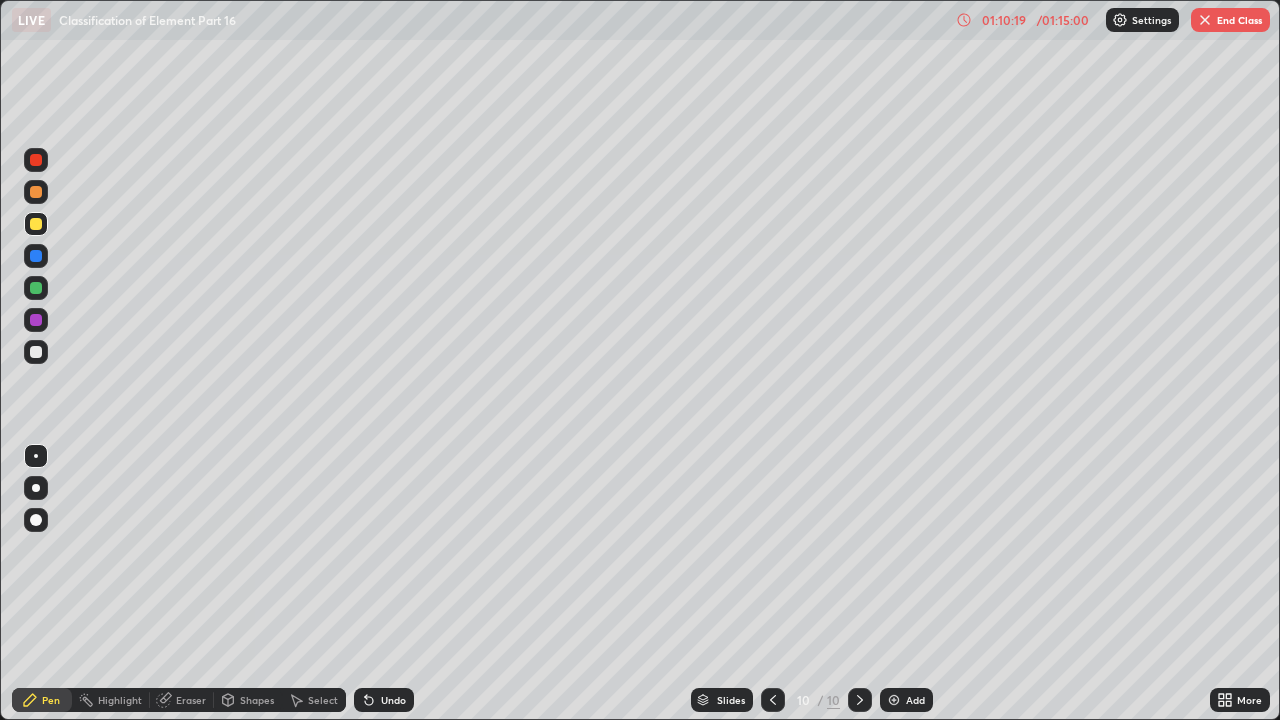 click on "Slides 10 / 10 Add" at bounding box center (812, 700) 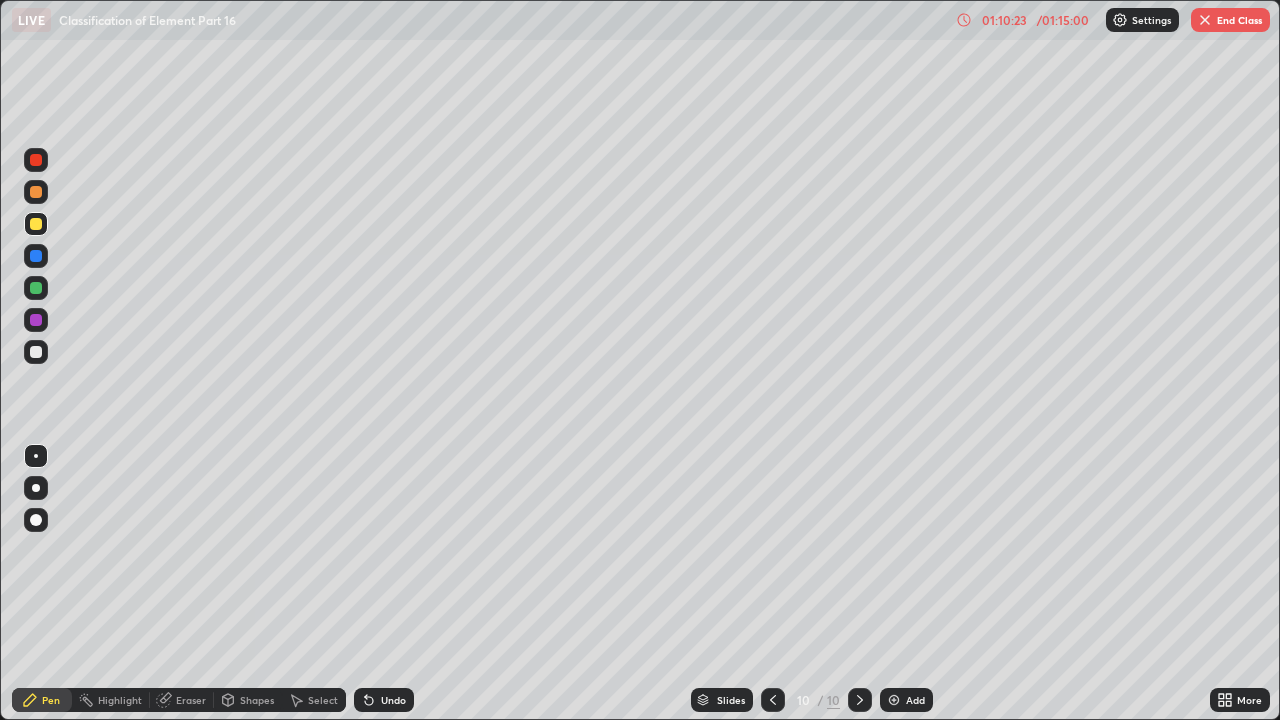 click on "Slides 10 / 10 Add" at bounding box center [812, 700] 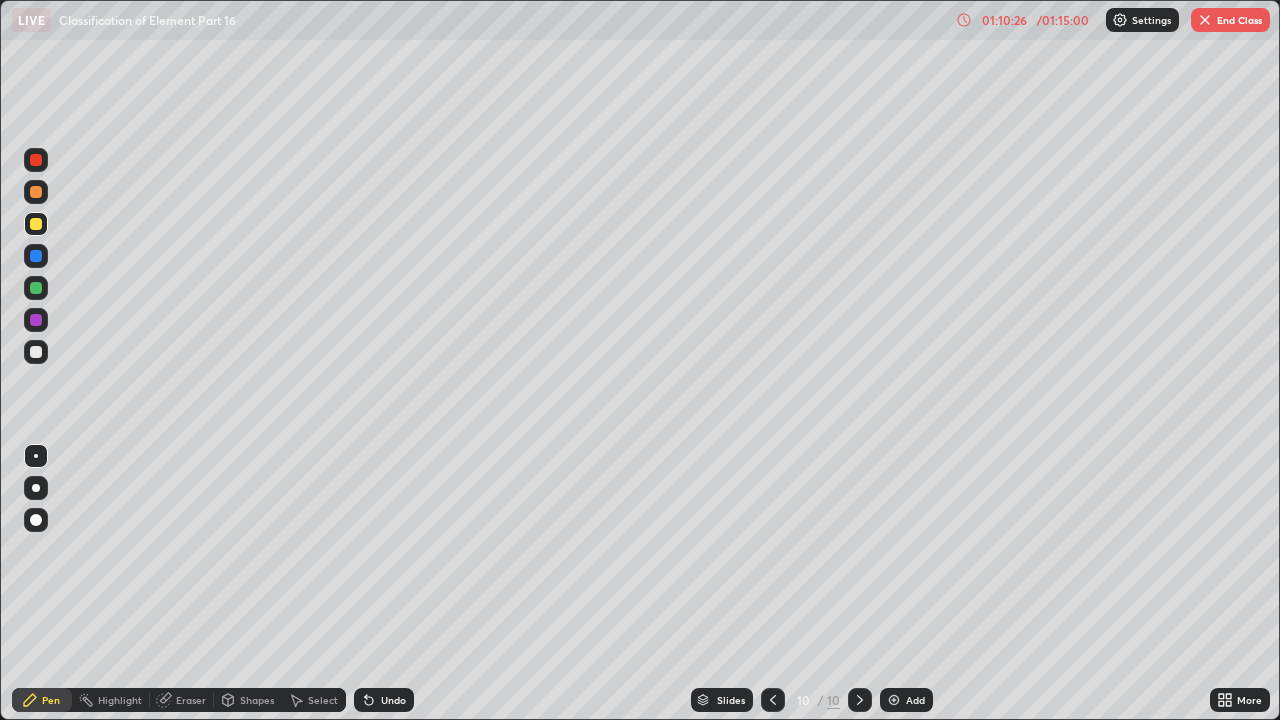 click on "Slides 10 / 10 Add" at bounding box center (812, 700) 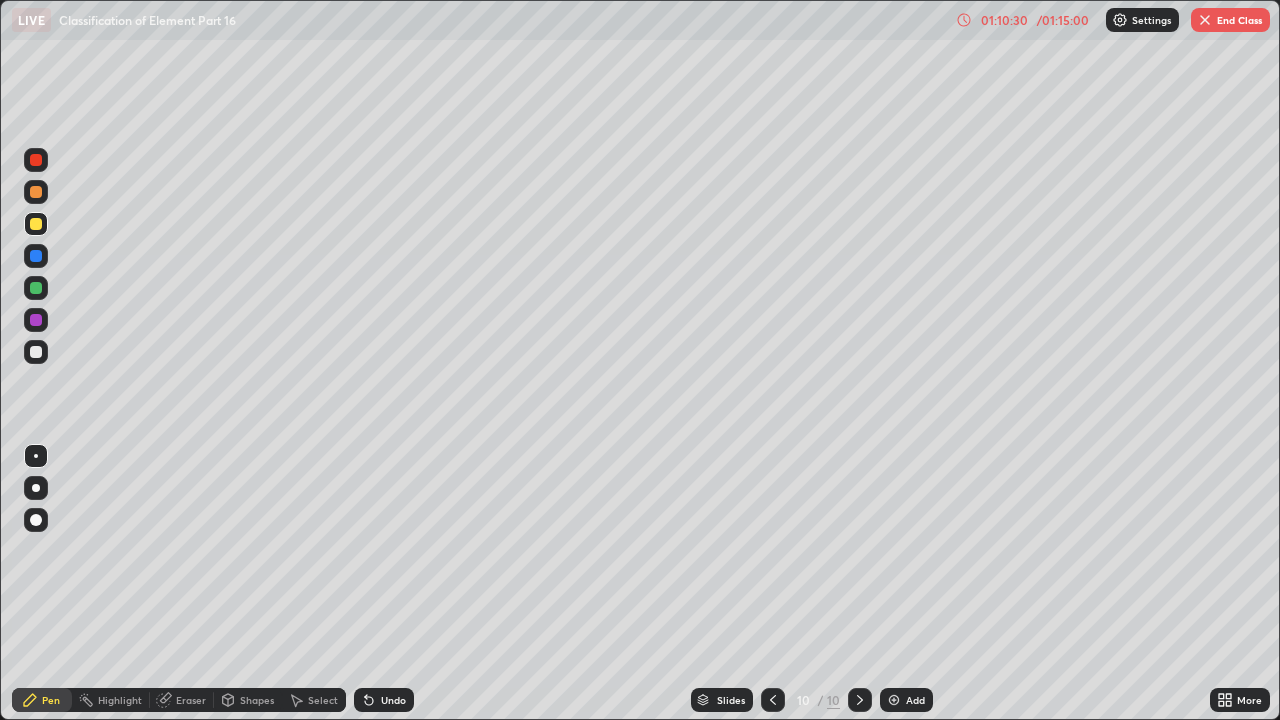 click on "Slides 10 / 10 Add" at bounding box center (812, 700) 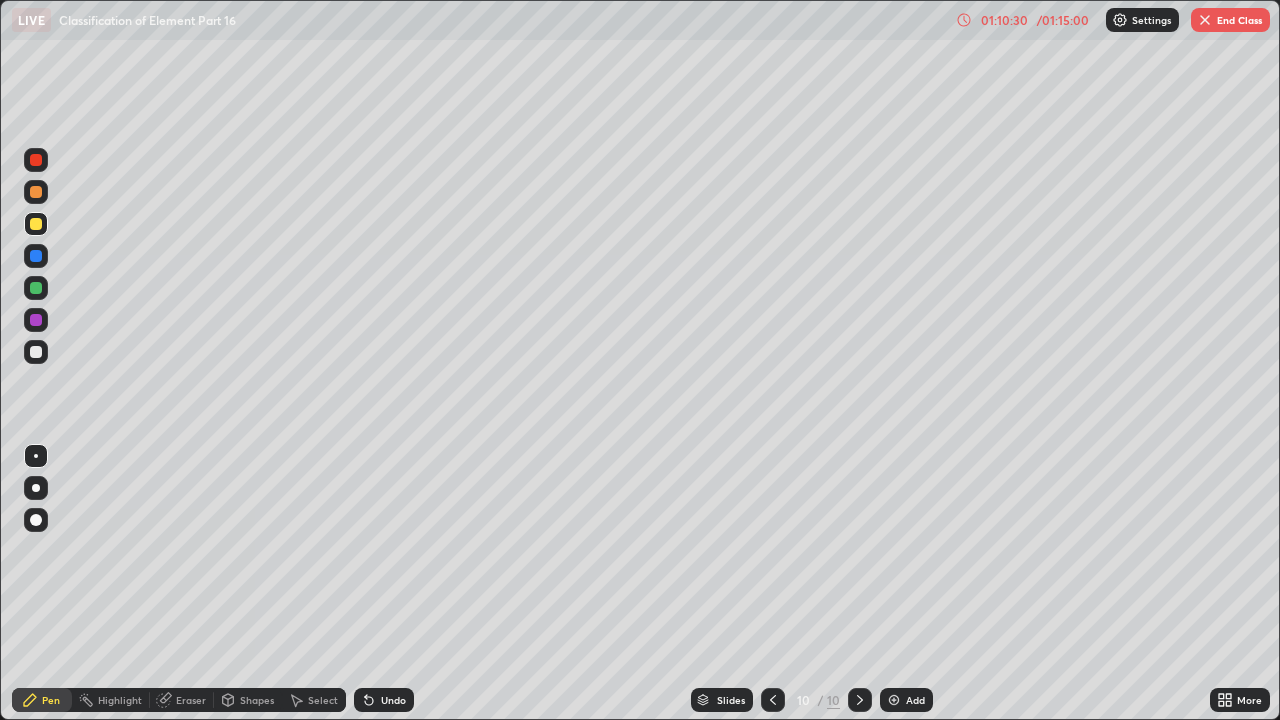 click on "Slides 10 / 10 Add" at bounding box center [812, 700] 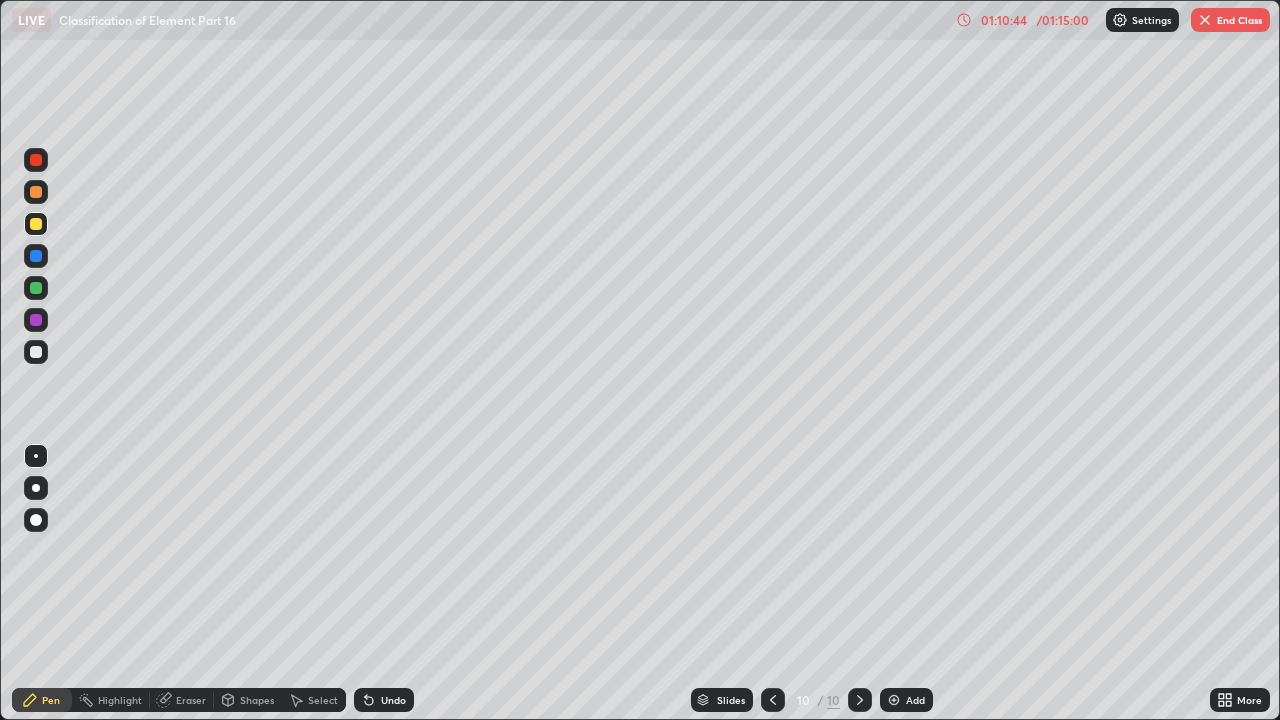 click on "Undo" at bounding box center [393, 700] 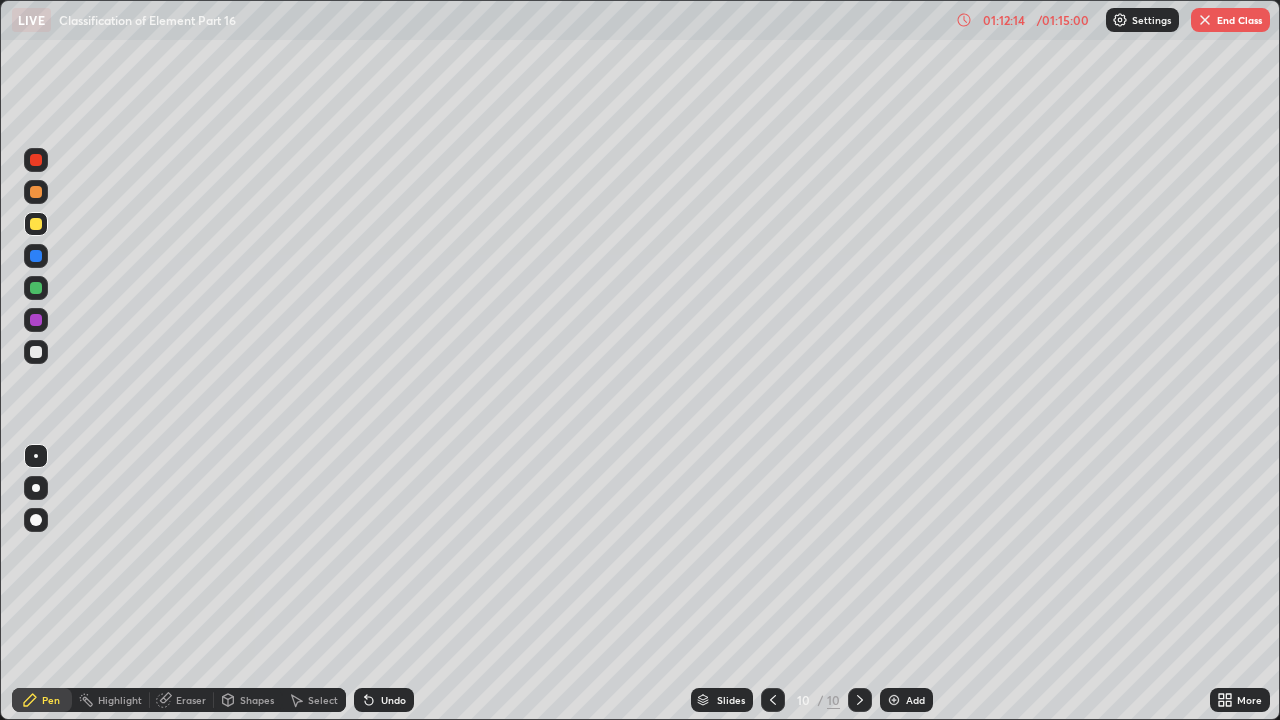 click at bounding box center (773, 700) 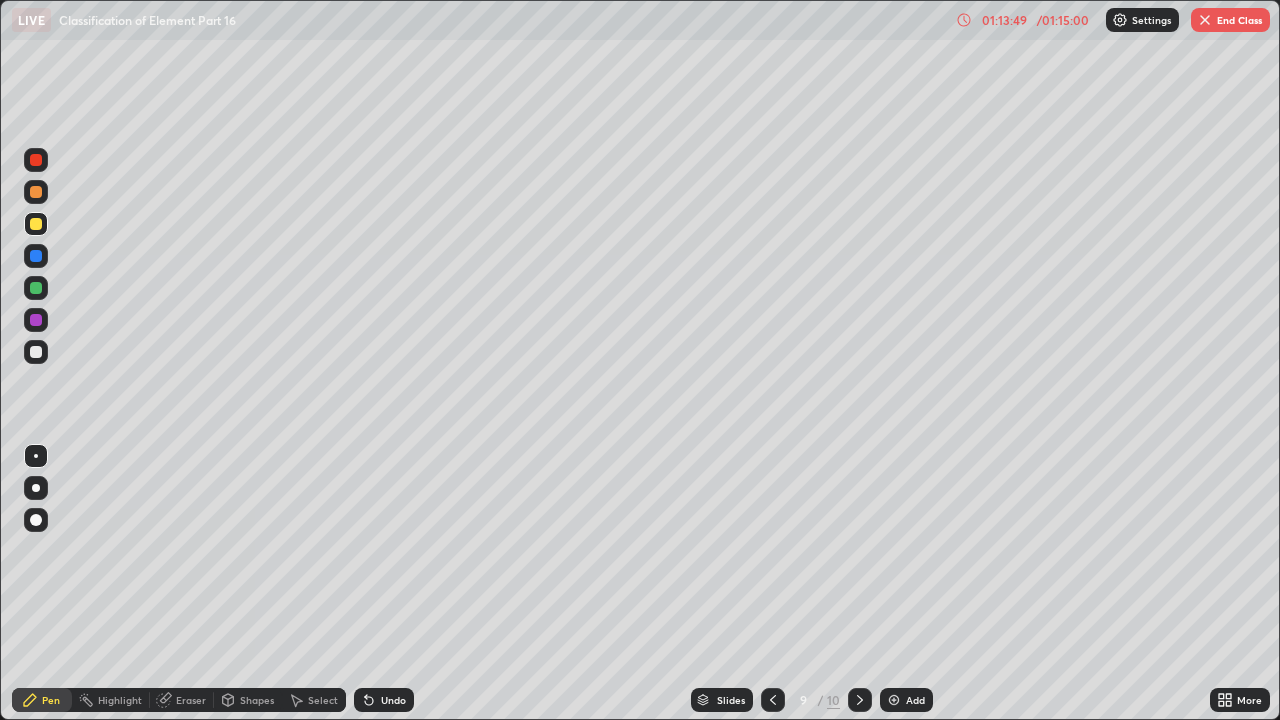 click 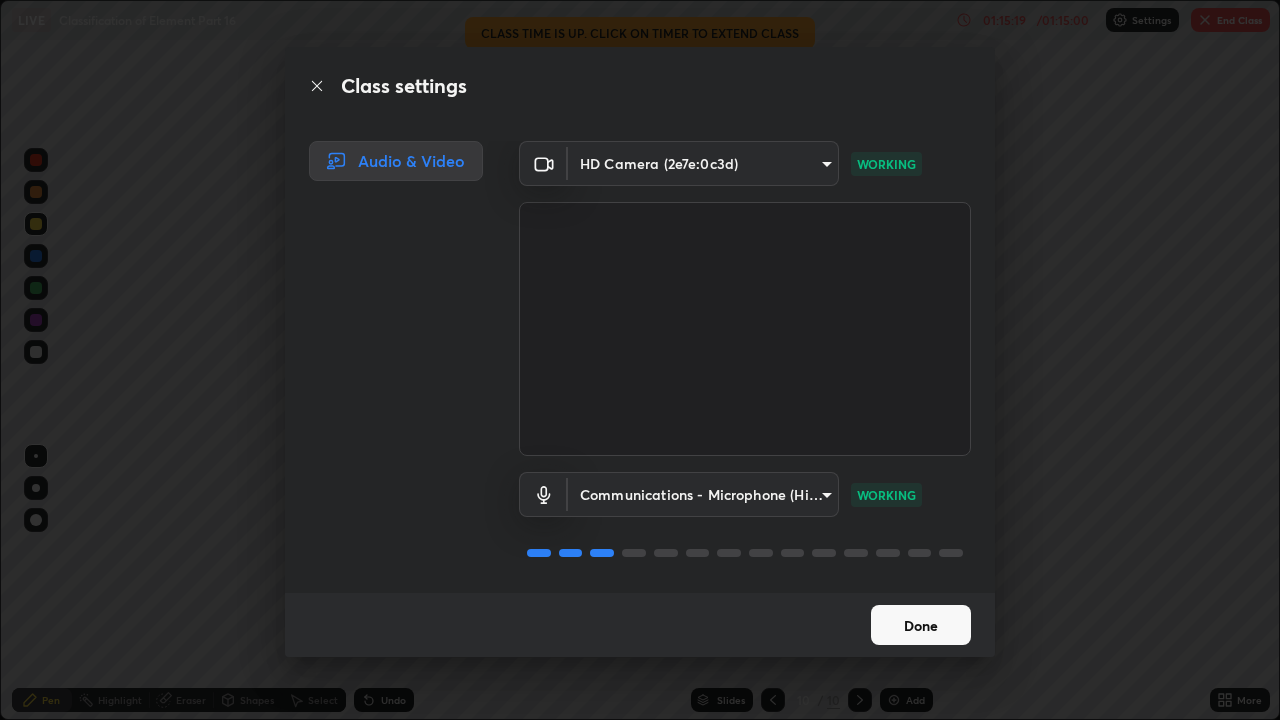 click on "Done" at bounding box center (921, 625) 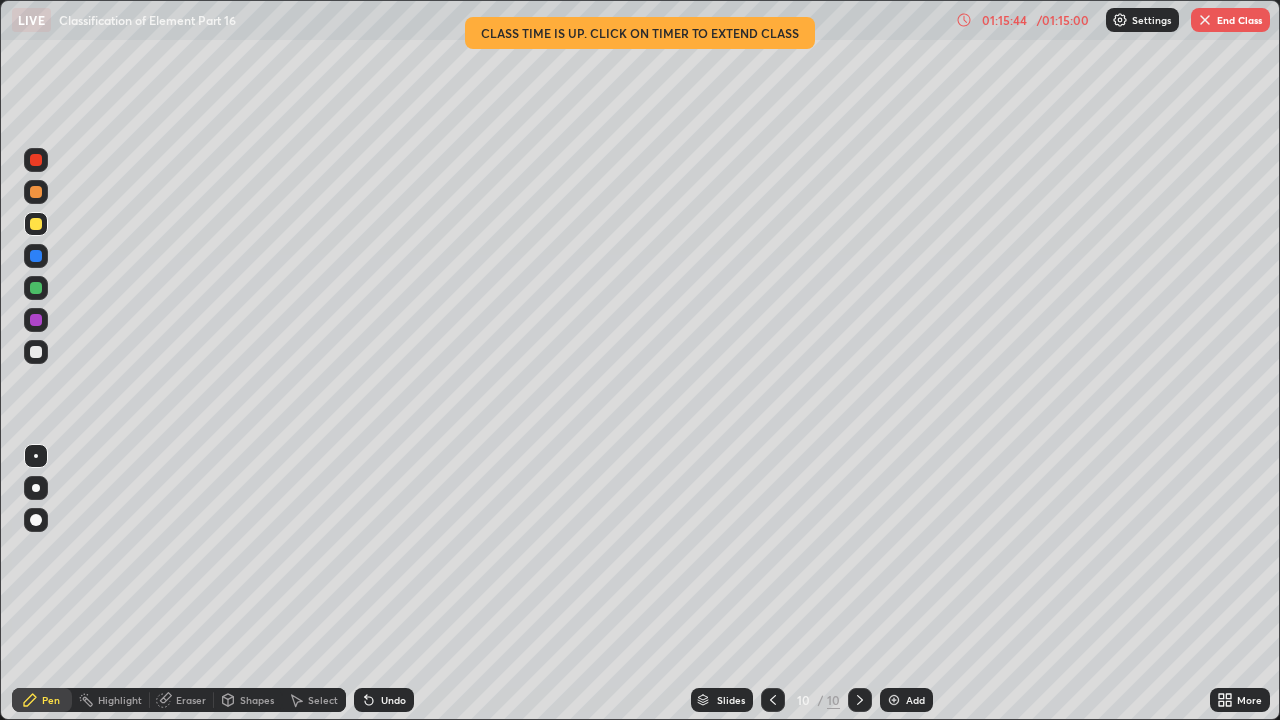 click on "End Class" at bounding box center [1230, 20] 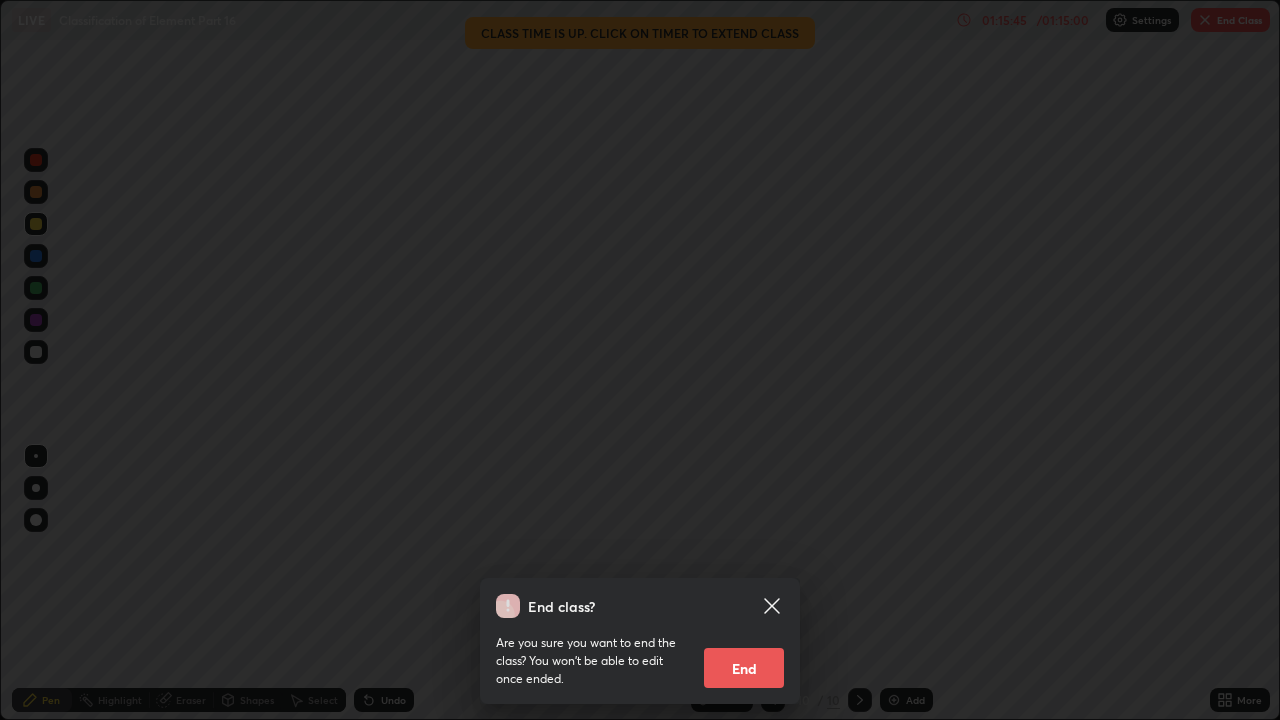 click on "End" at bounding box center (744, 668) 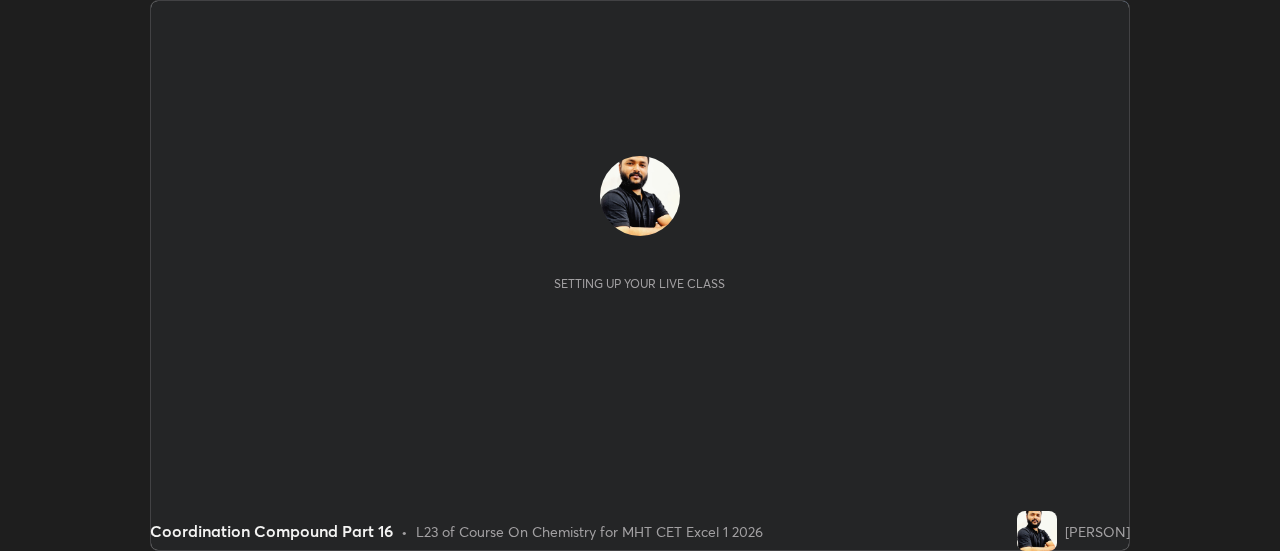 scroll, scrollTop: 0, scrollLeft: 0, axis: both 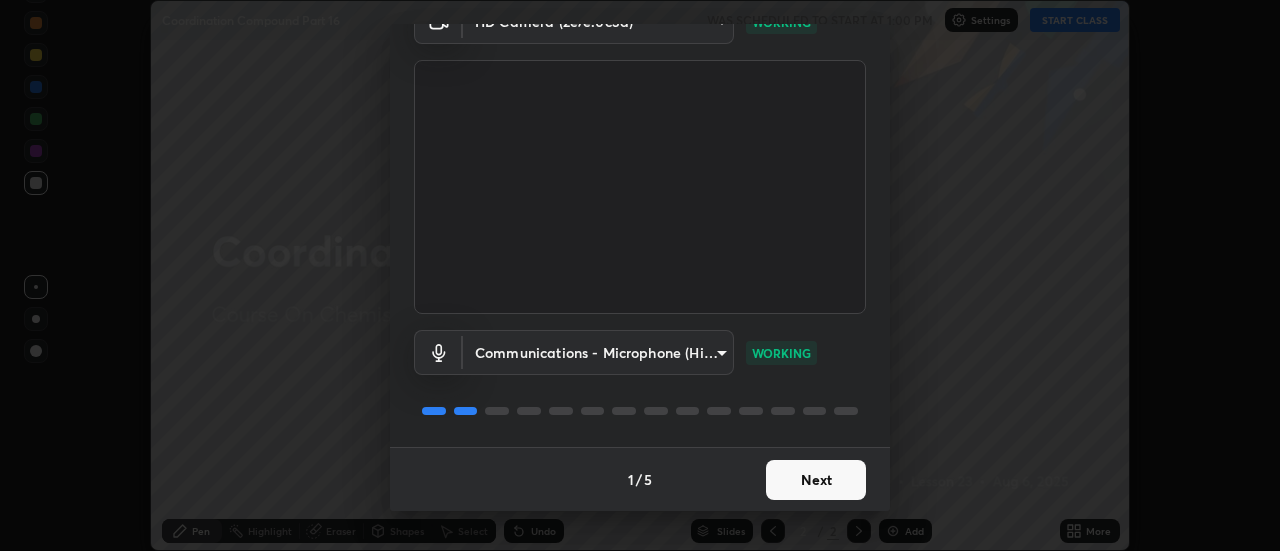 click on "Next" at bounding box center (816, 480) 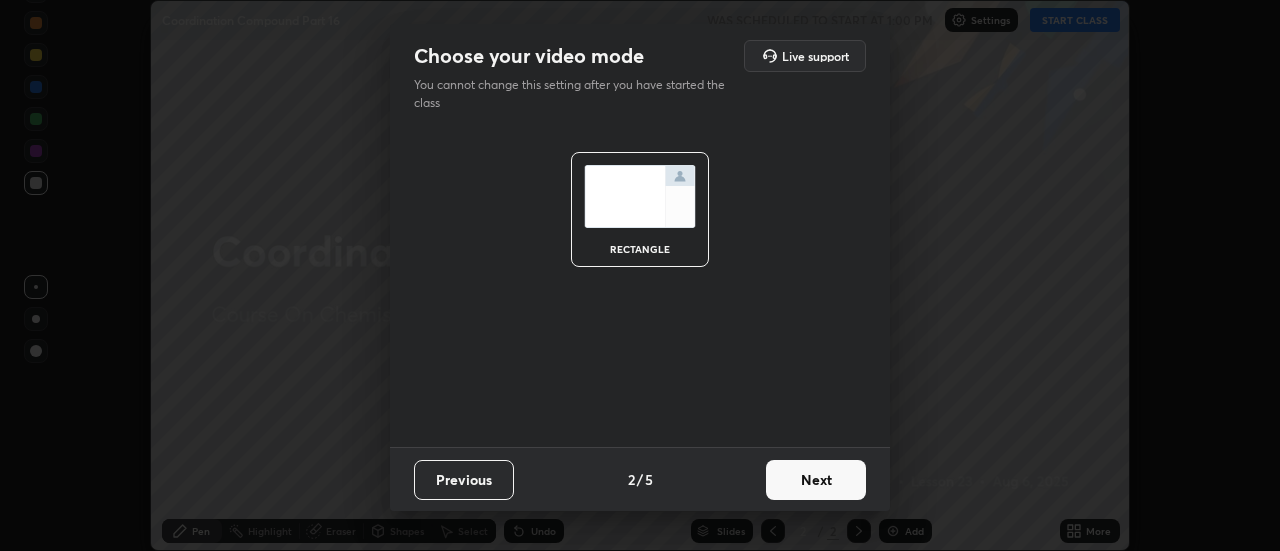 click on "Next" at bounding box center (816, 480) 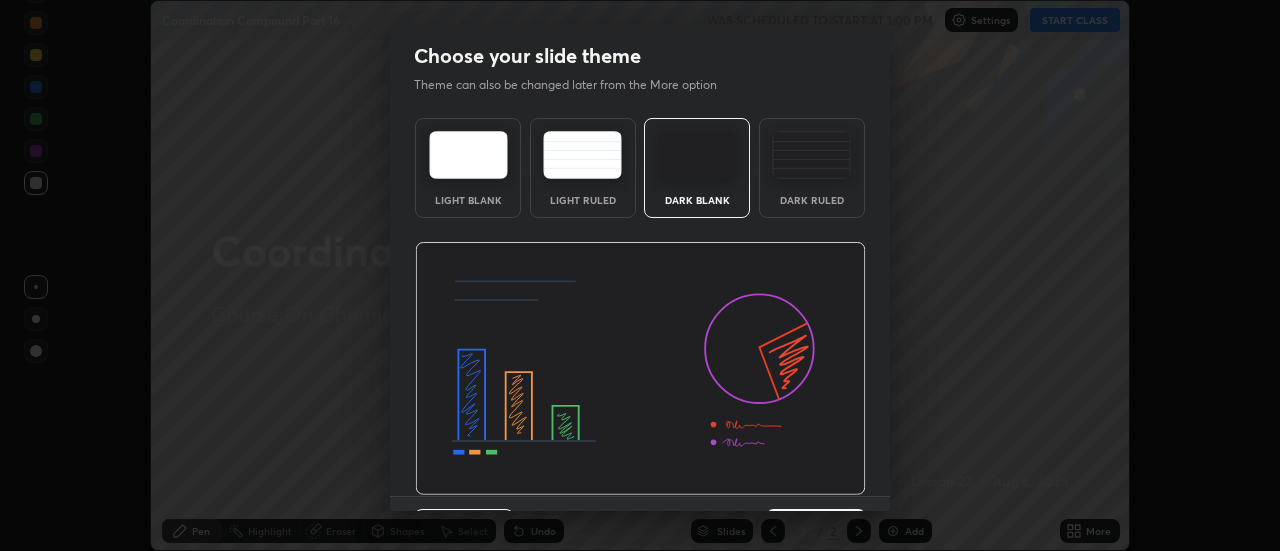 scroll, scrollTop: 49, scrollLeft: 0, axis: vertical 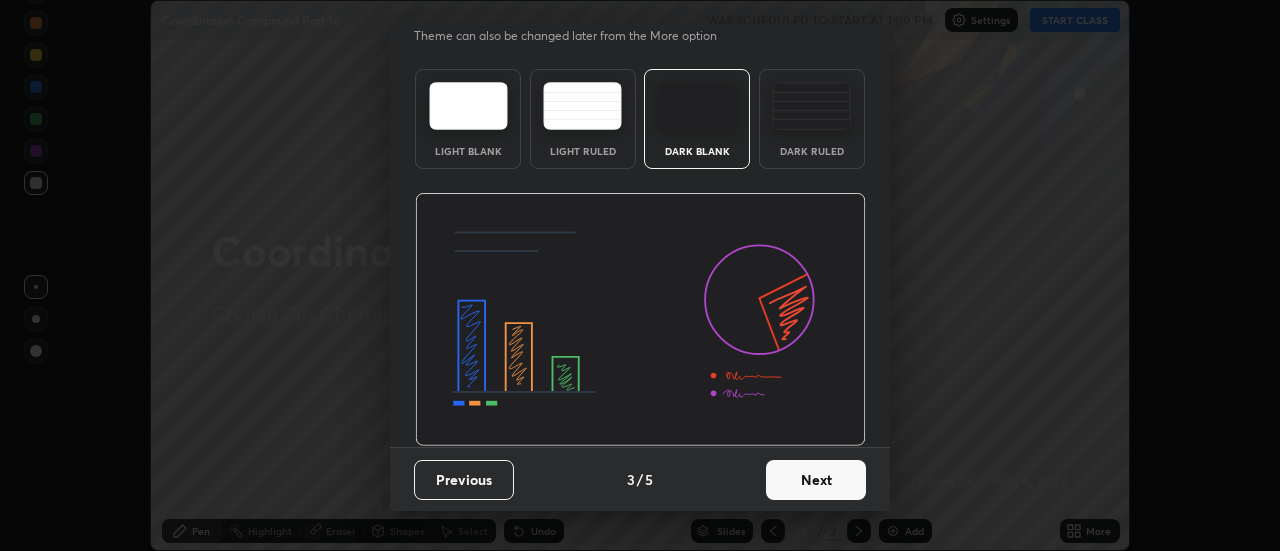 click on "Next" at bounding box center (816, 480) 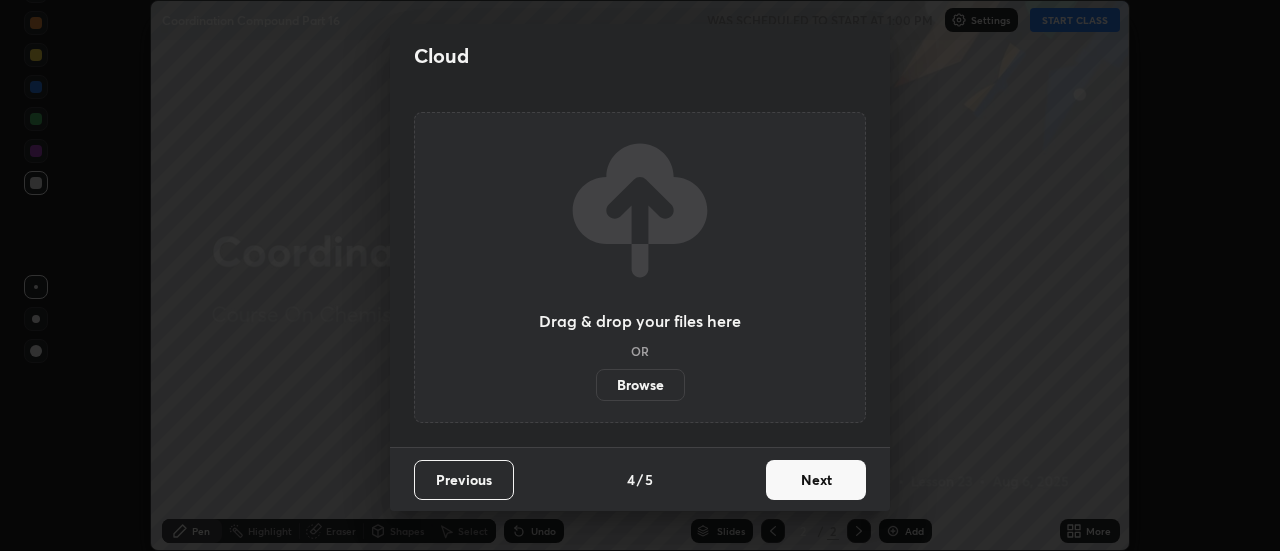 click on "Next" at bounding box center (816, 480) 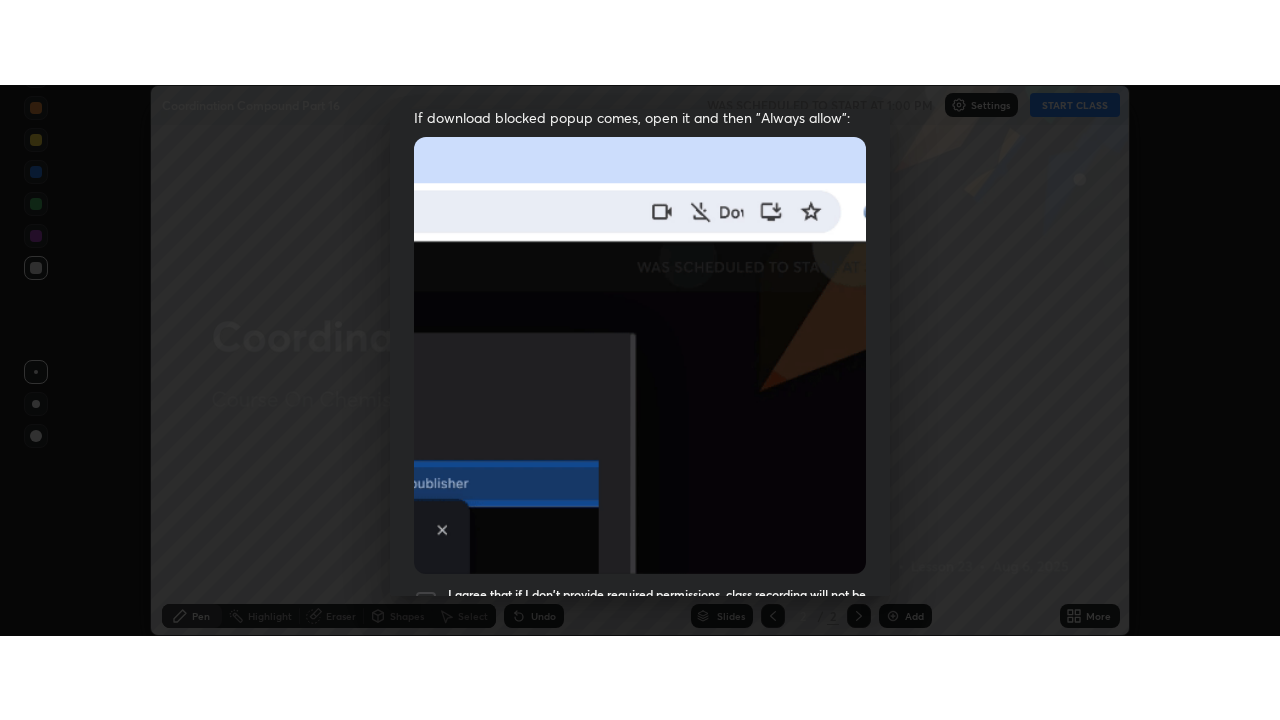 scroll, scrollTop: 513, scrollLeft: 0, axis: vertical 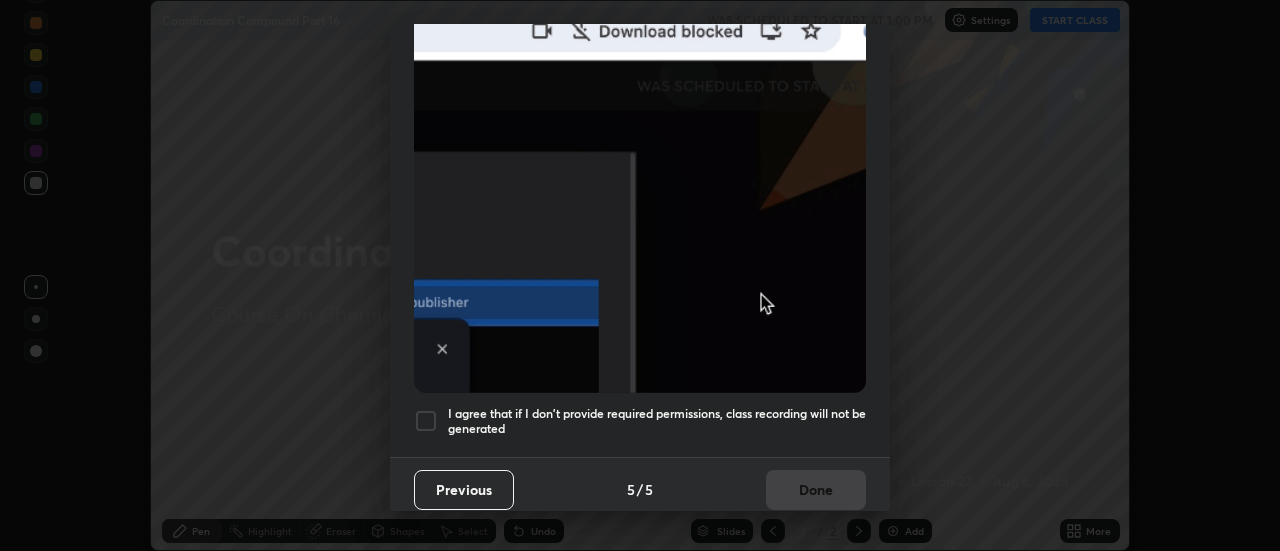 click at bounding box center [640, 174] 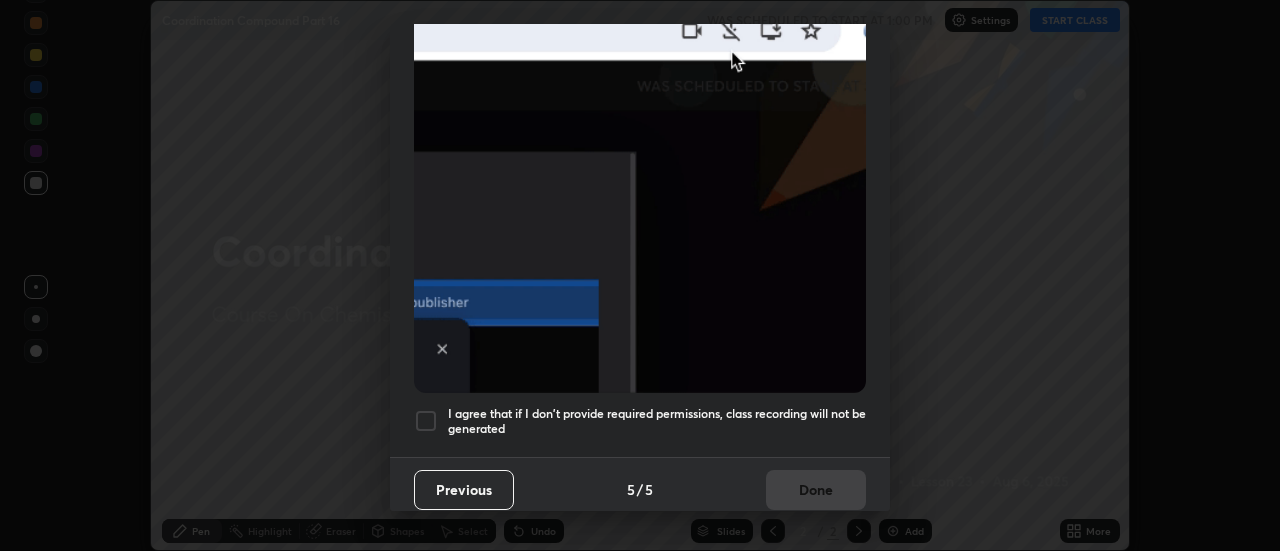 click on "Previous 5 / 5 Done" at bounding box center [640, 489] 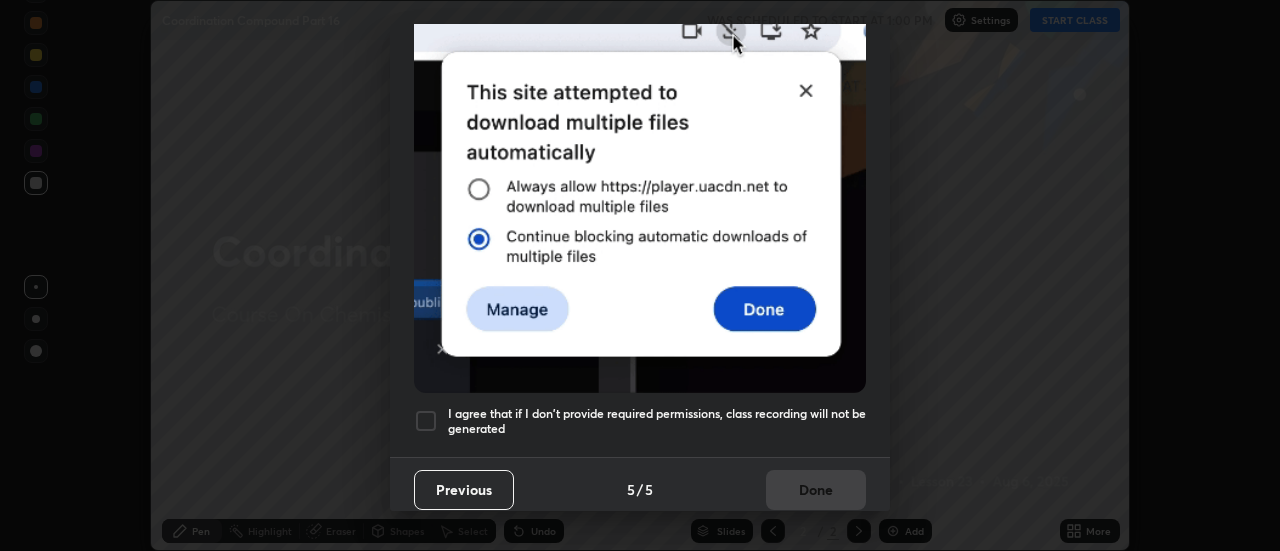 click on "I agree that if I don't provide required permissions, class recording will not be generated" at bounding box center (640, 421) 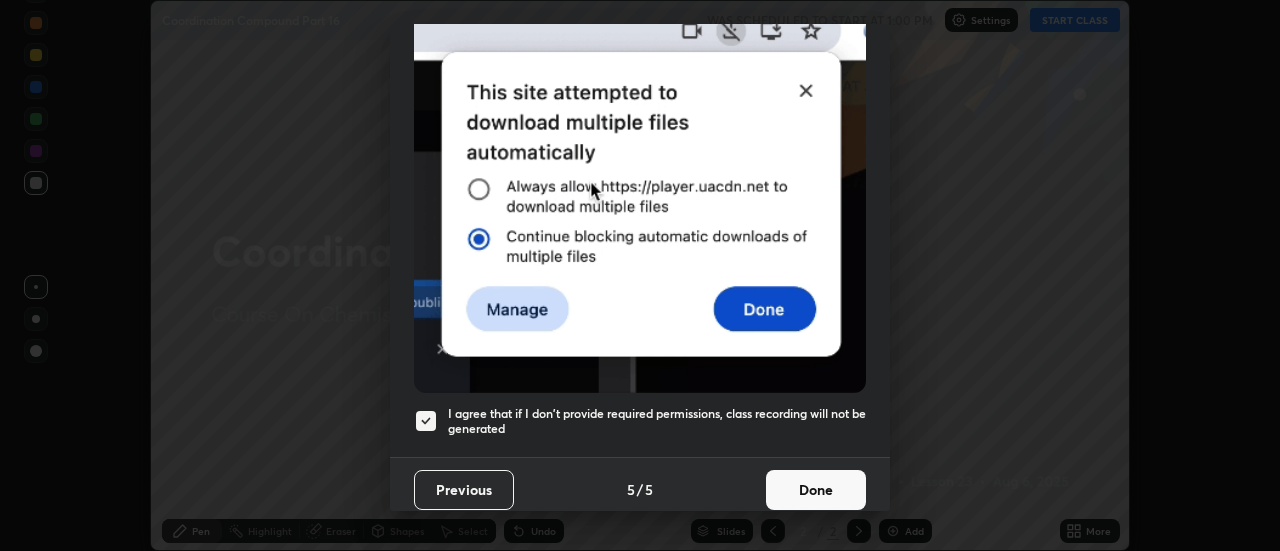 click on "Done" at bounding box center [816, 490] 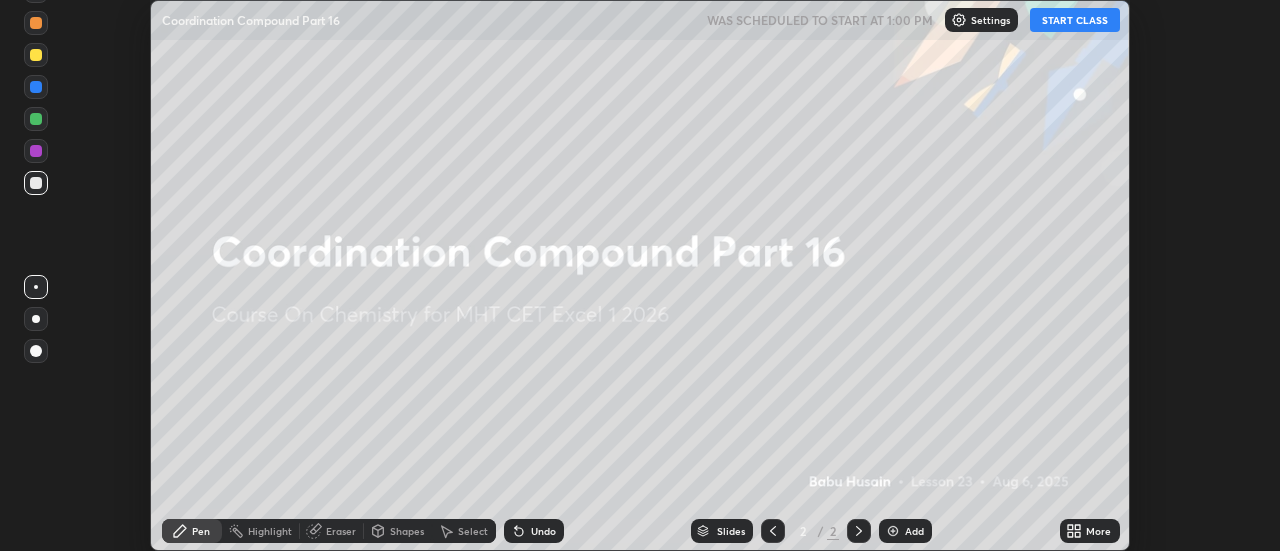 click on "START CLASS" at bounding box center (1075, 20) 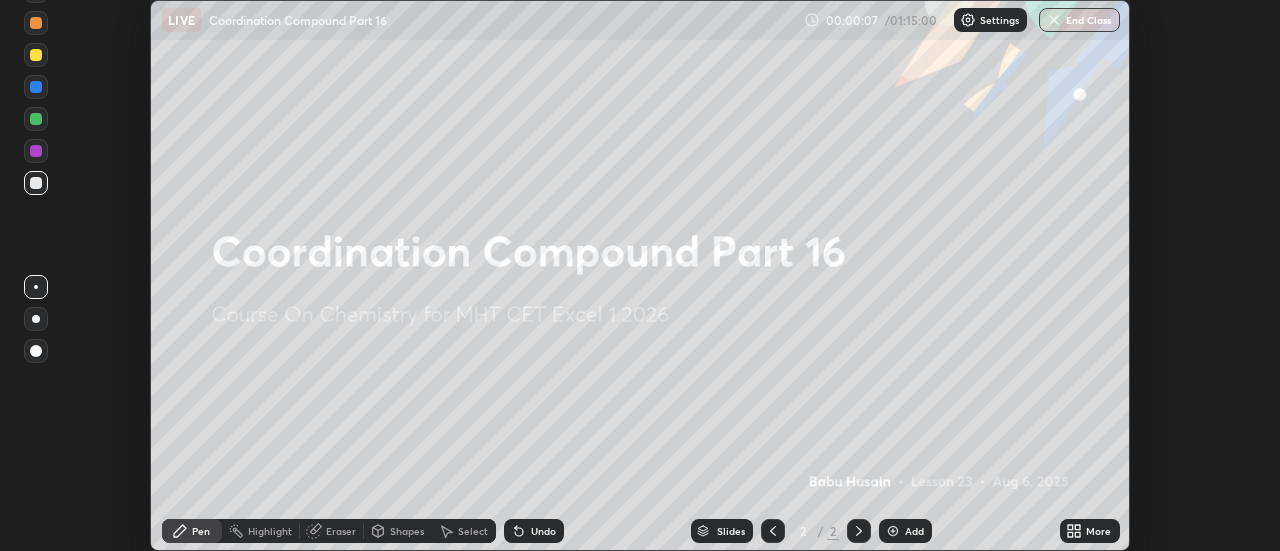 click 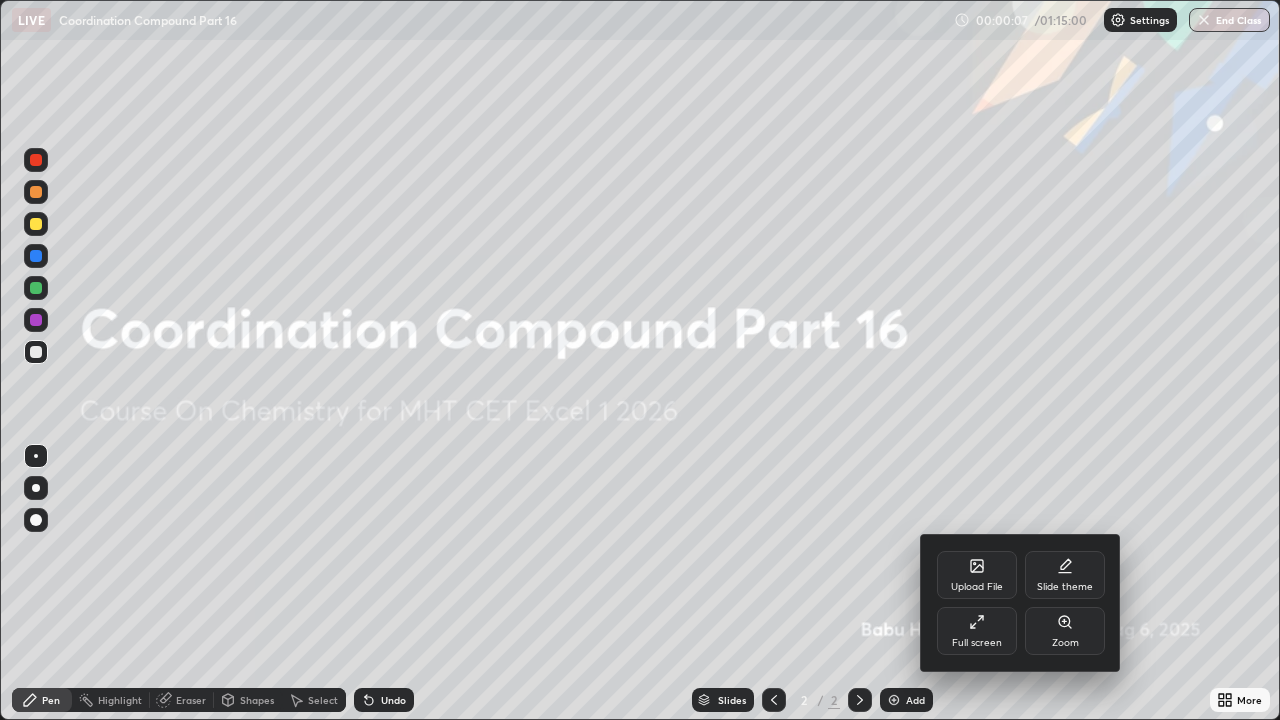 scroll, scrollTop: 99280, scrollLeft: 98720, axis: both 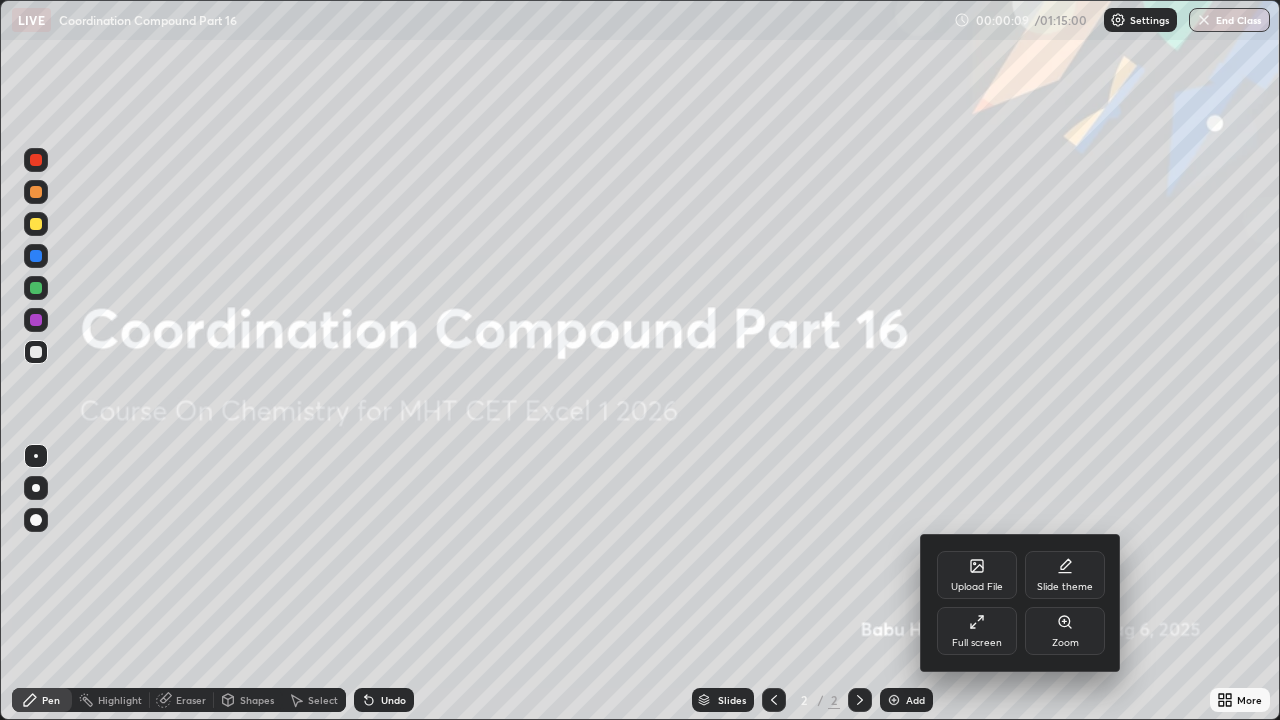 click at bounding box center [640, 360] 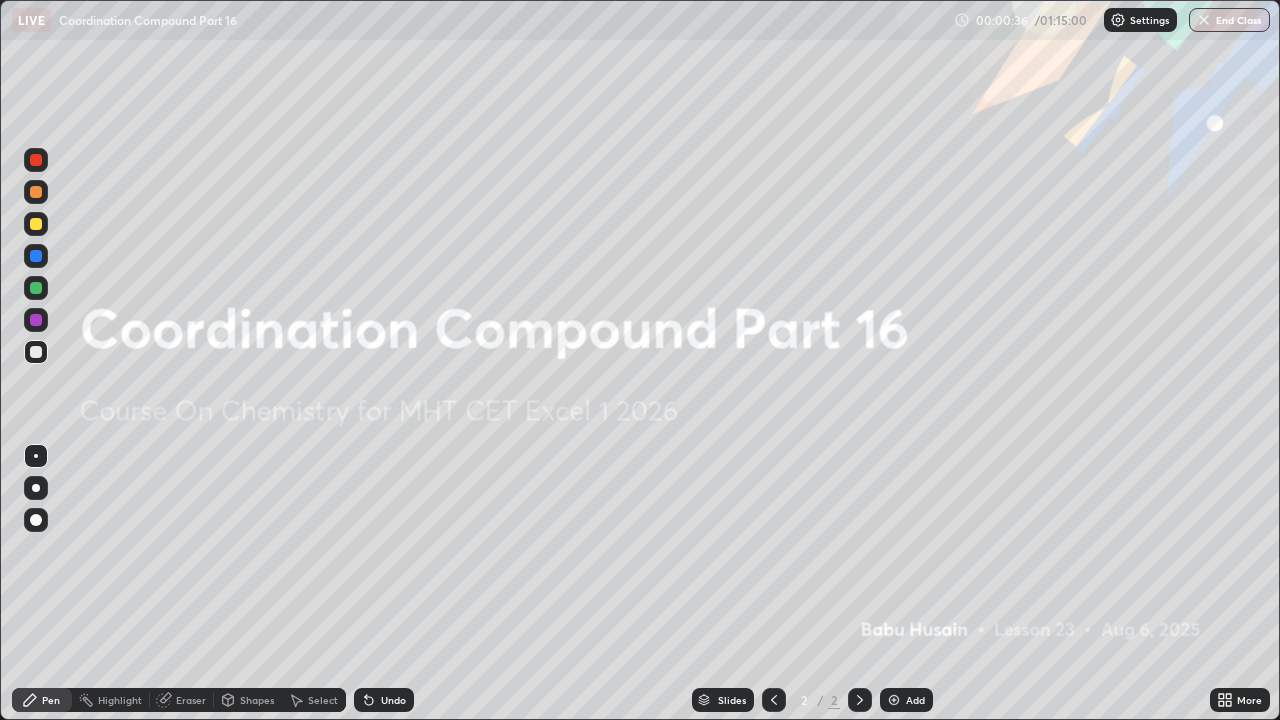 click at bounding box center (894, 700) 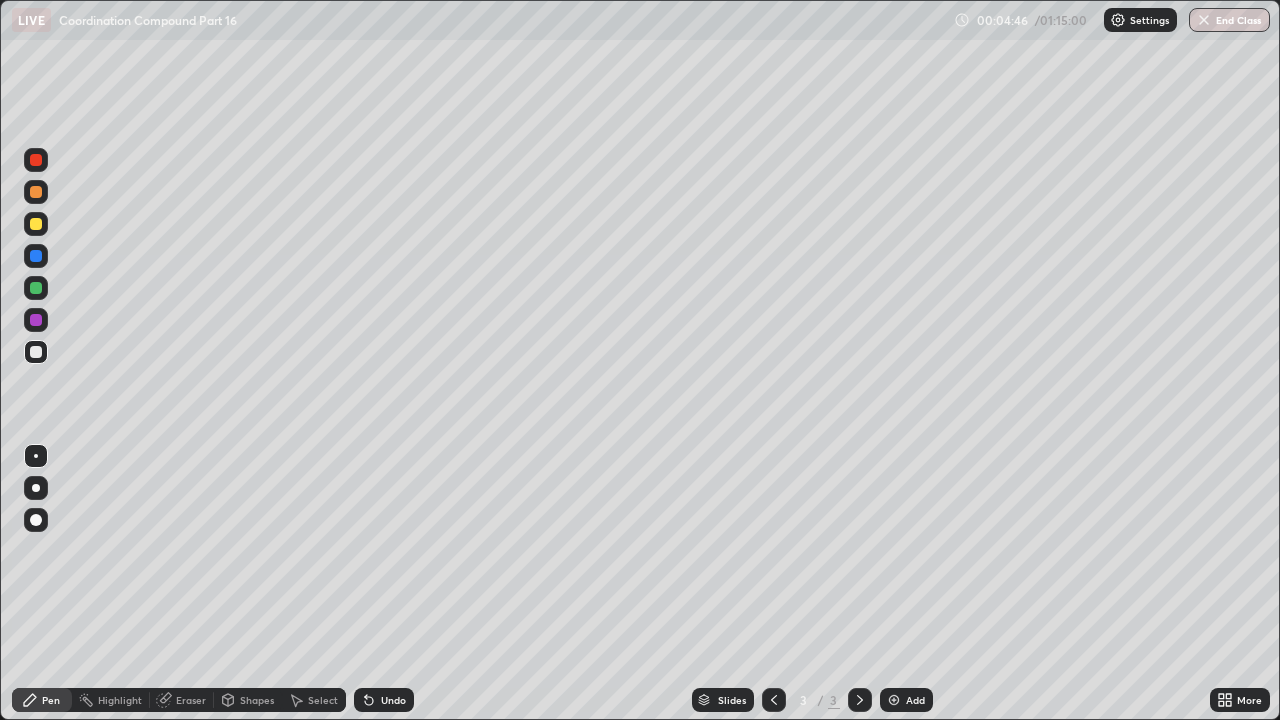 click at bounding box center [36, 256] 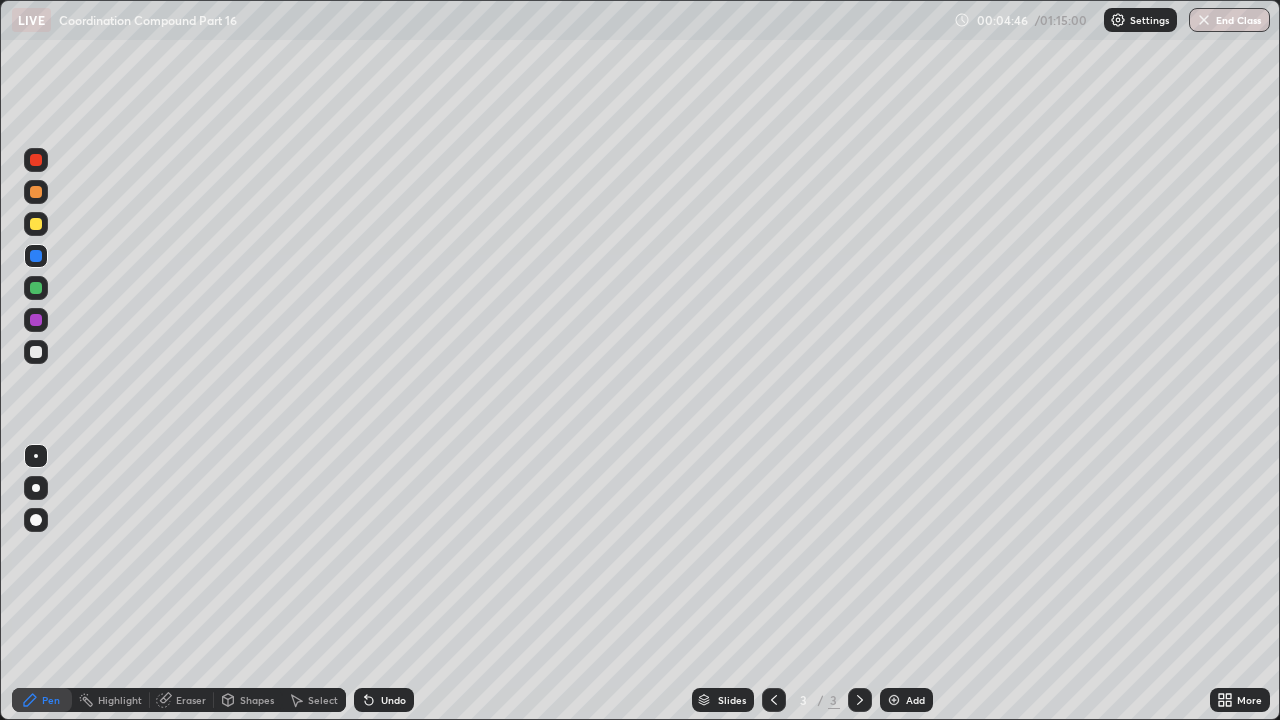 click at bounding box center (36, 192) 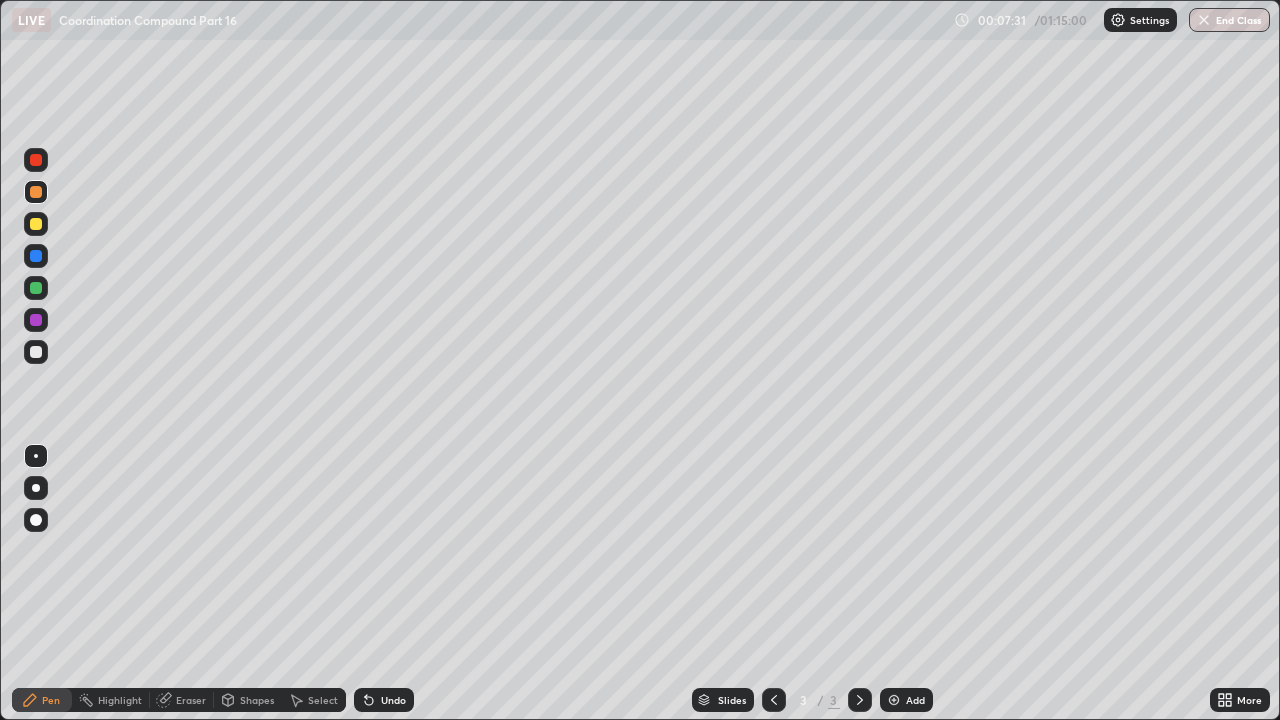 click at bounding box center (894, 700) 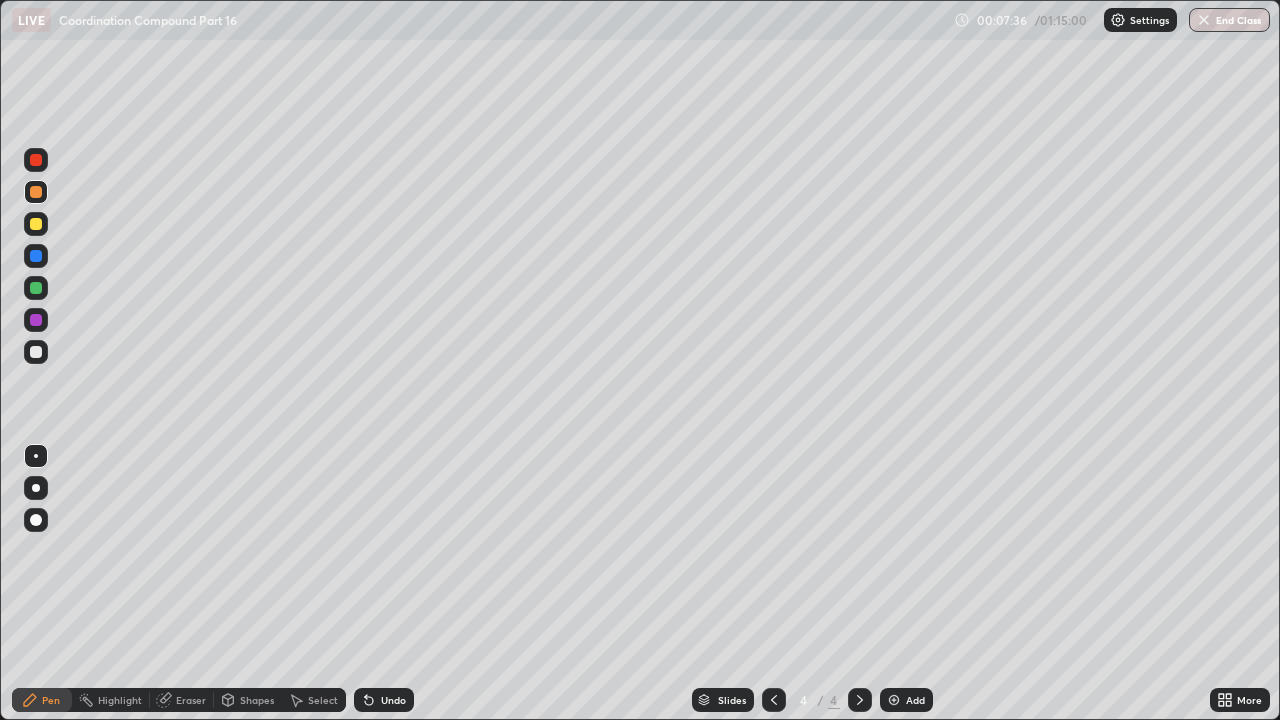 click at bounding box center [36, 192] 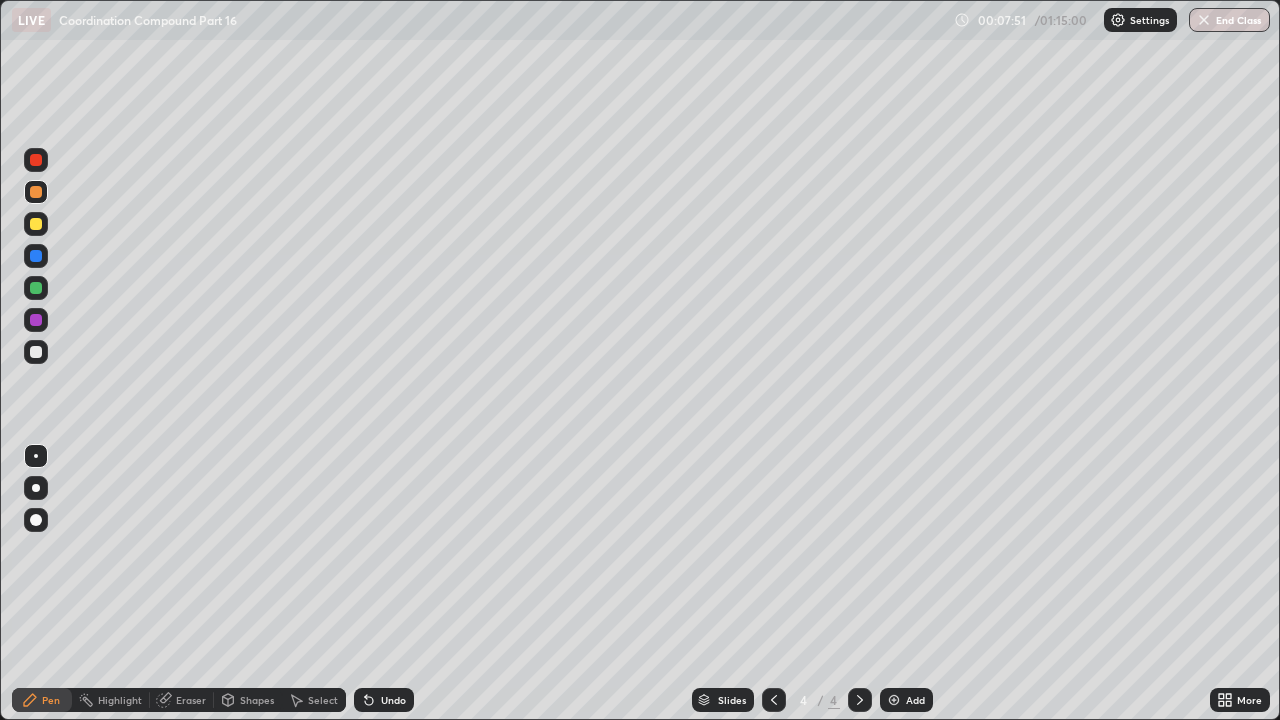 click at bounding box center [36, 352] 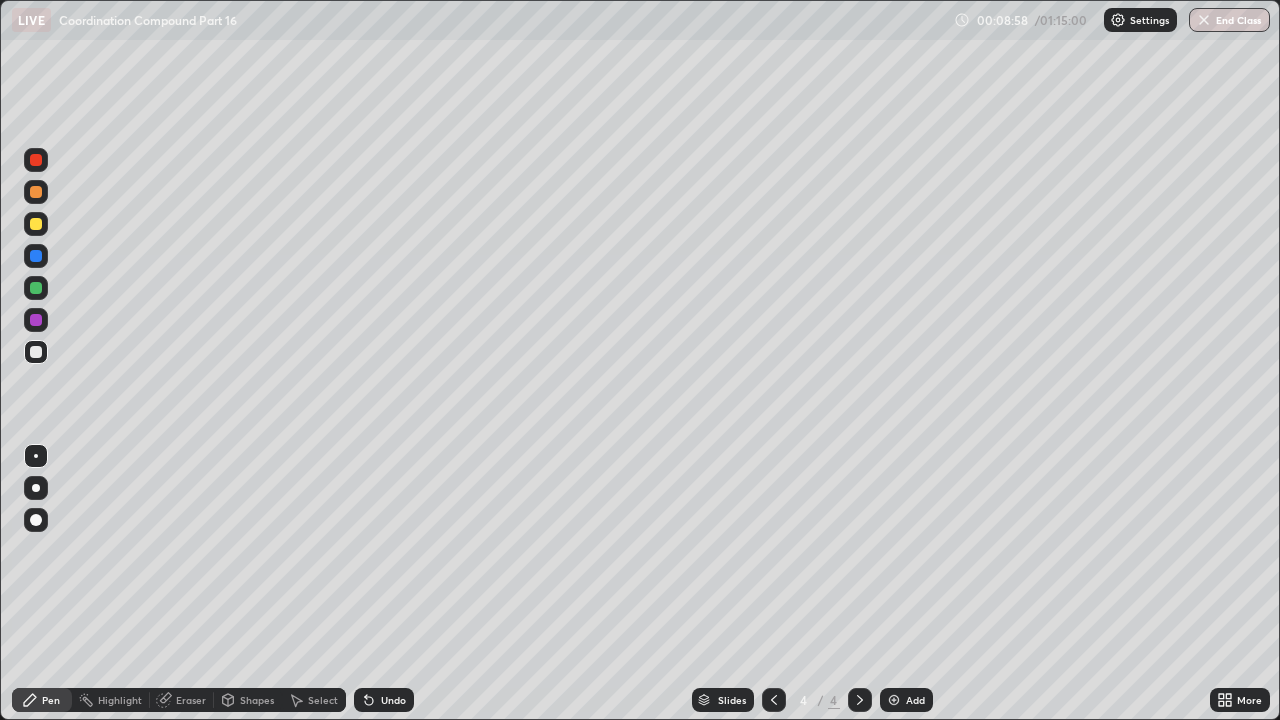 click at bounding box center (36, 192) 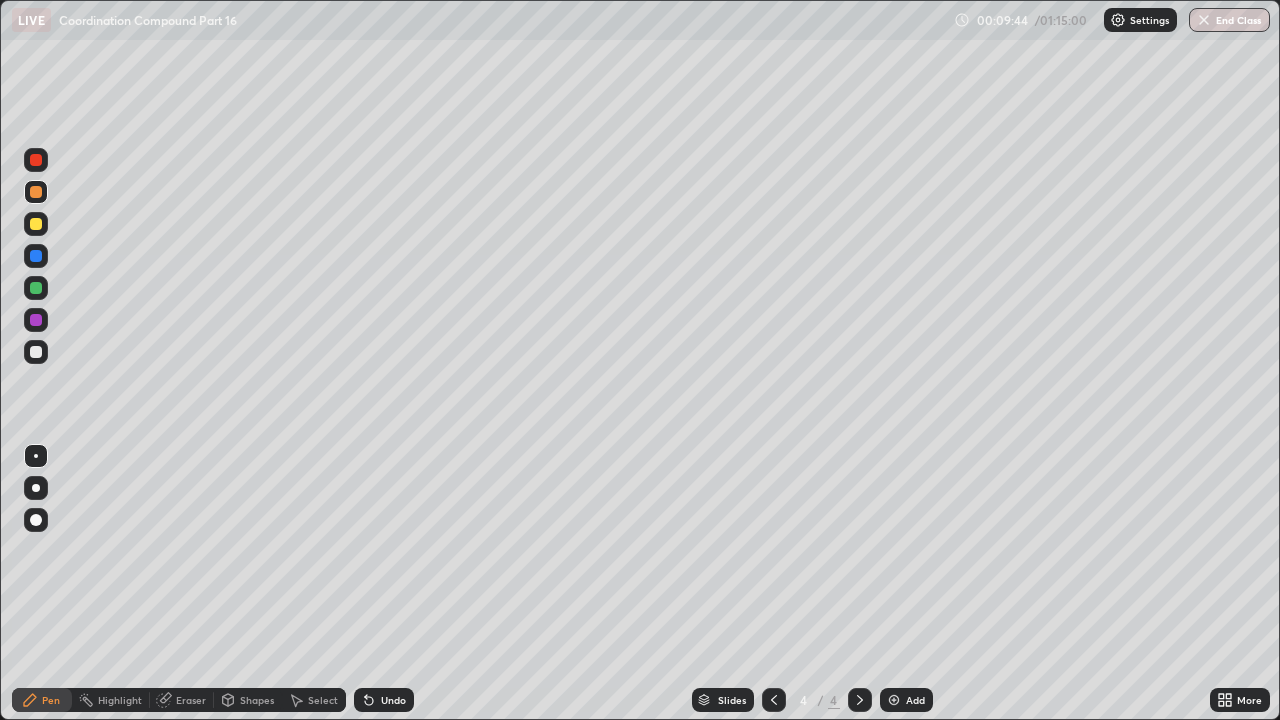 click at bounding box center (36, 352) 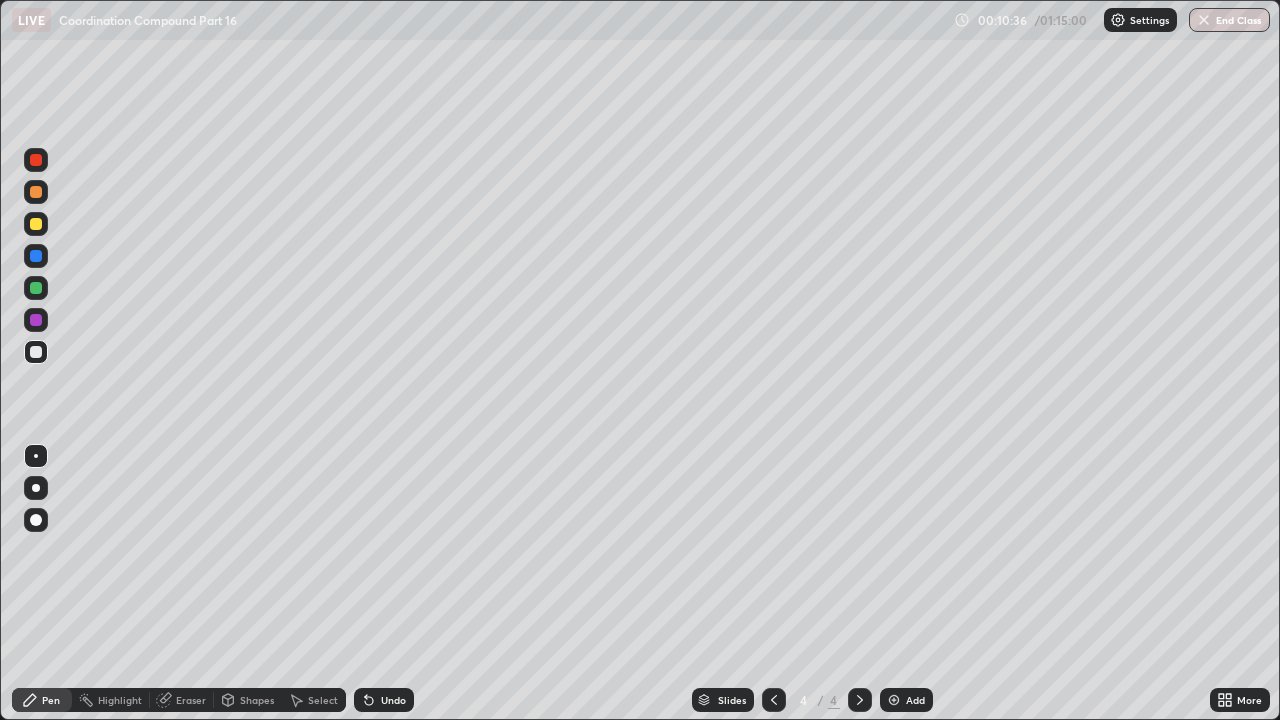 click at bounding box center (36, 320) 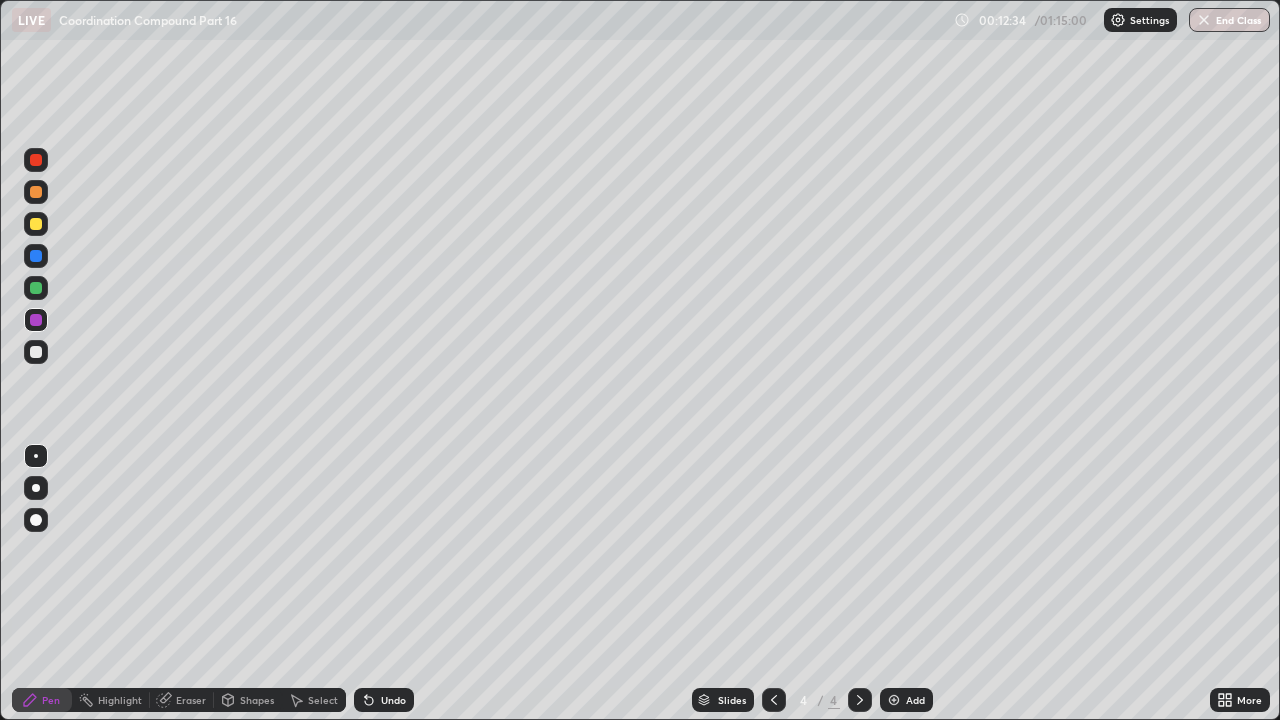 click at bounding box center (36, 224) 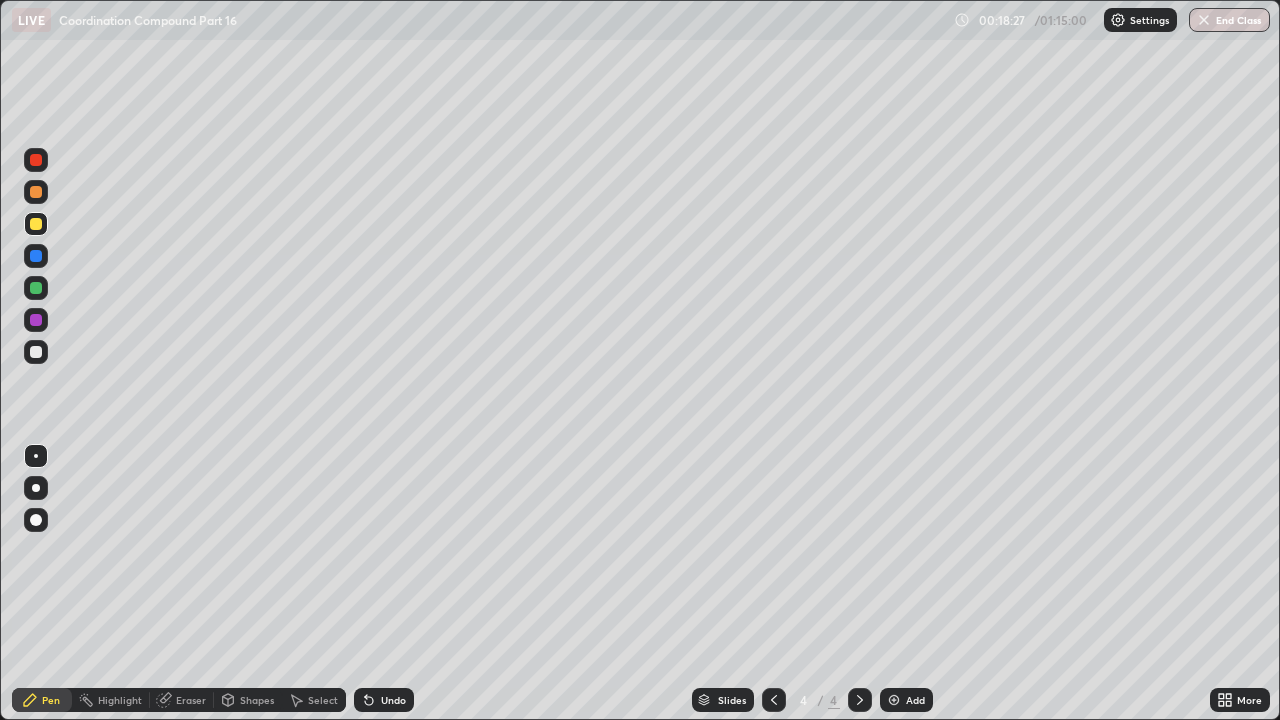 click on "Add" at bounding box center [906, 700] 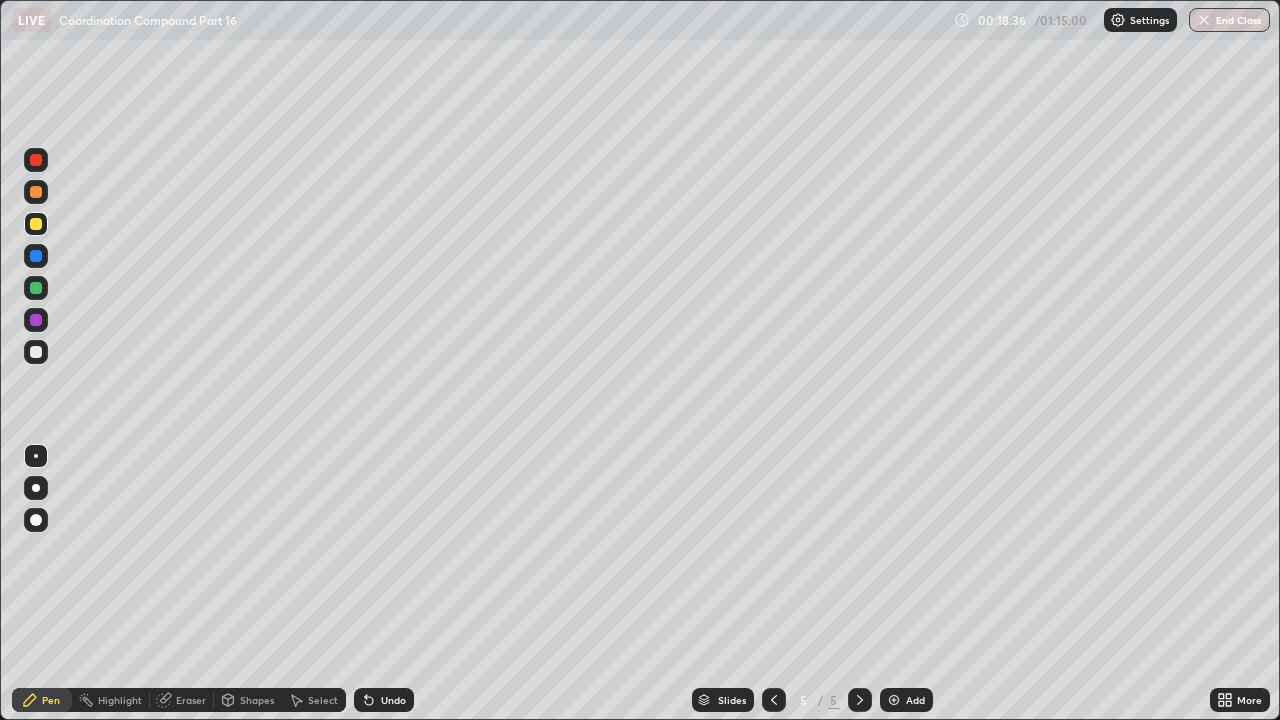 click at bounding box center [36, 224] 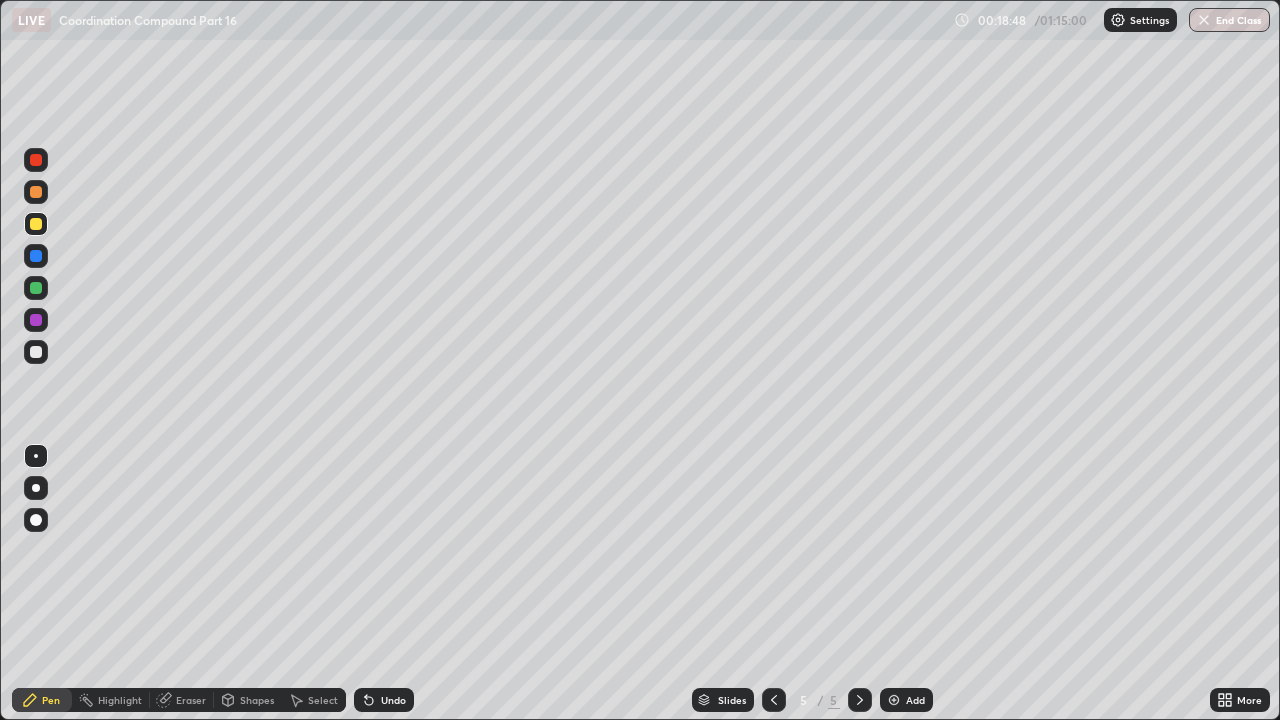 click at bounding box center [36, 352] 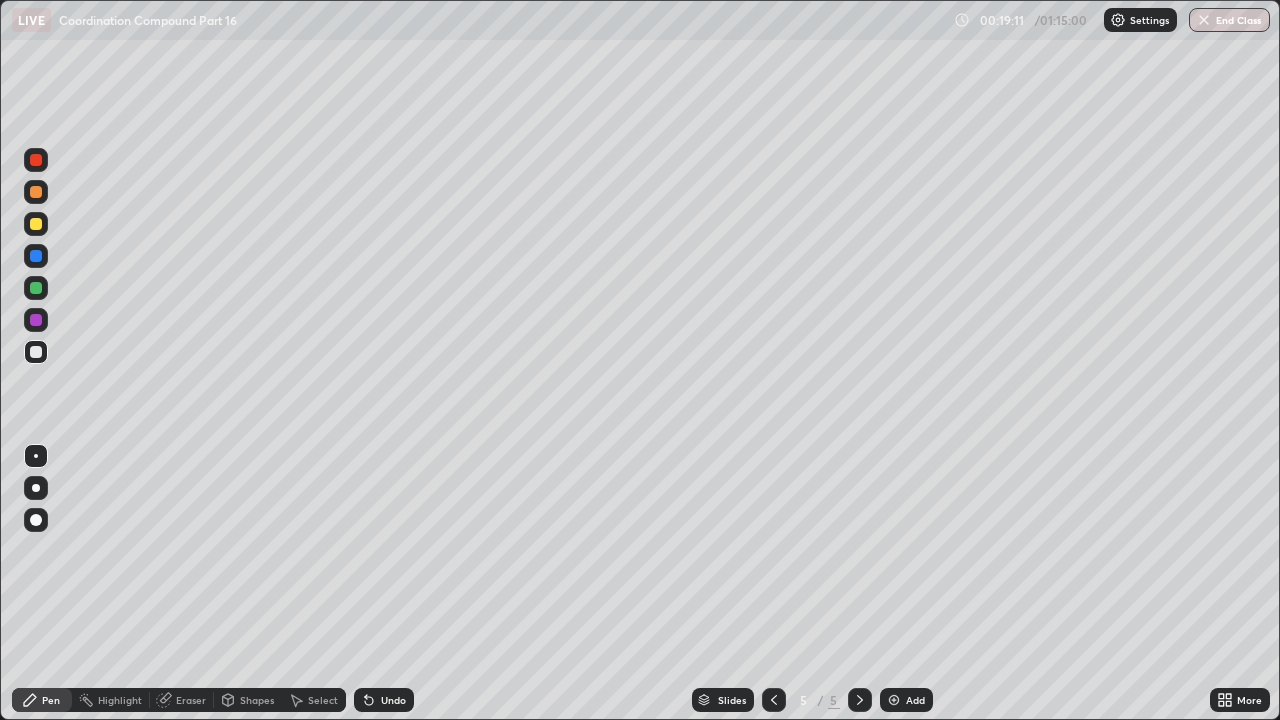 click at bounding box center [36, 192] 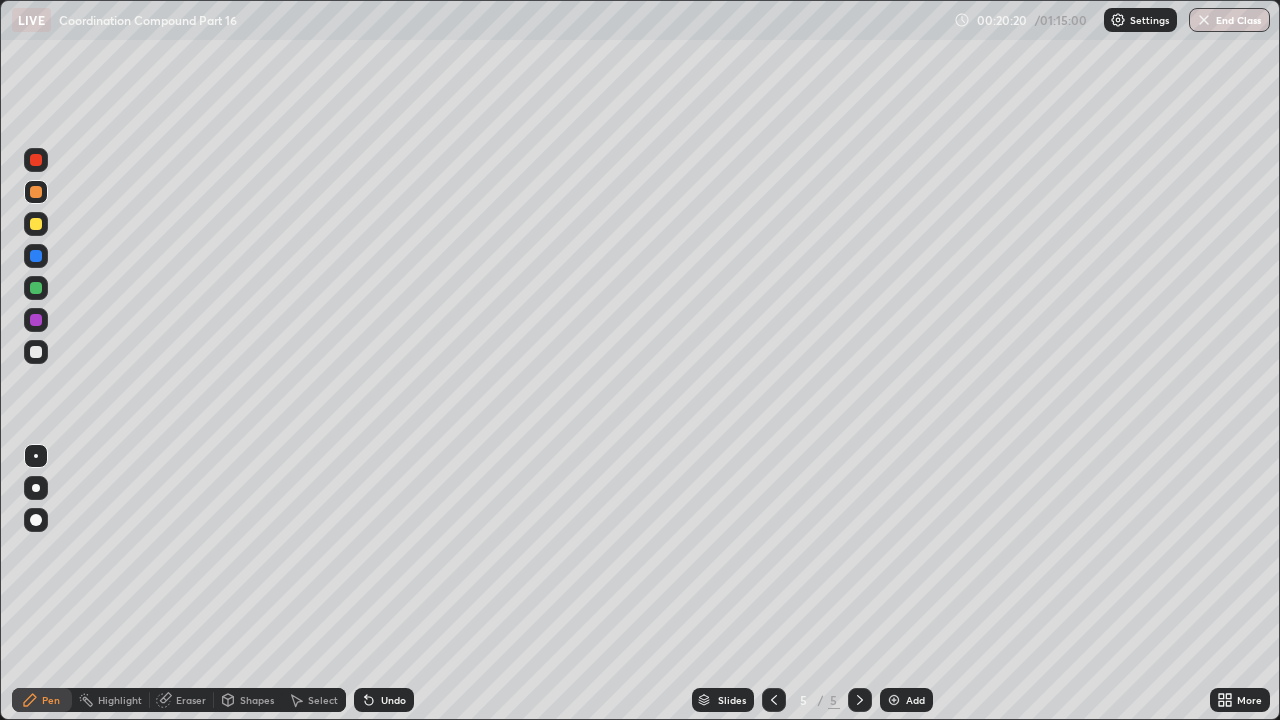 click at bounding box center [36, 352] 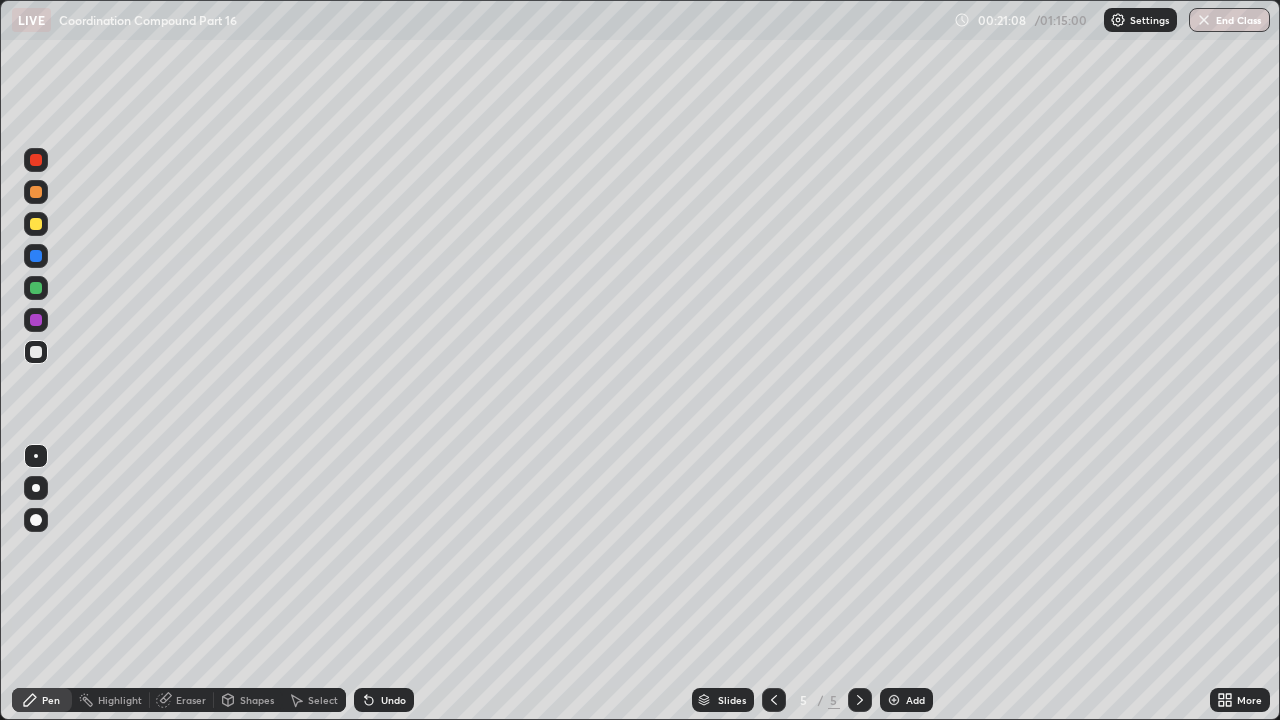 click at bounding box center (36, 192) 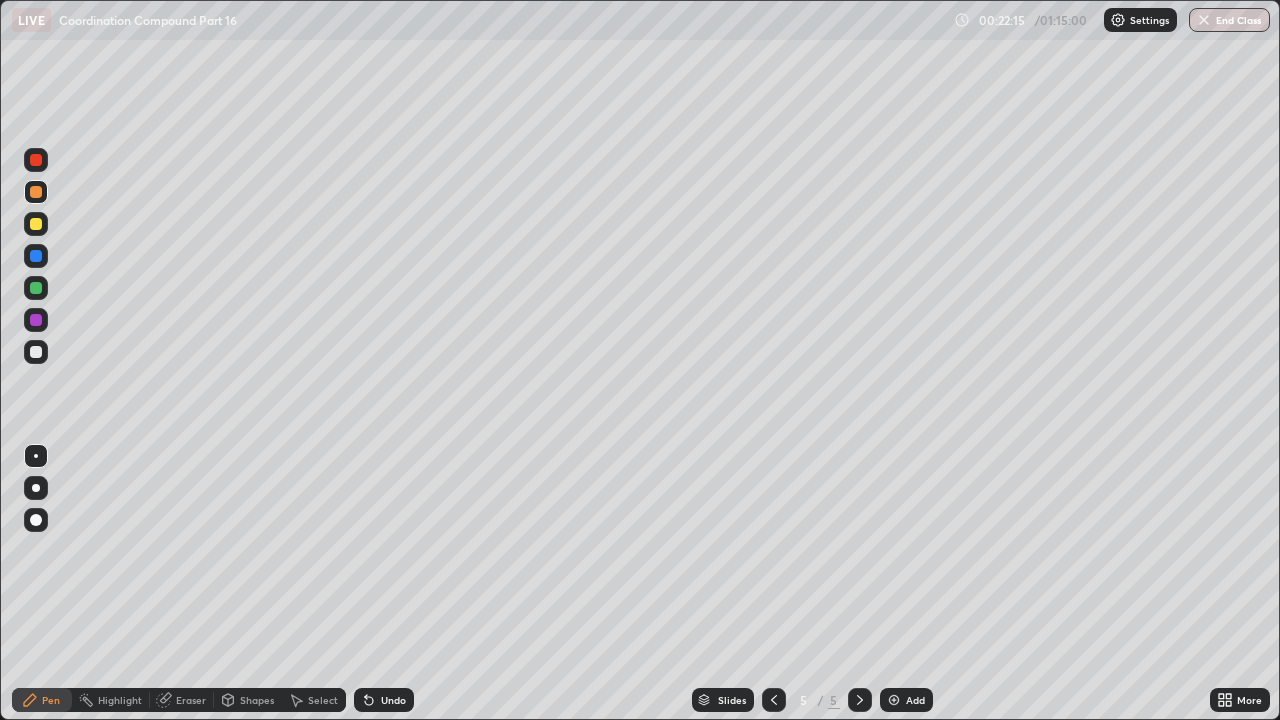 click on "Eraser" at bounding box center (191, 700) 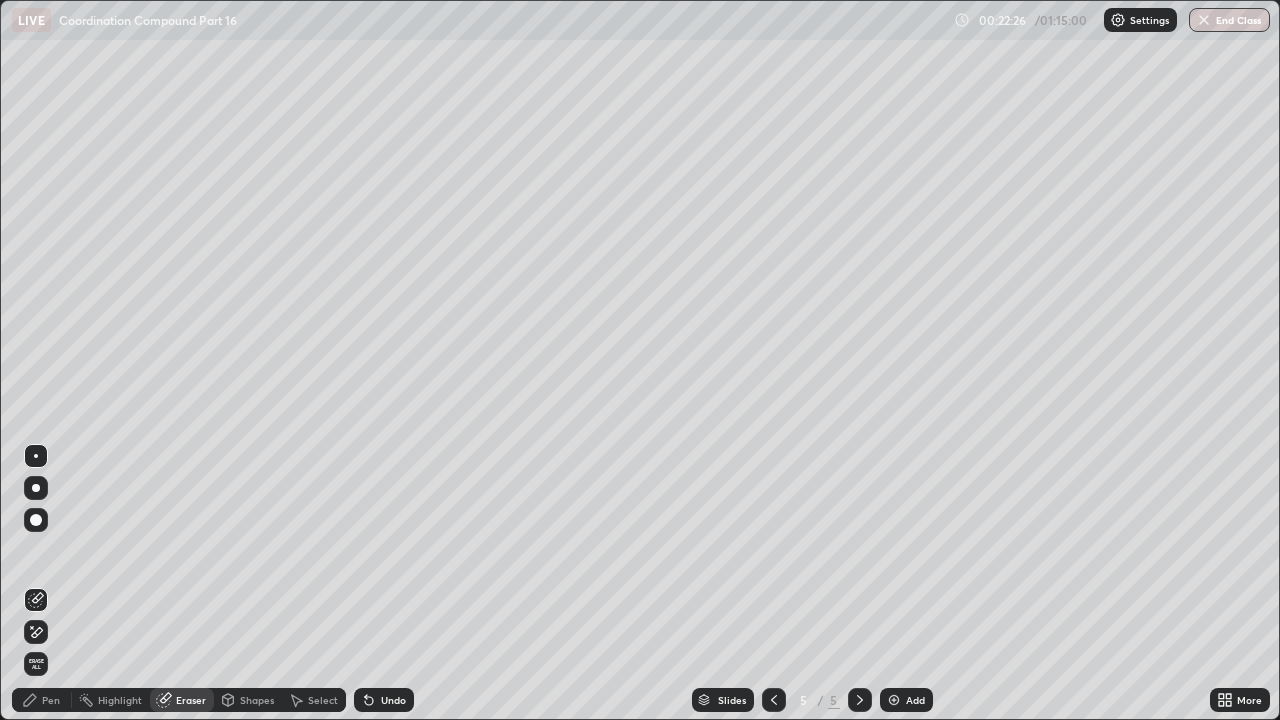 click on "Pen" at bounding box center (51, 700) 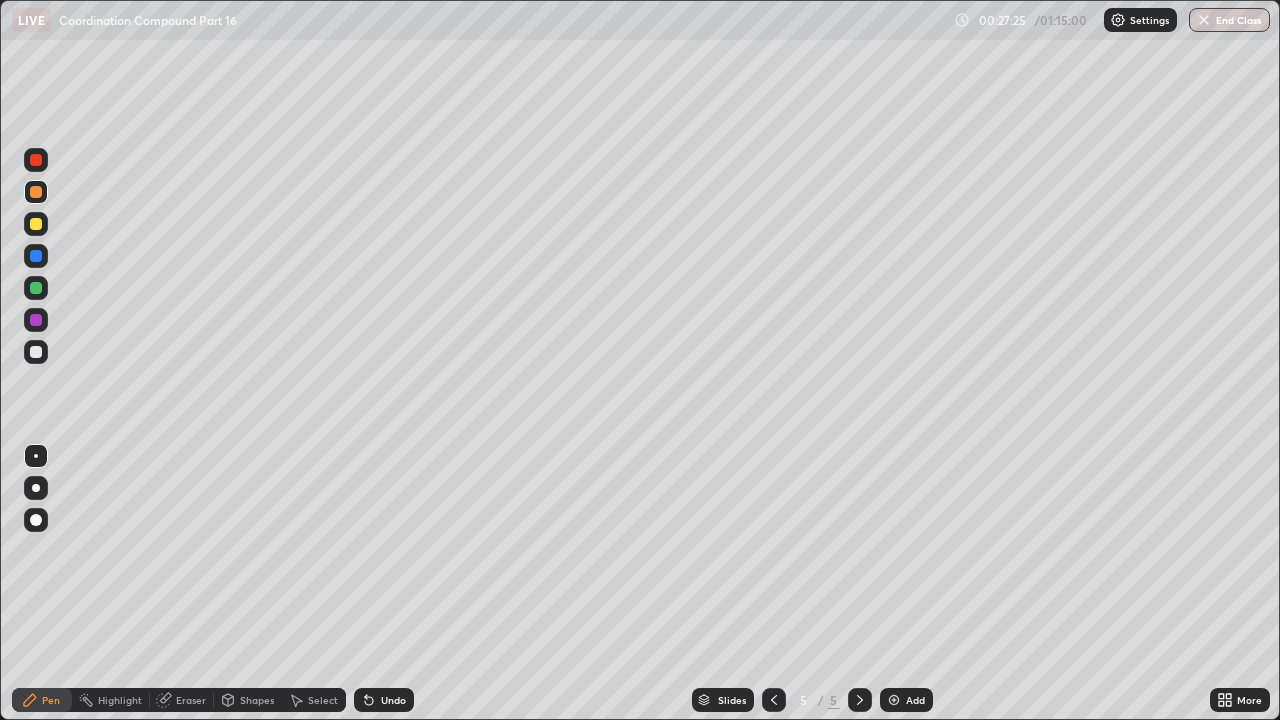 click at bounding box center [894, 700] 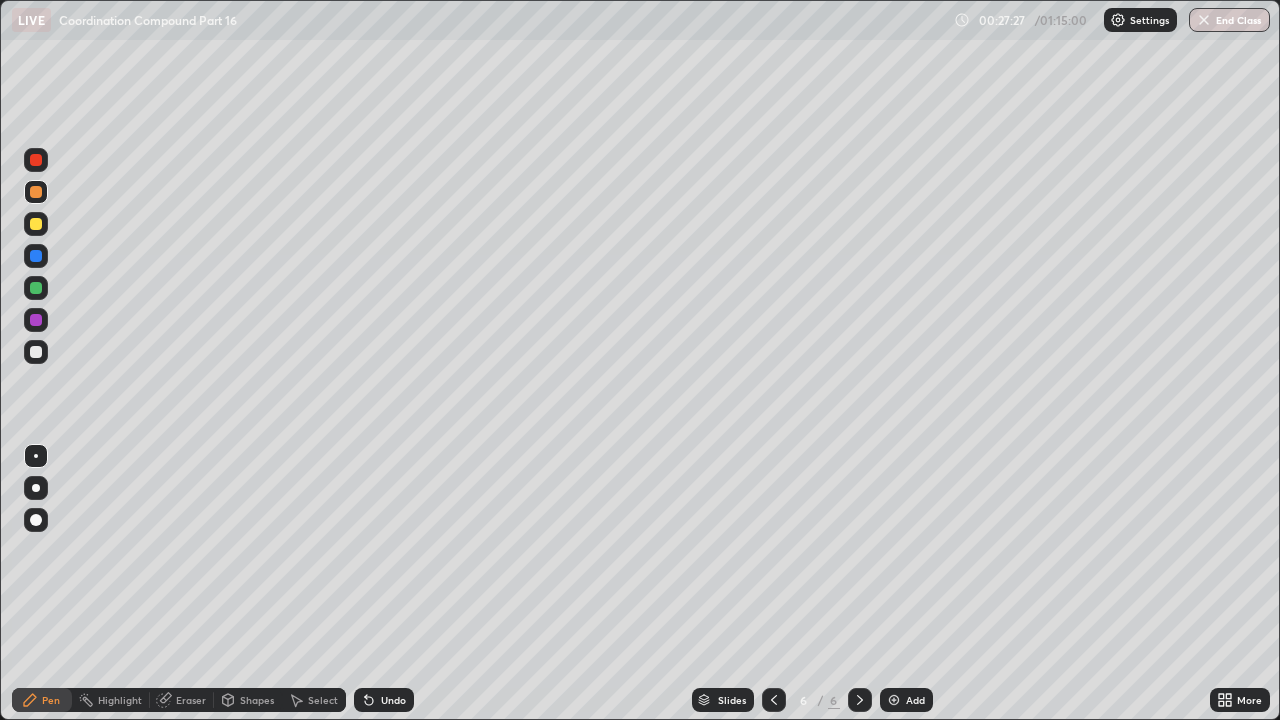 click at bounding box center (36, 224) 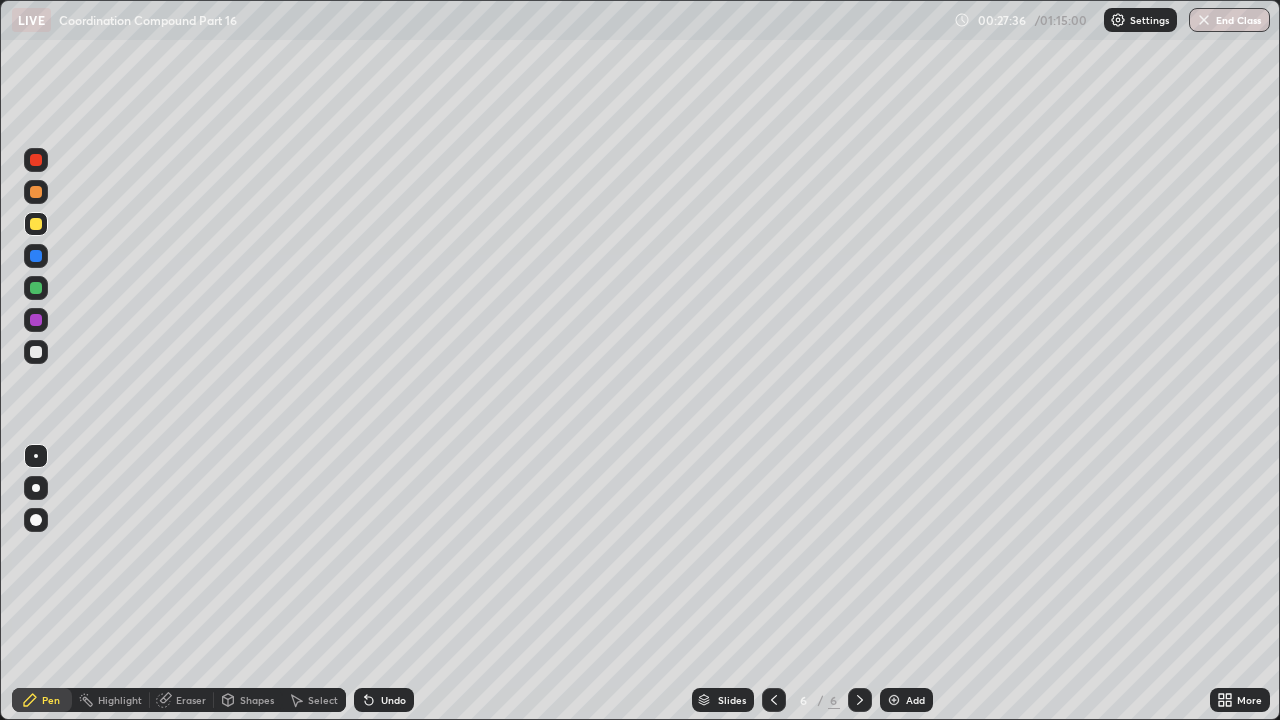 click at bounding box center [36, 352] 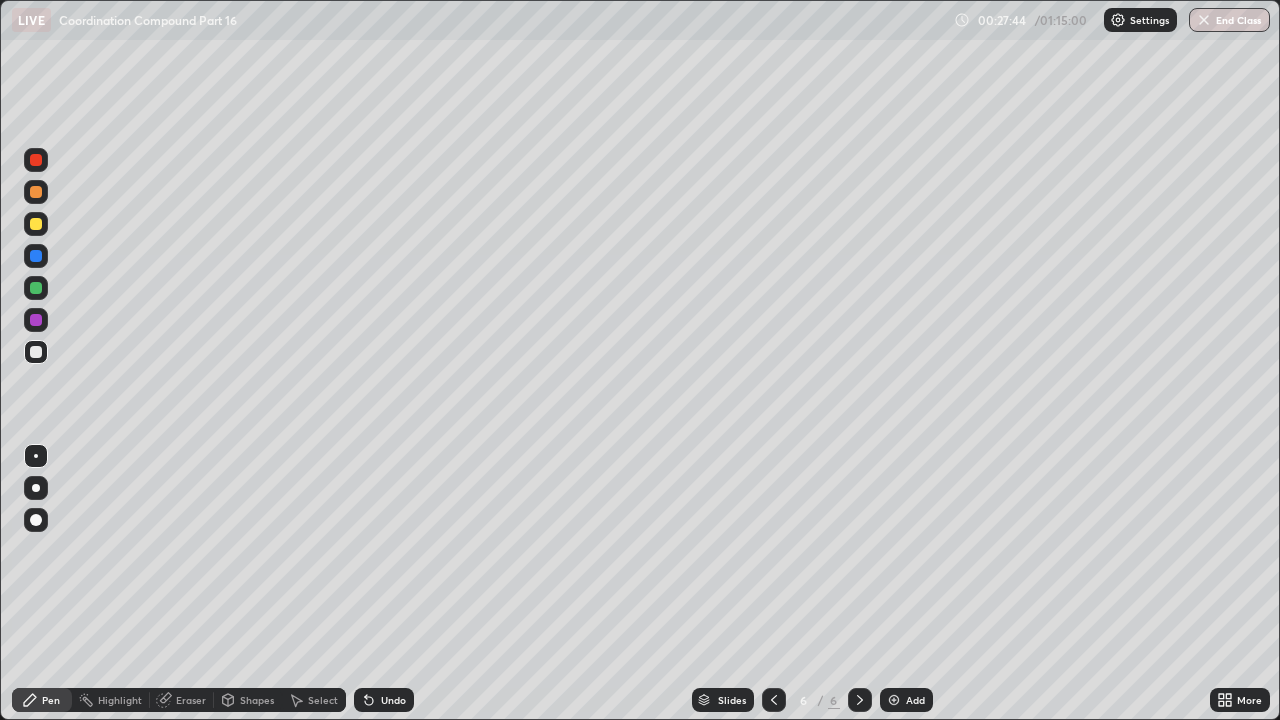 click at bounding box center [36, 352] 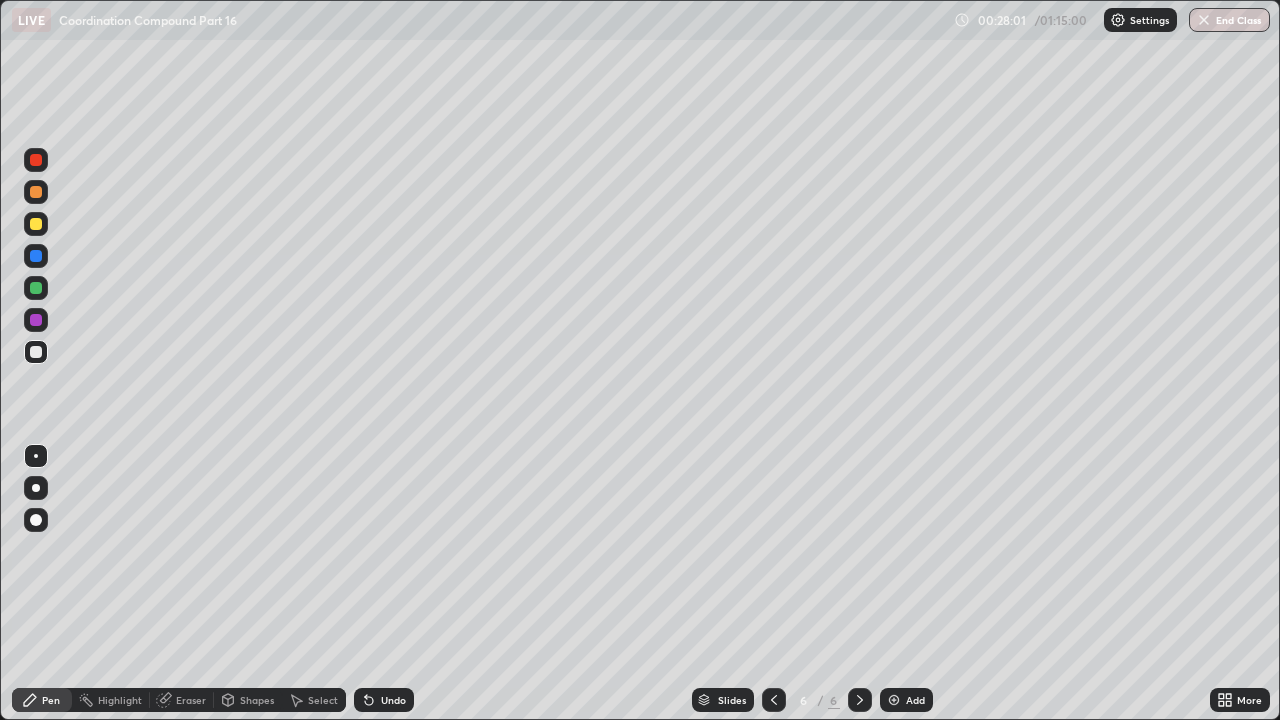 click 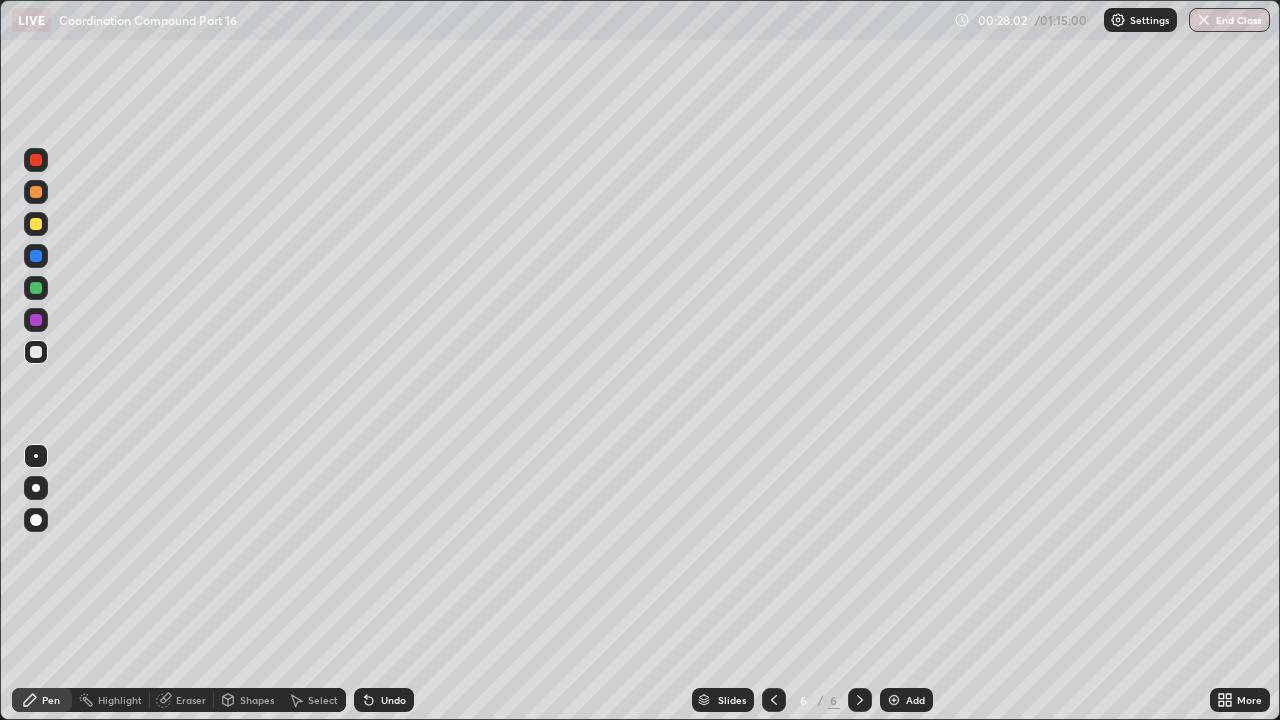 click 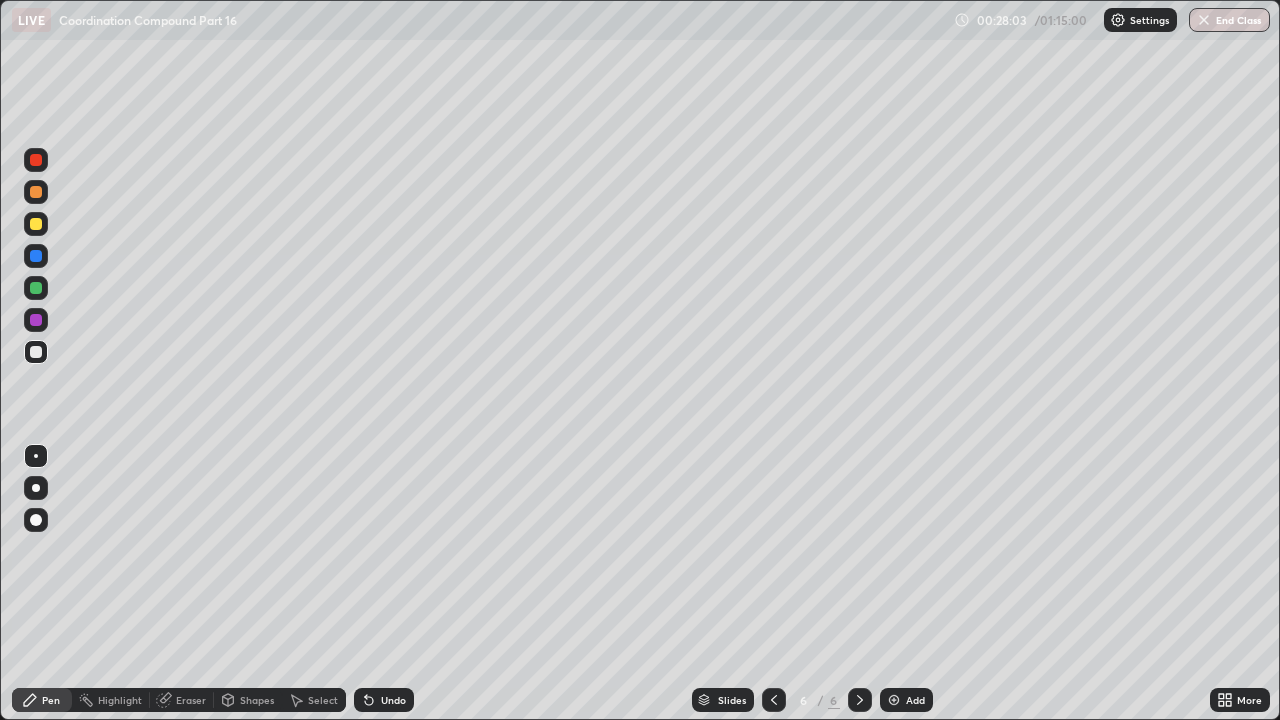 click on "Undo" at bounding box center [384, 700] 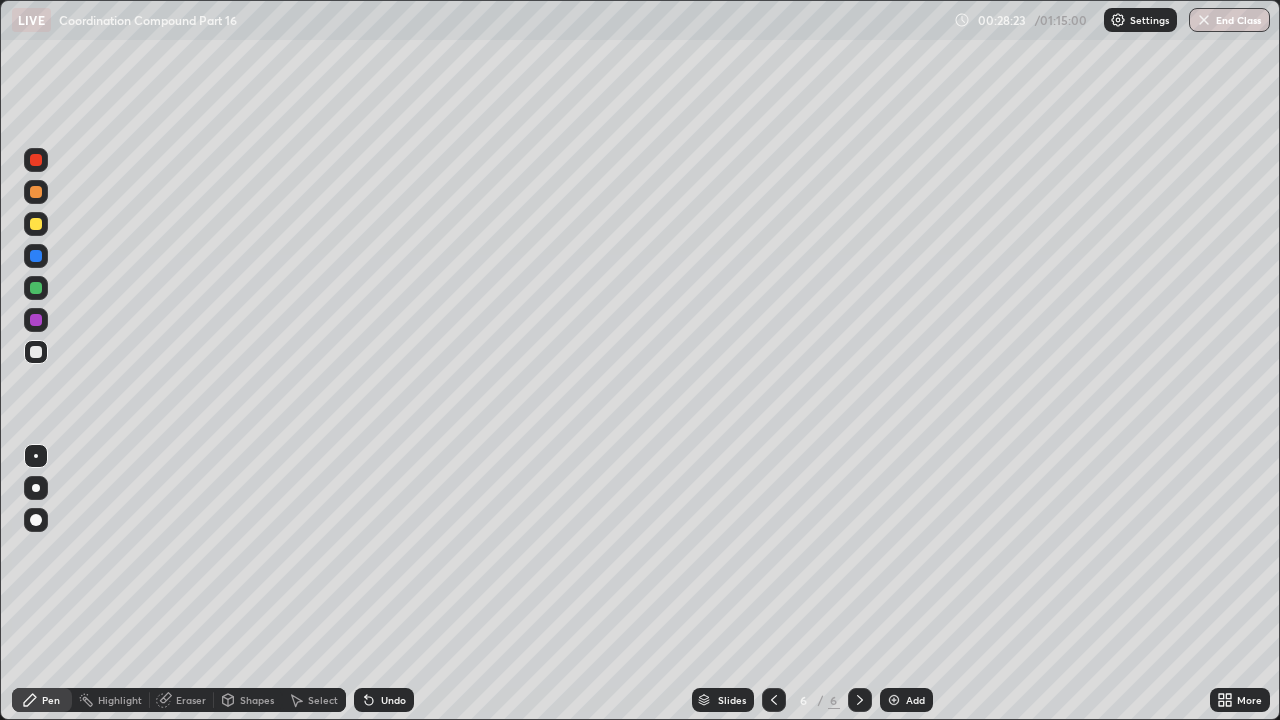 click at bounding box center (36, 224) 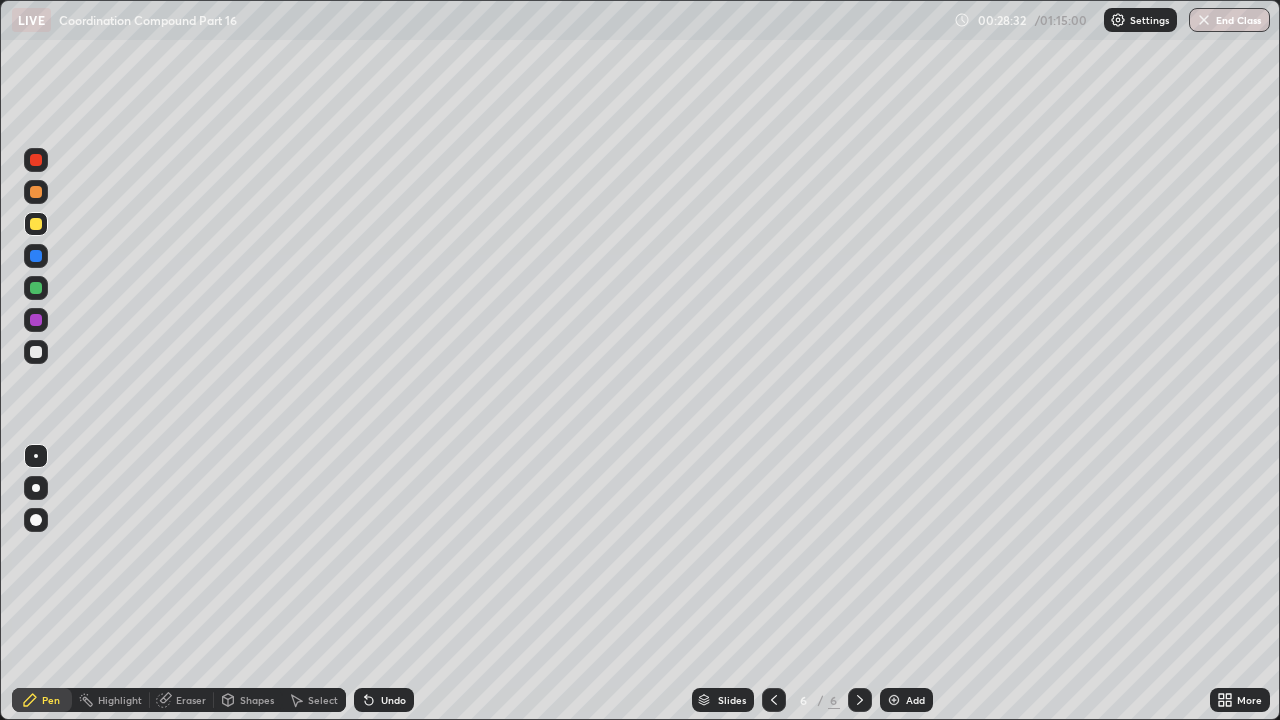 click on "Undo" at bounding box center [384, 700] 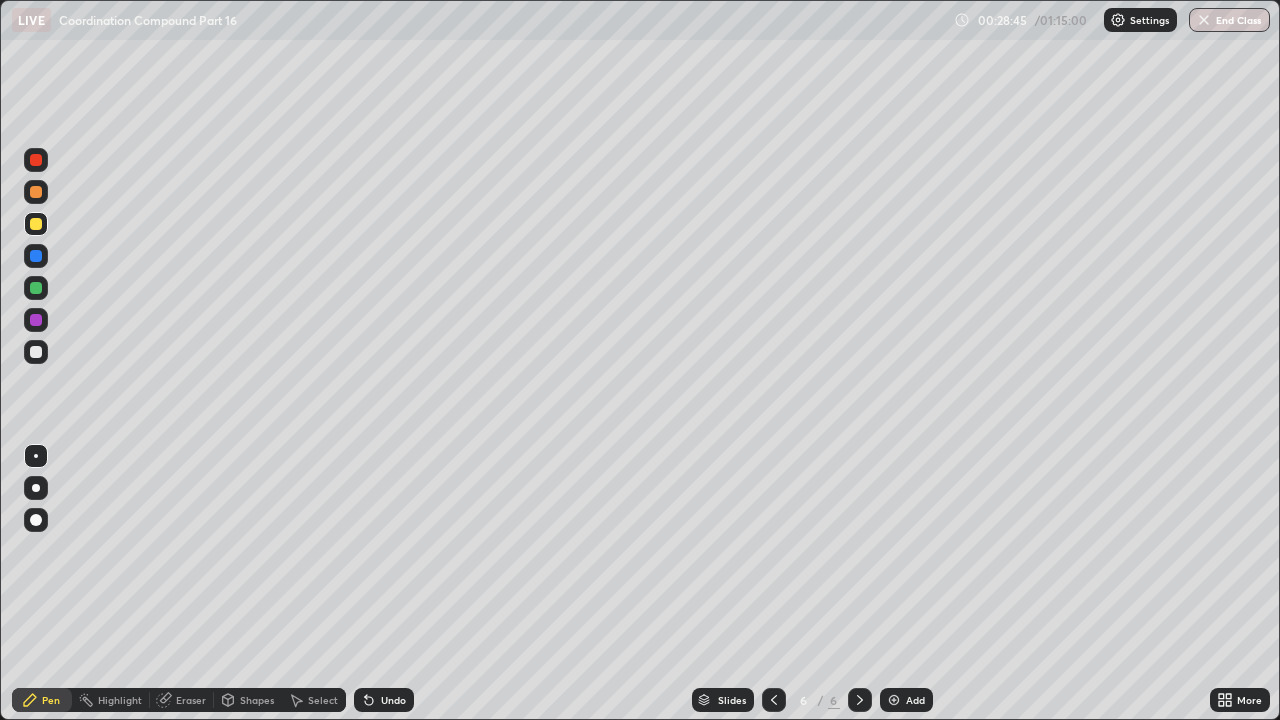 click on "Undo" at bounding box center [384, 700] 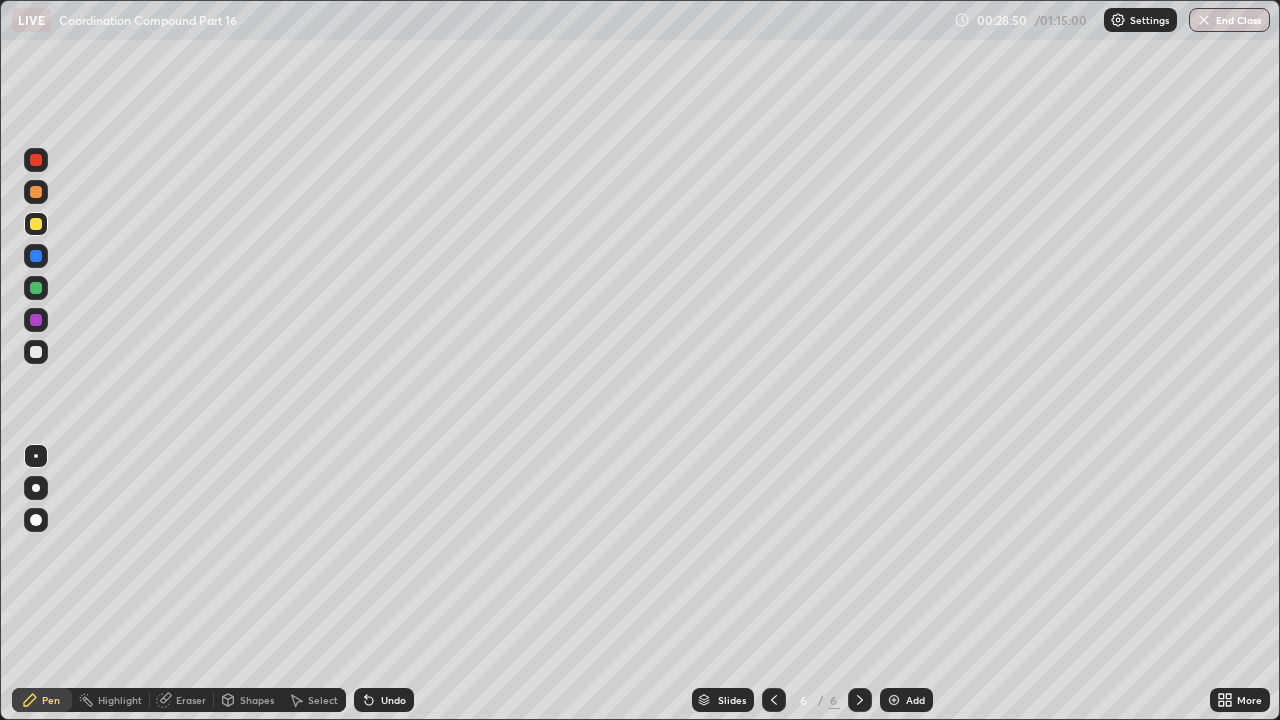 click on "Undo" at bounding box center [393, 700] 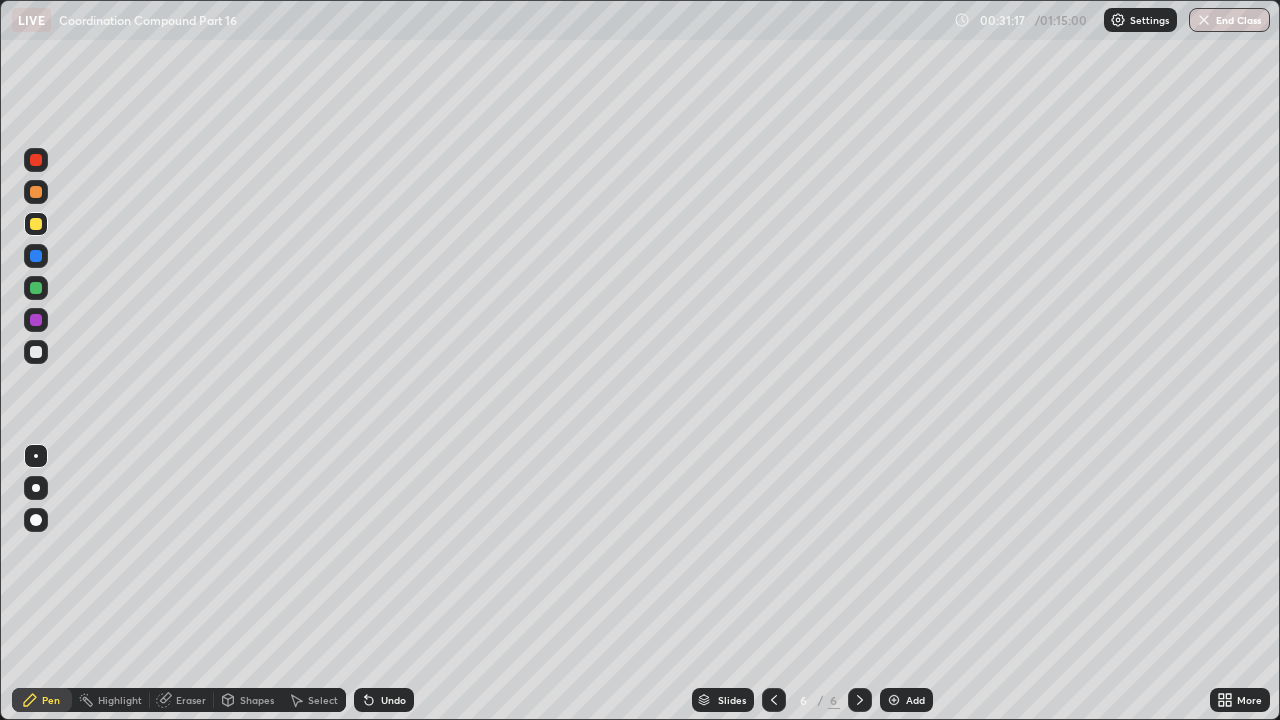 click on "Undo" at bounding box center [393, 700] 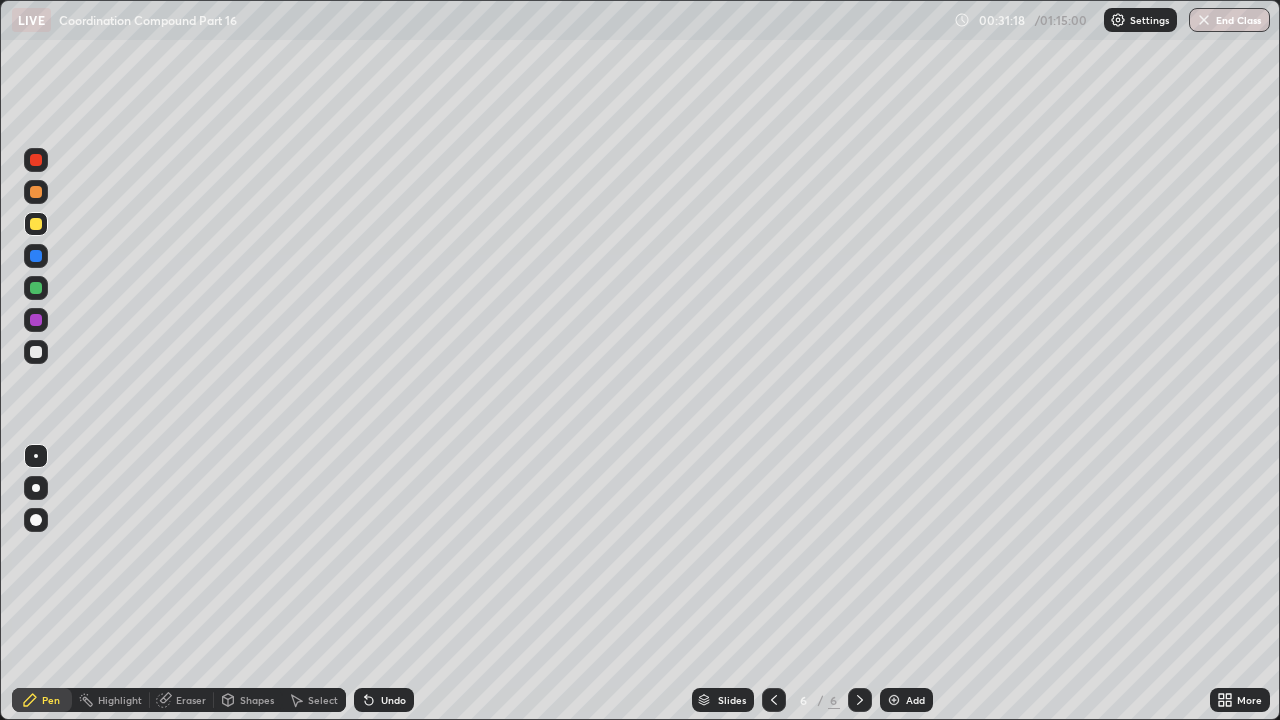 click on "Undo" at bounding box center (393, 700) 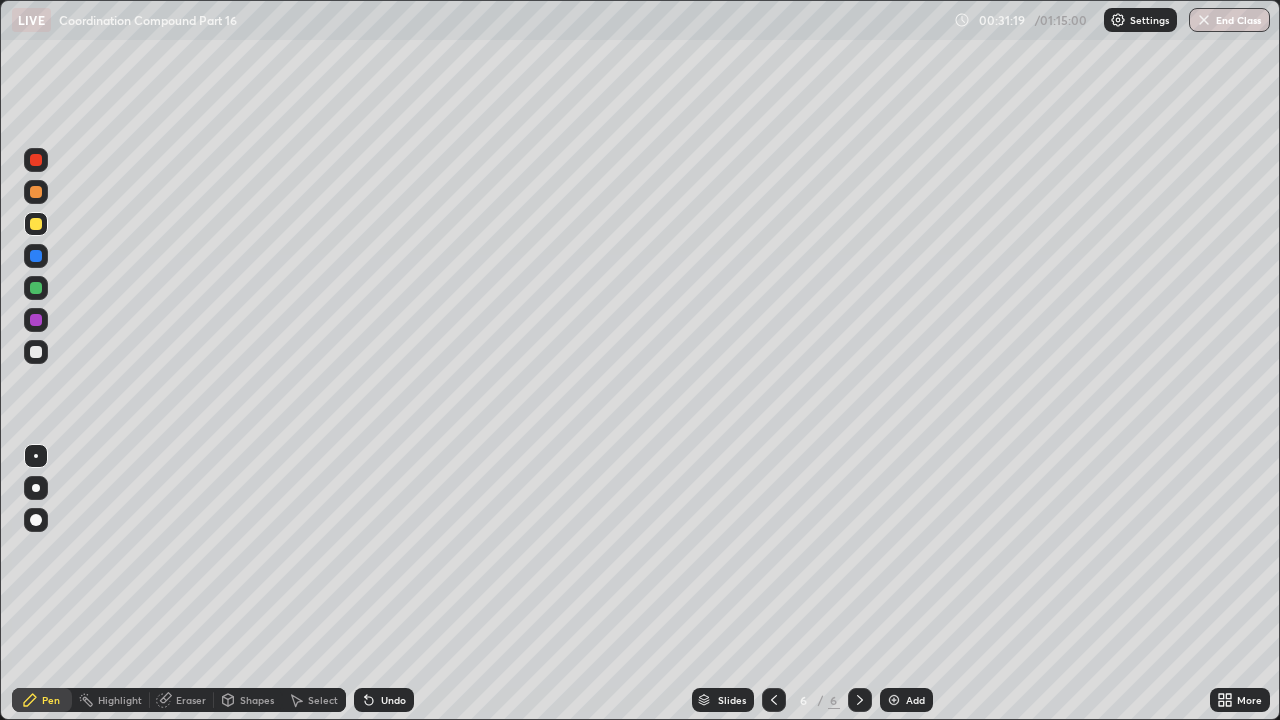 click on "Undo" at bounding box center [393, 700] 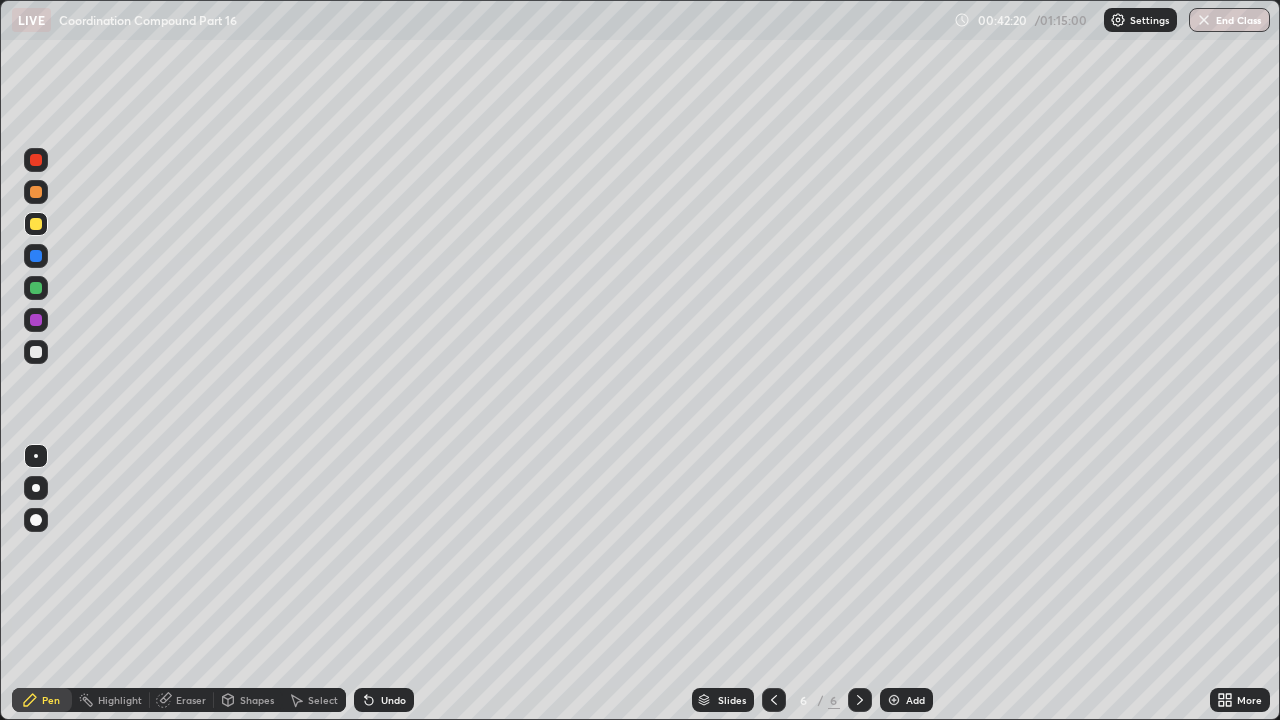 click on "Add" at bounding box center [915, 700] 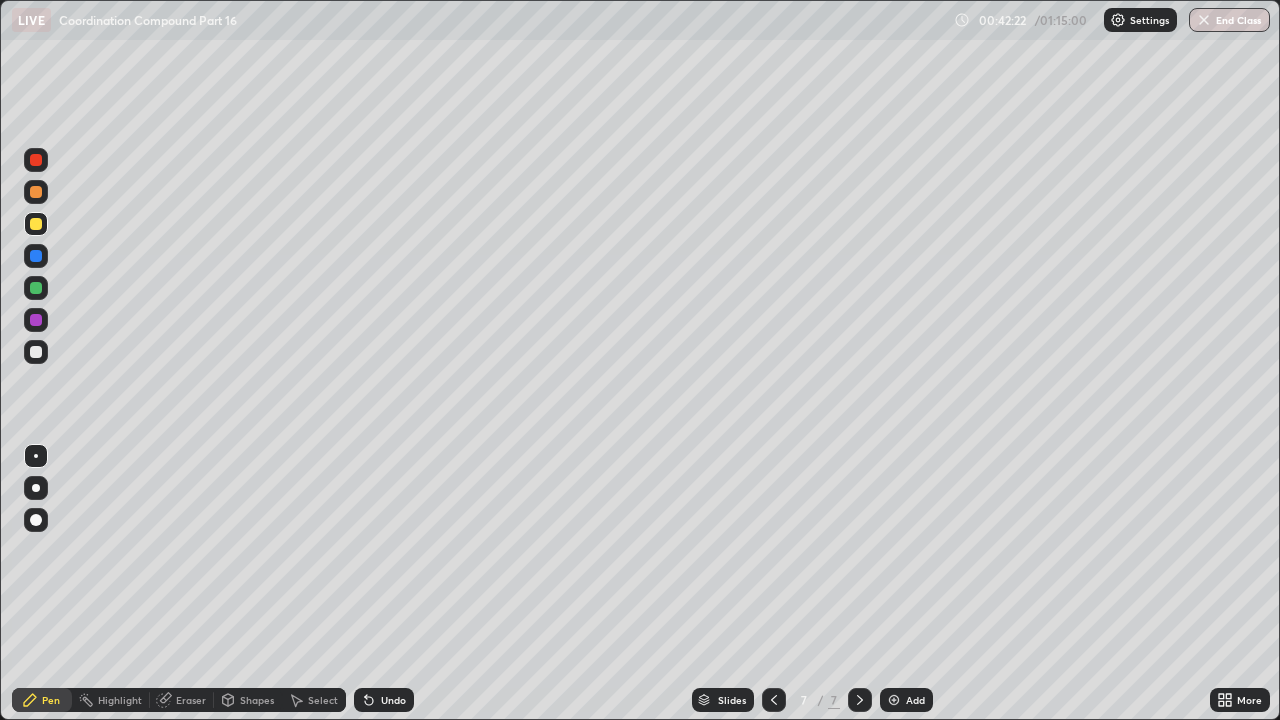 click at bounding box center [36, 224] 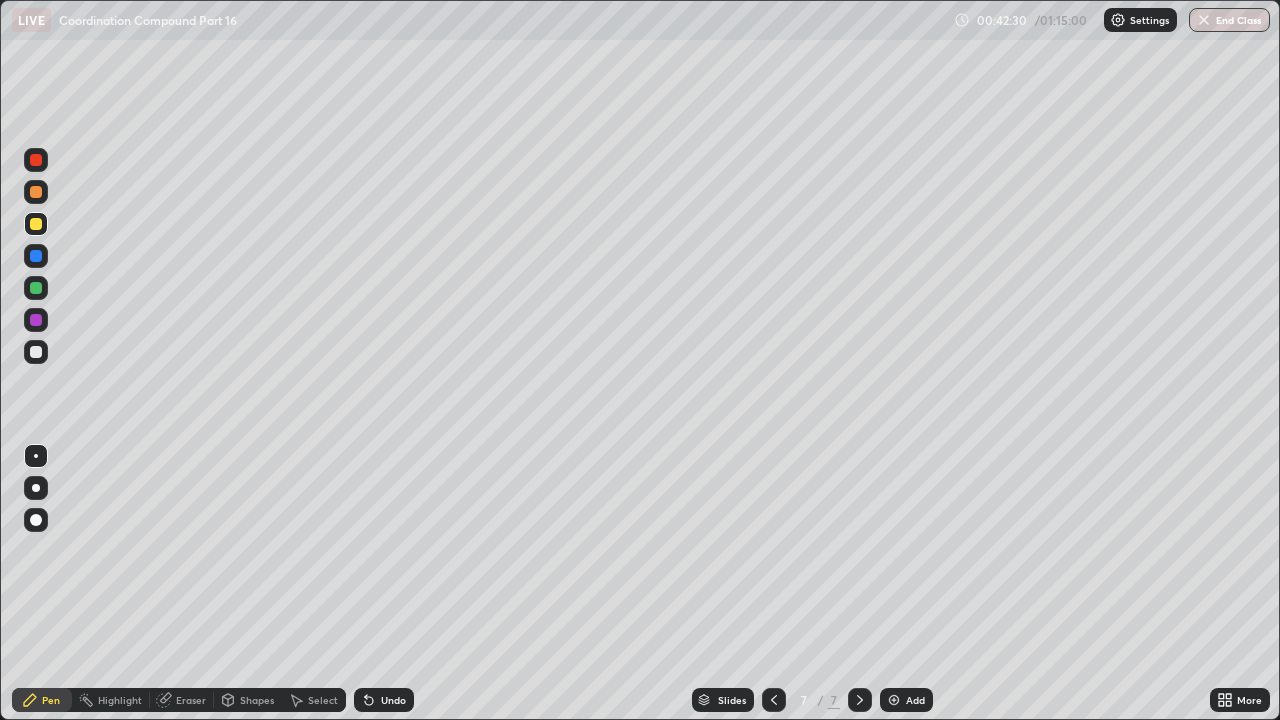 click at bounding box center [36, 352] 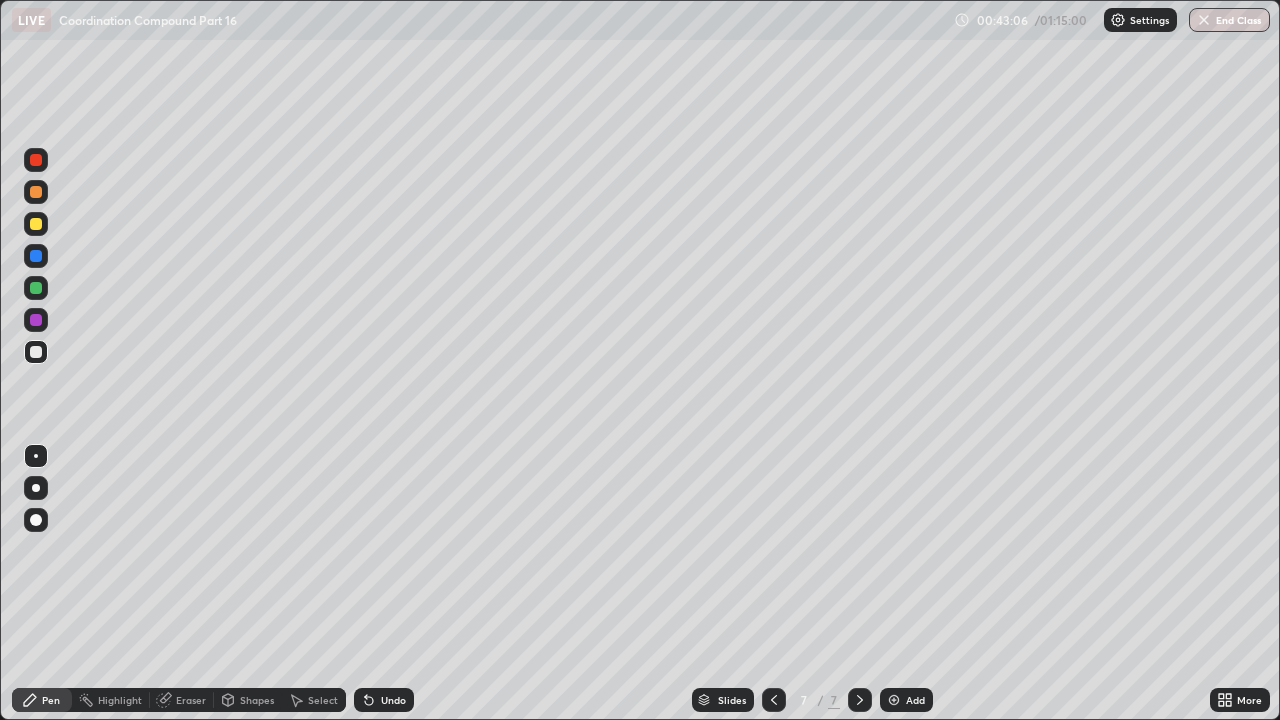 click at bounding box center [36, 320] 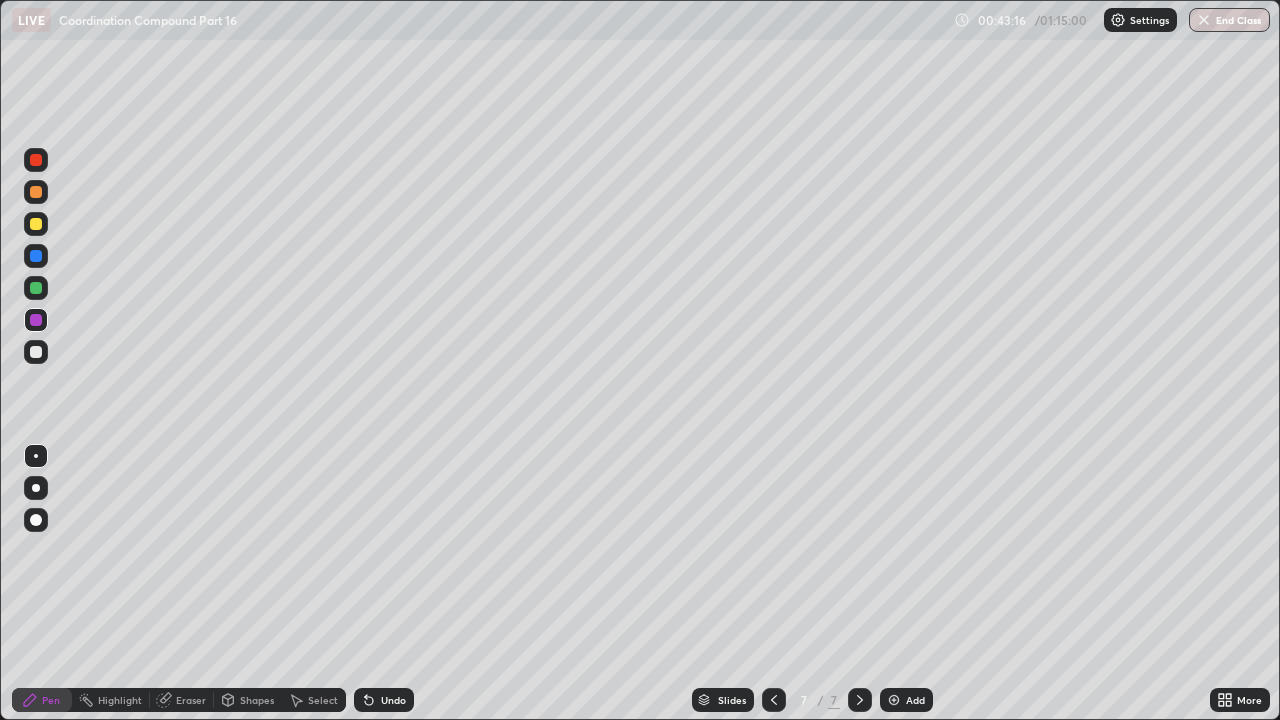 click on "Undo" at bounding box center (384, 700) 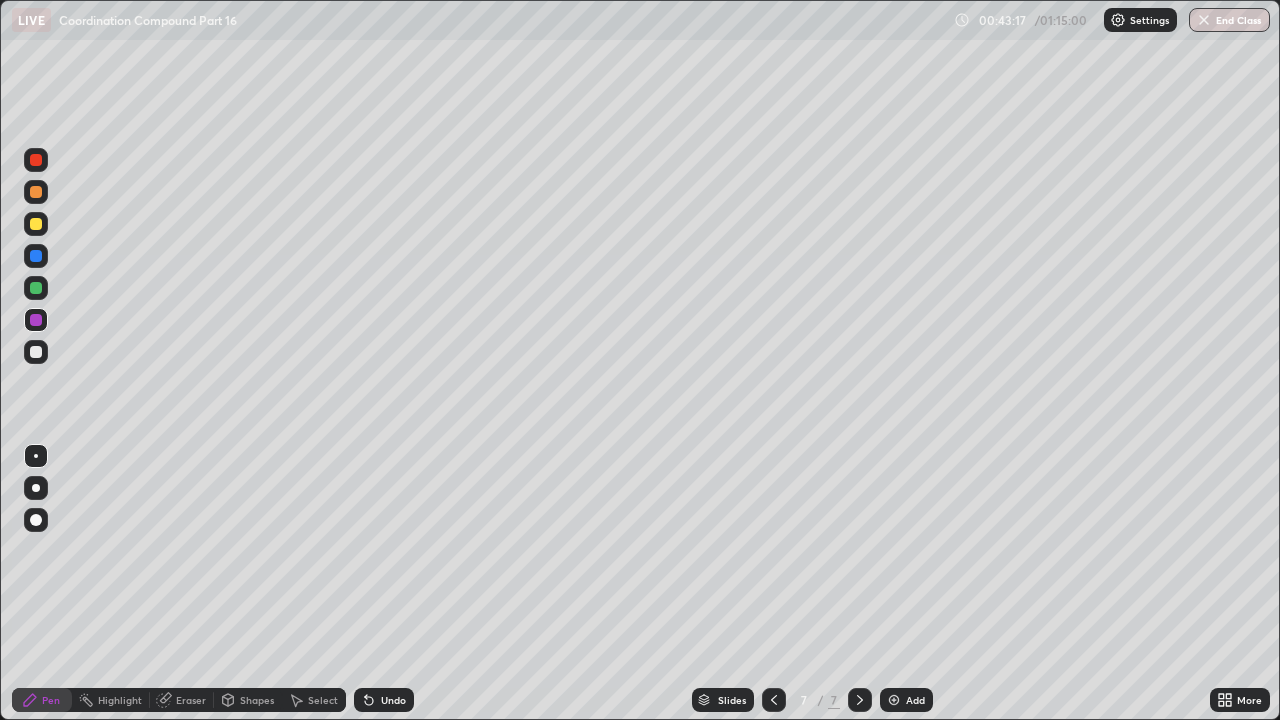click on "Undo" at bounding box center (384, 700) 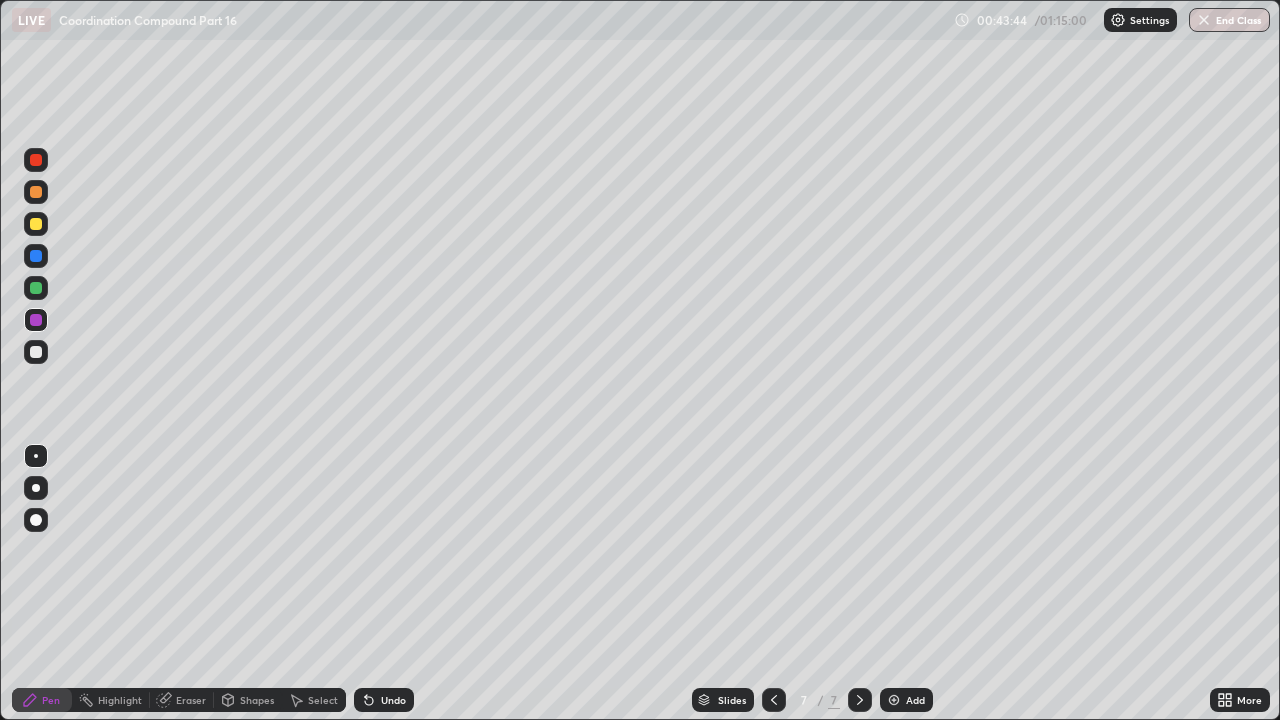 click at bounding box center [36, 256] 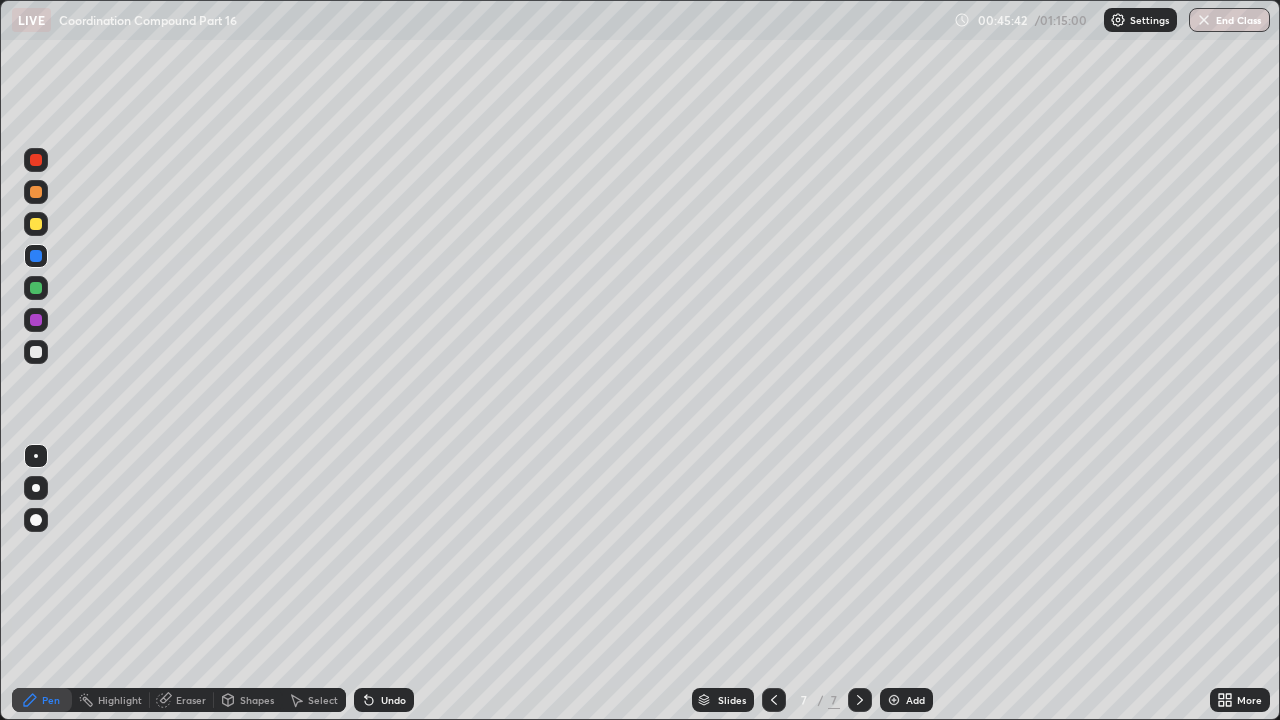 click at bounding box center [36, 320] 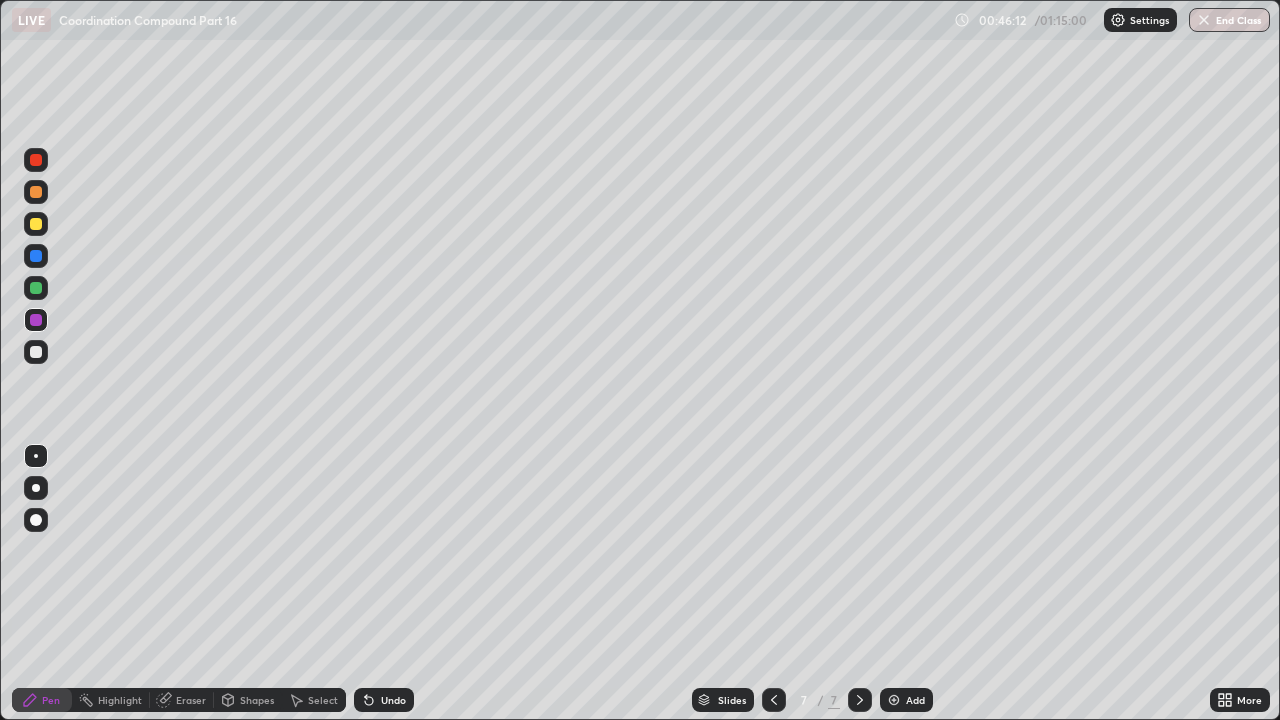 click at bounding box center [36, 288] 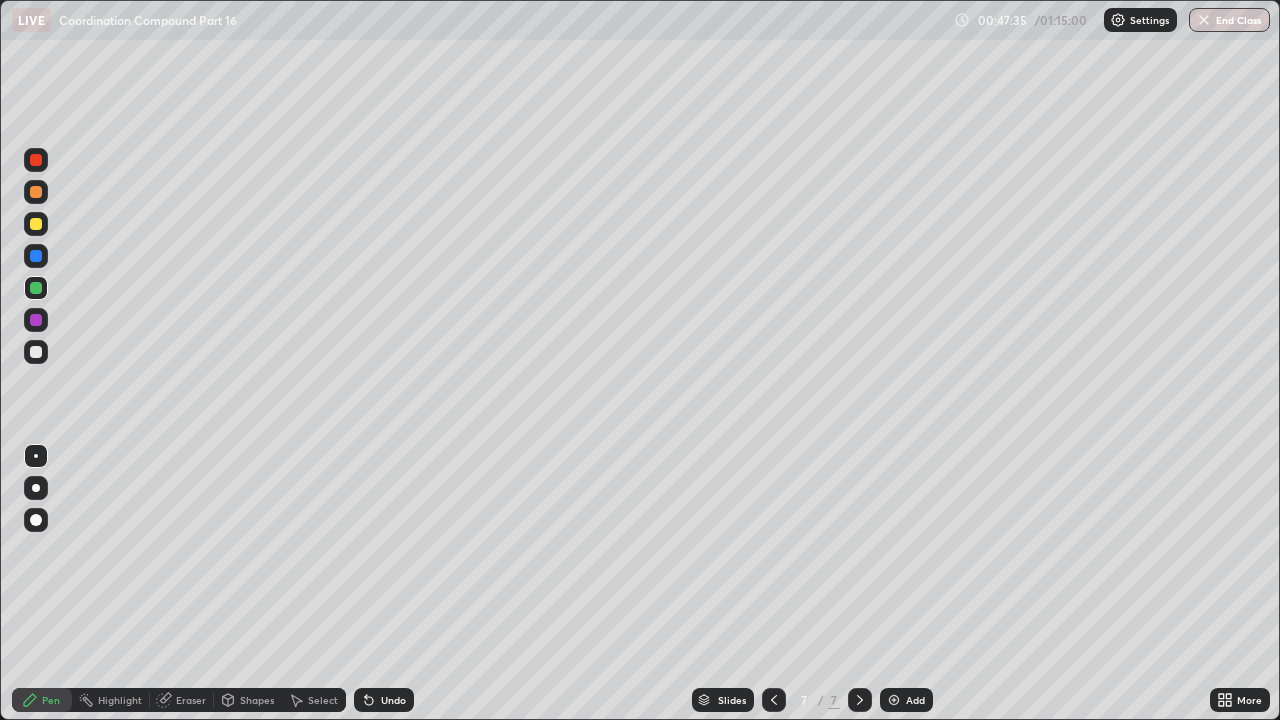 click at bounding box center (36, 224) 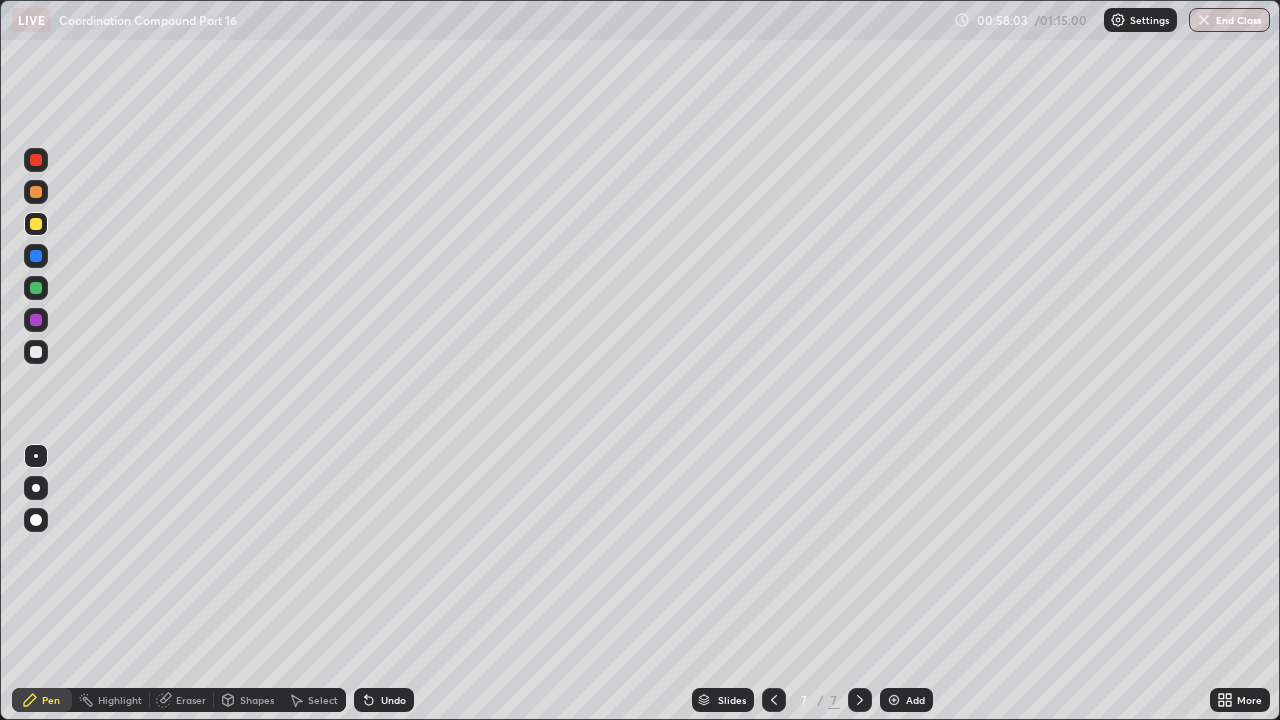 click at bounding box center (894, 700) 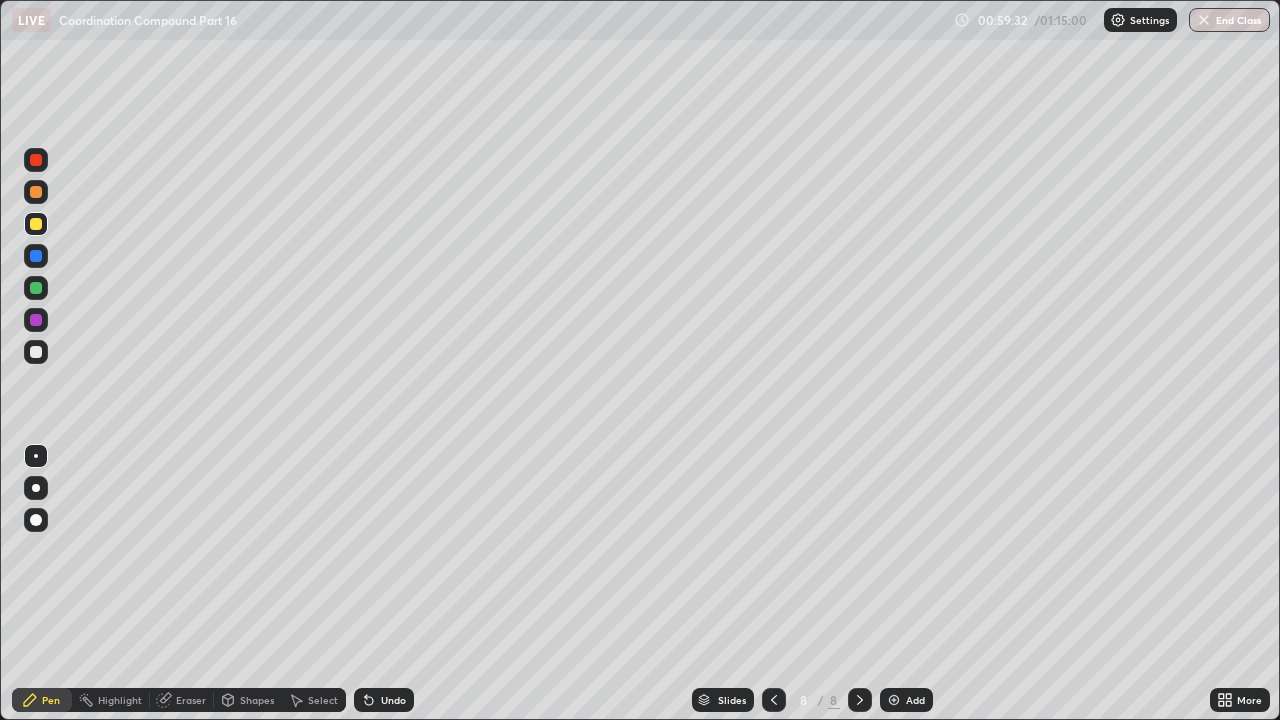 click at bounding box center [36, 224] 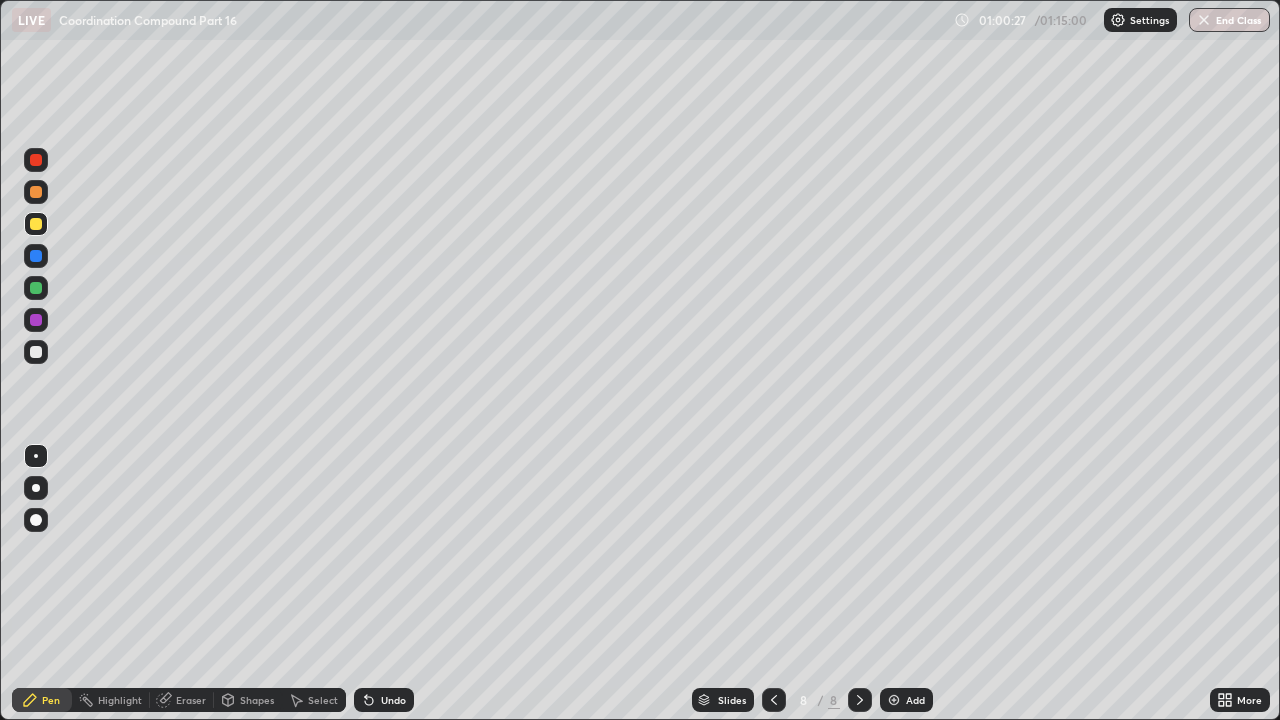 click at bounding box center [36, 352] 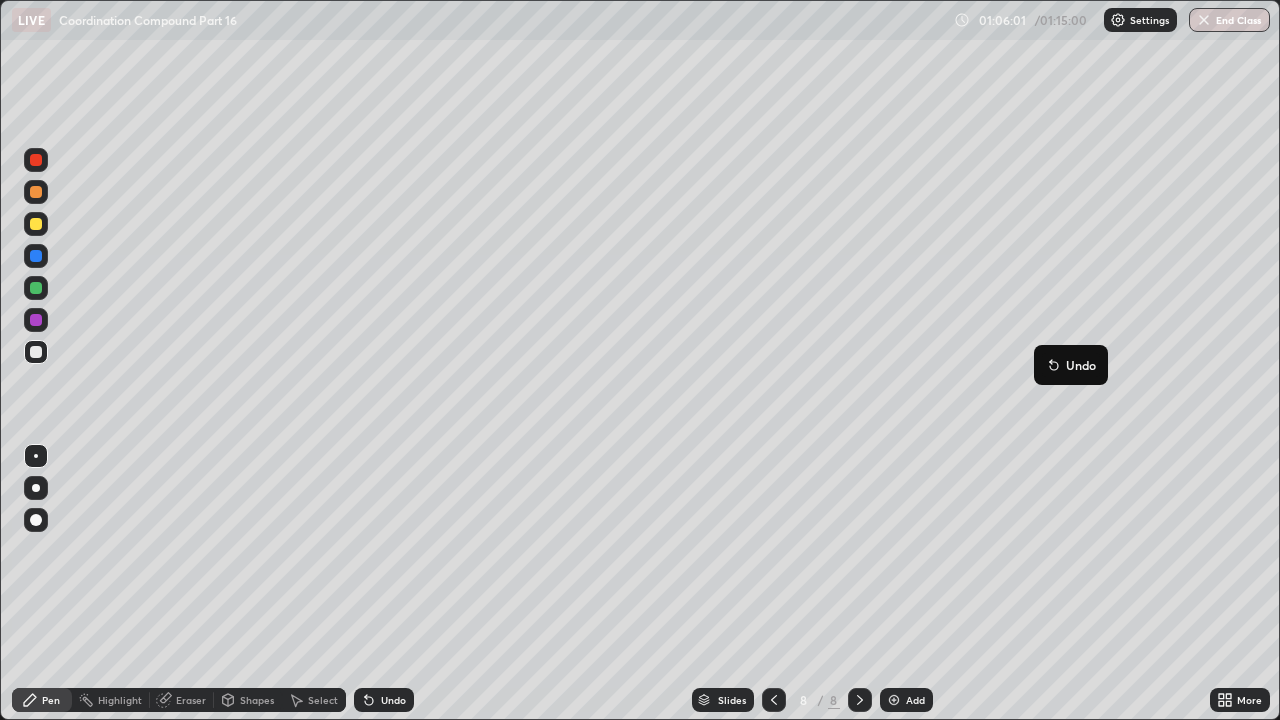 click on "End Class" at bounding box center (1229, 20) 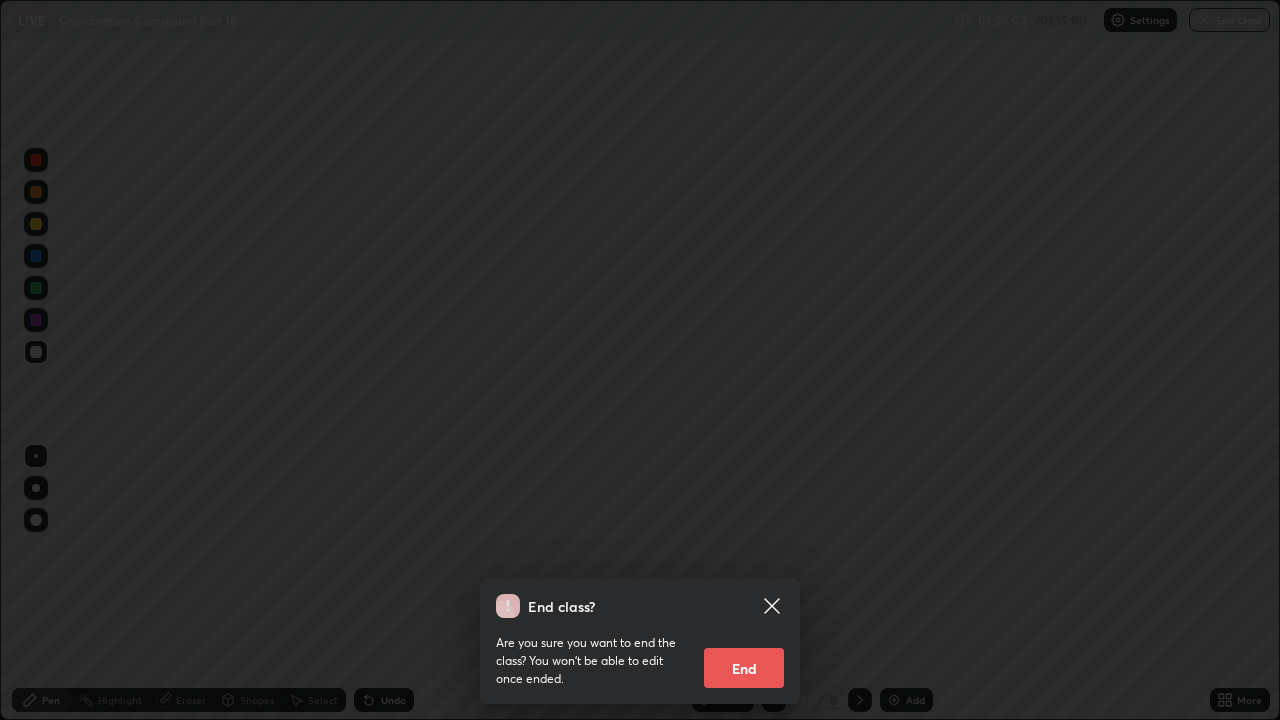 click on "End" at bounding box center [744, 668] 